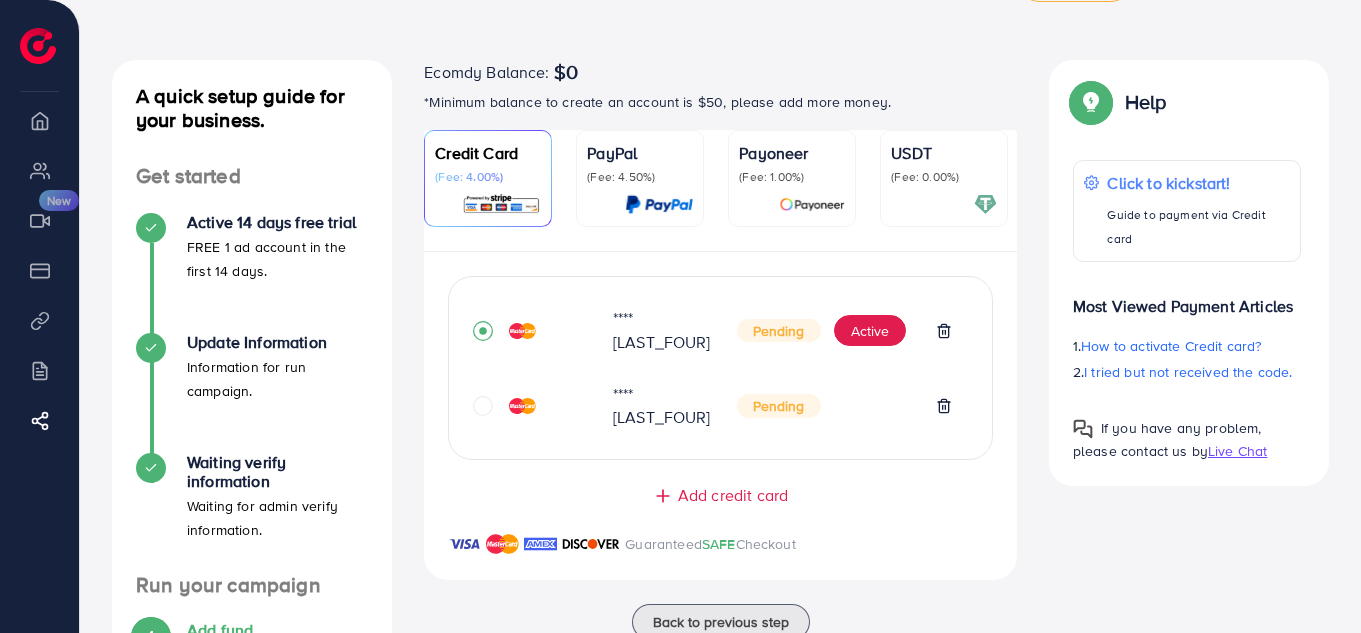 scroll, scrollTop: 172, scrollLeft: 0, axis: vertical 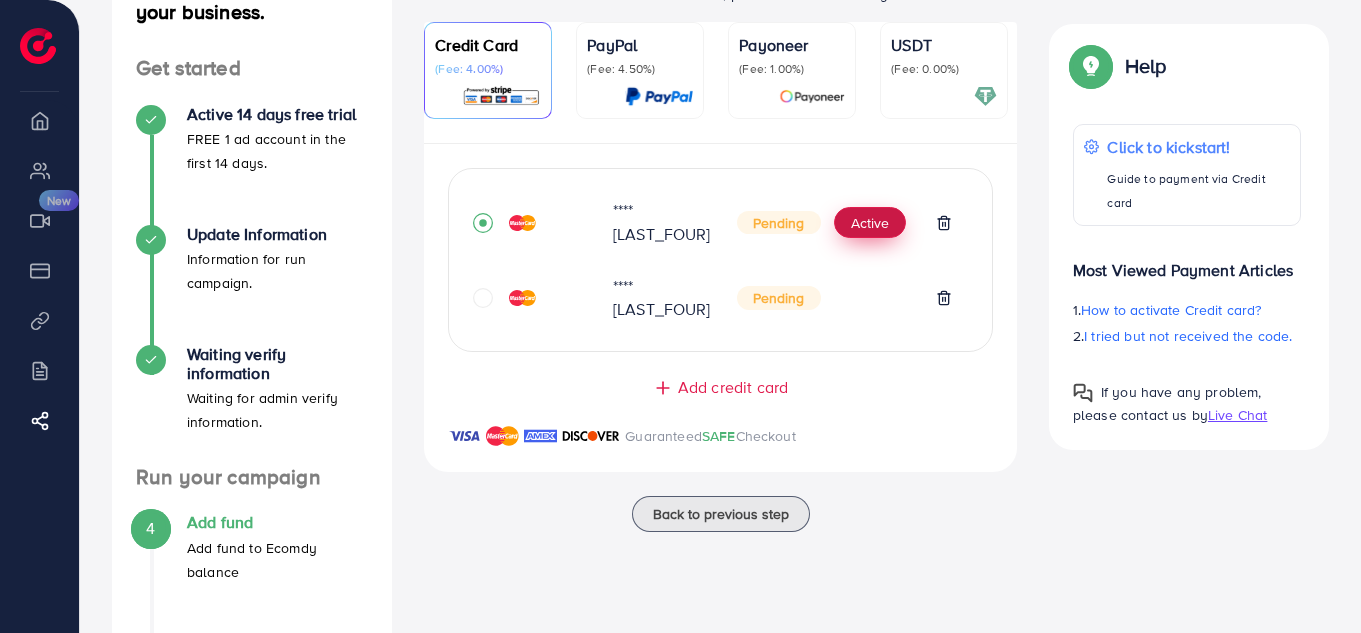 click on "Active" at bounding box center (870, 223) 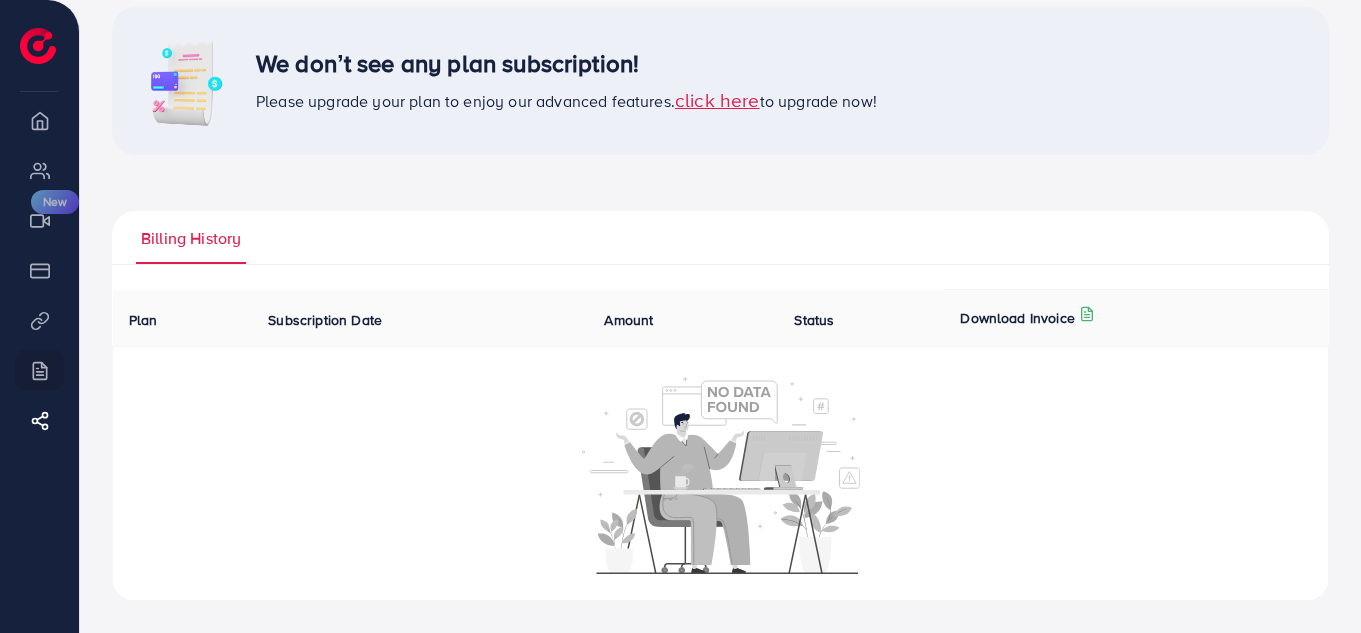 scroll, scrollTop: 0, scrollLeft: 0, axis: both 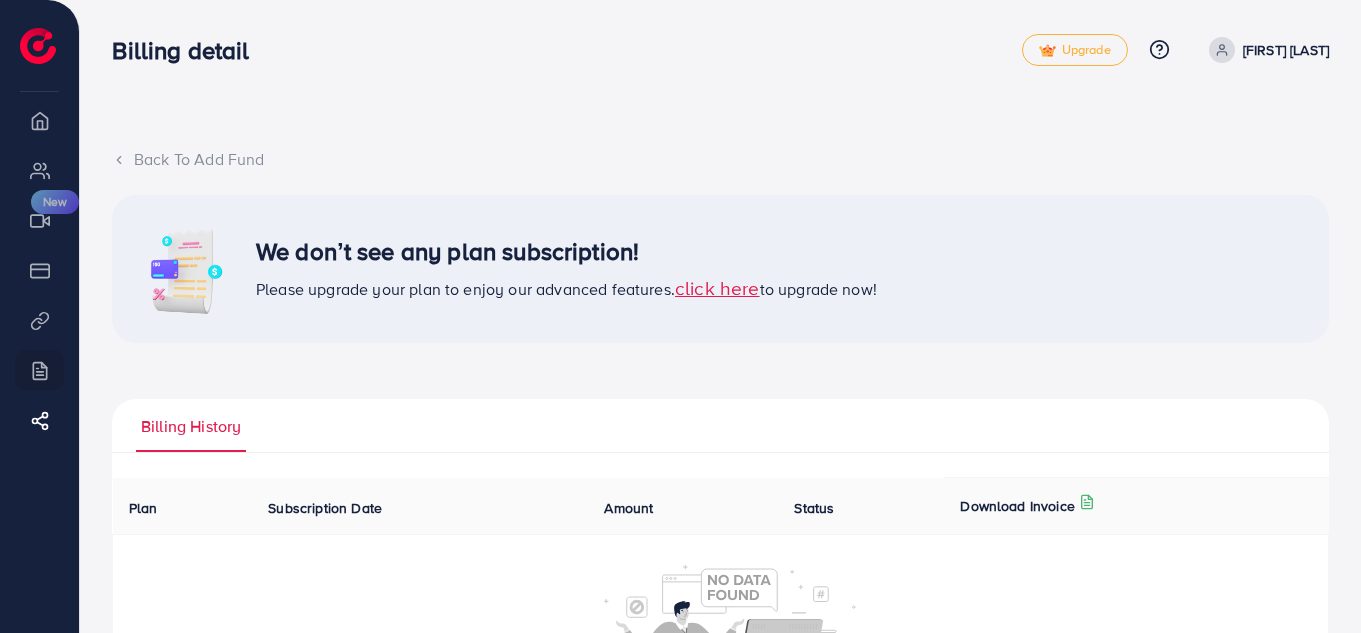 click on "Back To Add Fund" at bounding box center [720, 159] 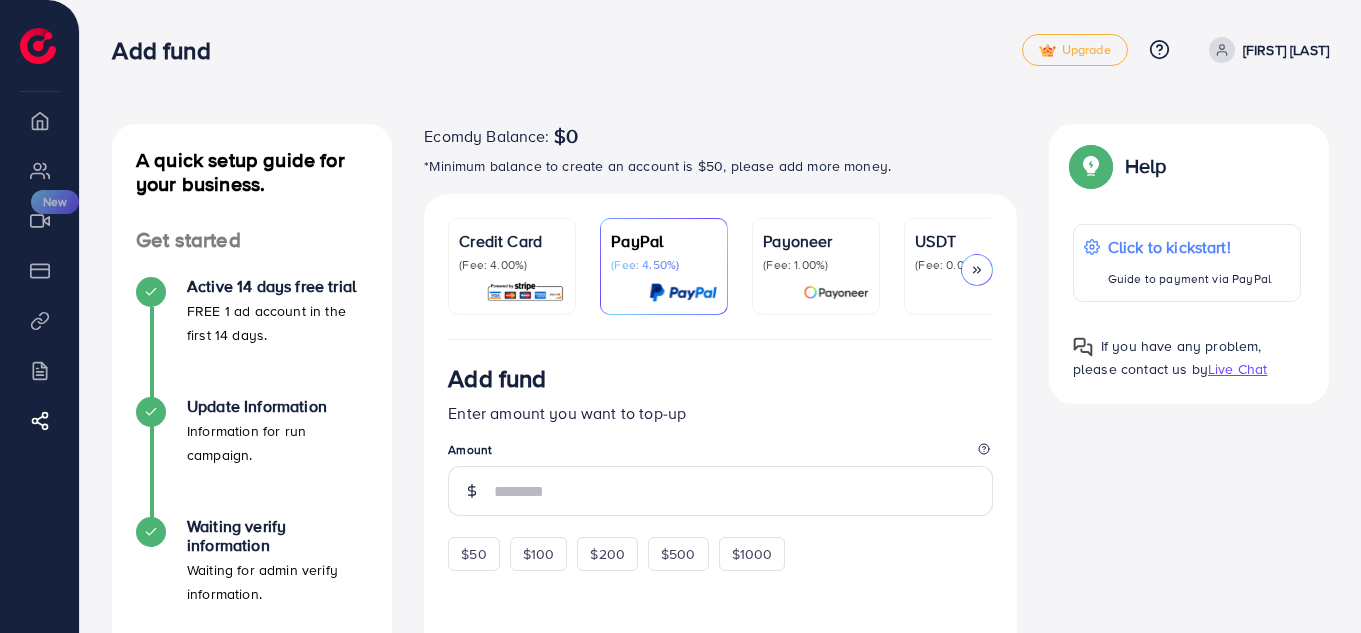 click on "Credit Card   (Fee: 4.00%)" at bounding box center [512, 266] 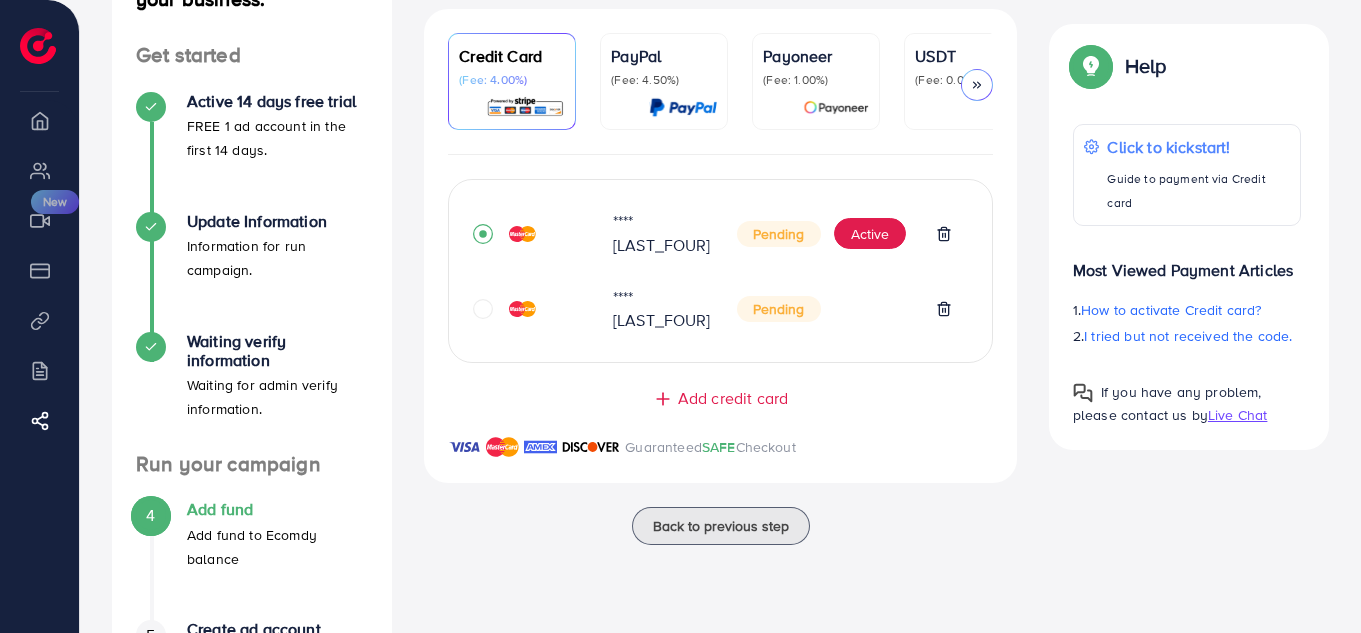 scroll, scrollTop: 187, scrollLeft: 0, axis: vertical 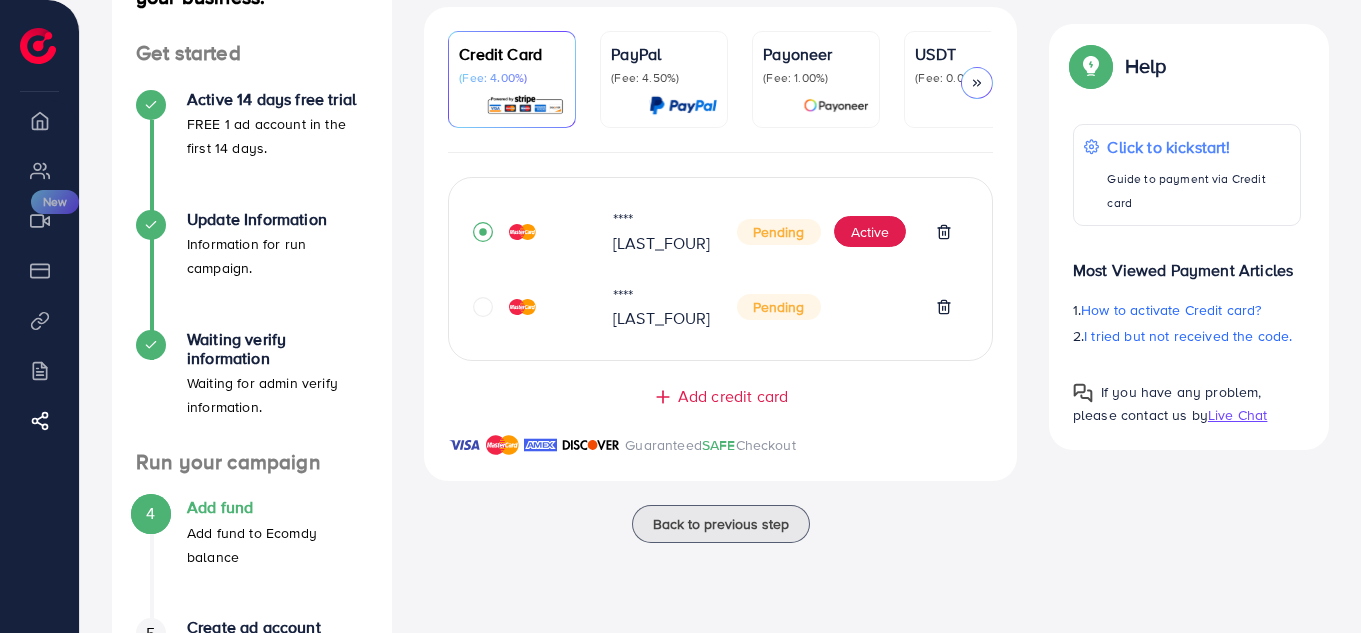click on "Add credit card" at bounding box center (733, 396) 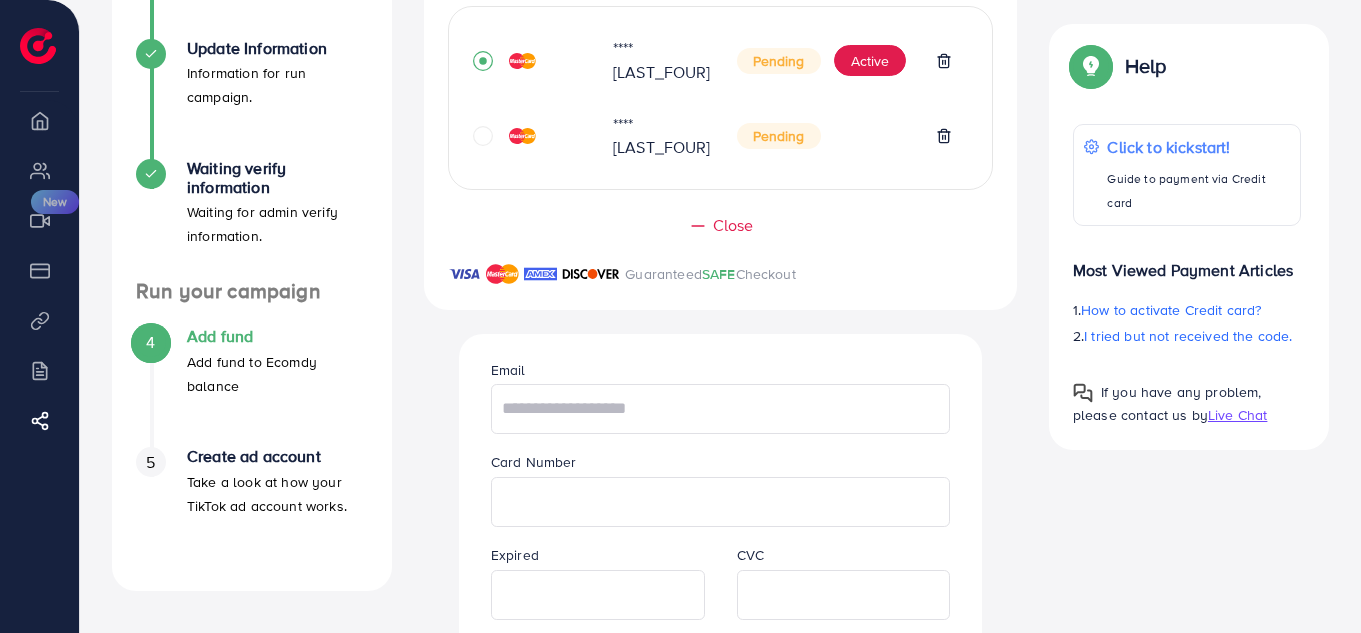 scroll, scrollTop: 451, scrollLeft: 0, axis: vertical 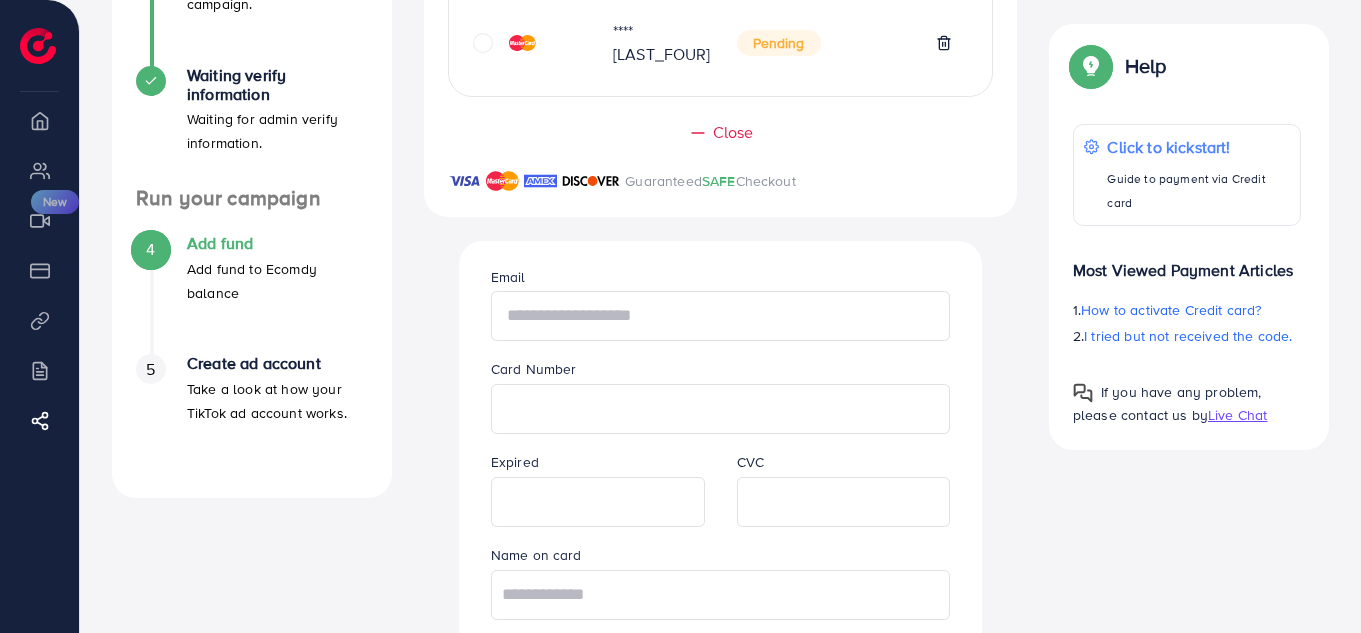 click at bounding box center (721, 316) 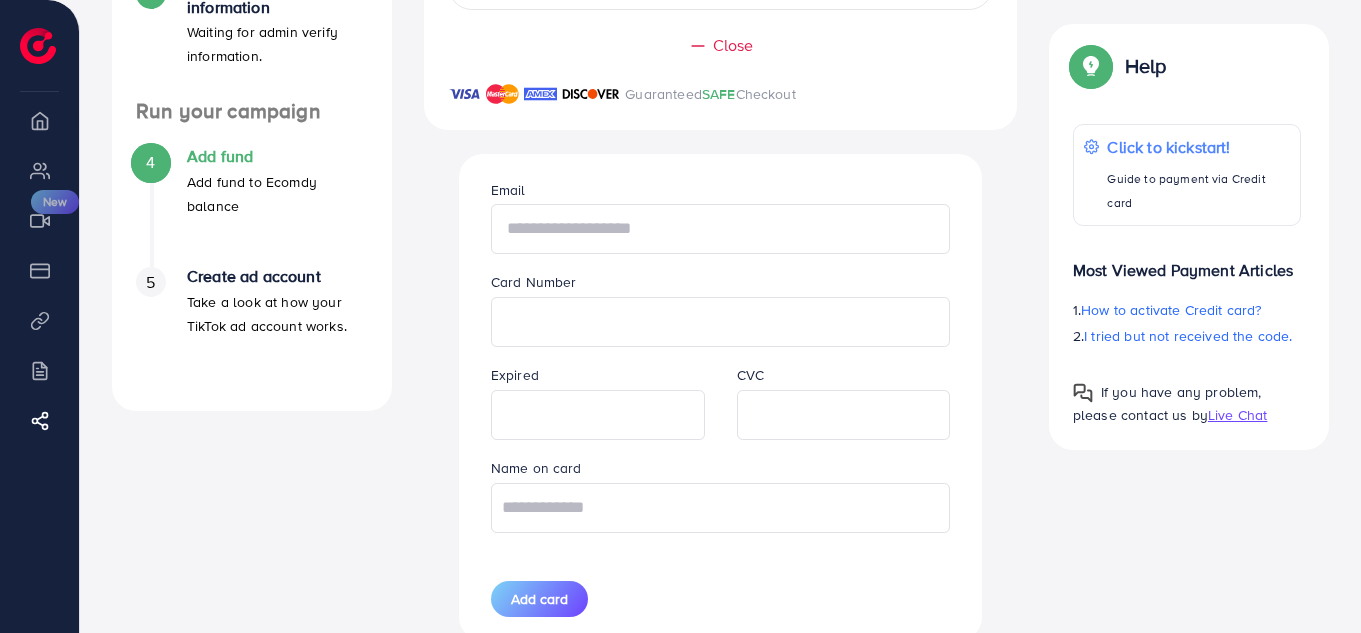 scroll, scrollTop: 539, scrollLeft: 0, axis: vertical 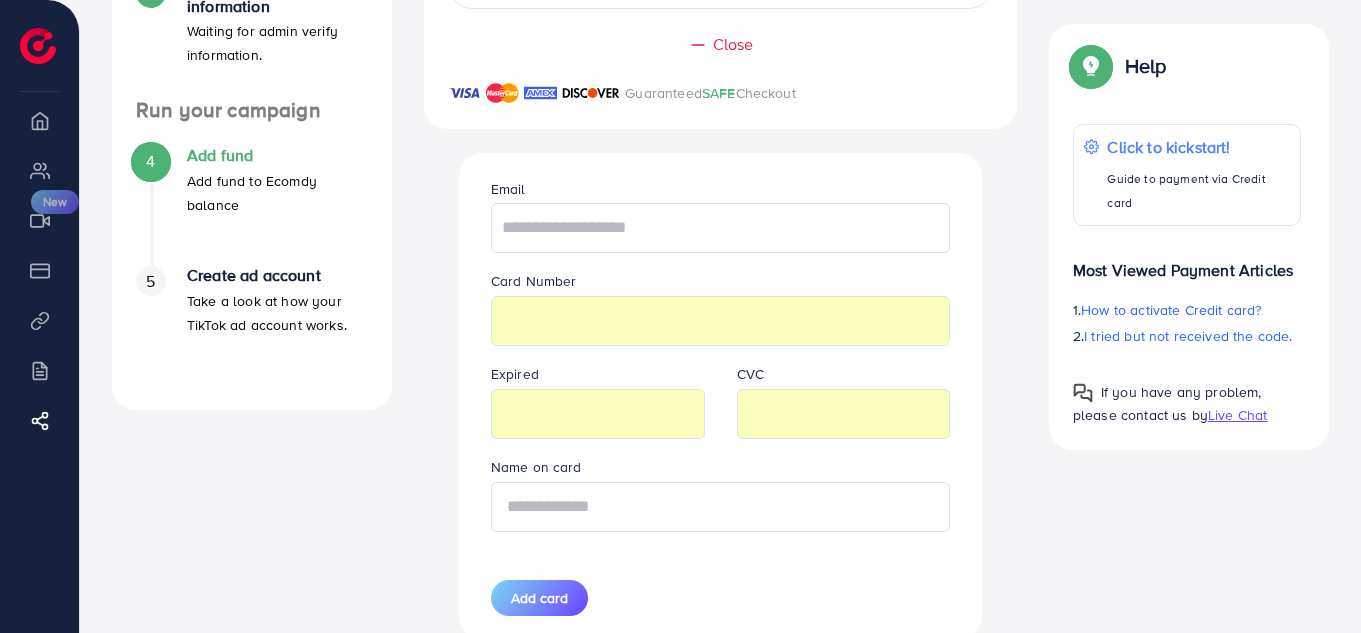 click at bounding box center (721, 507) 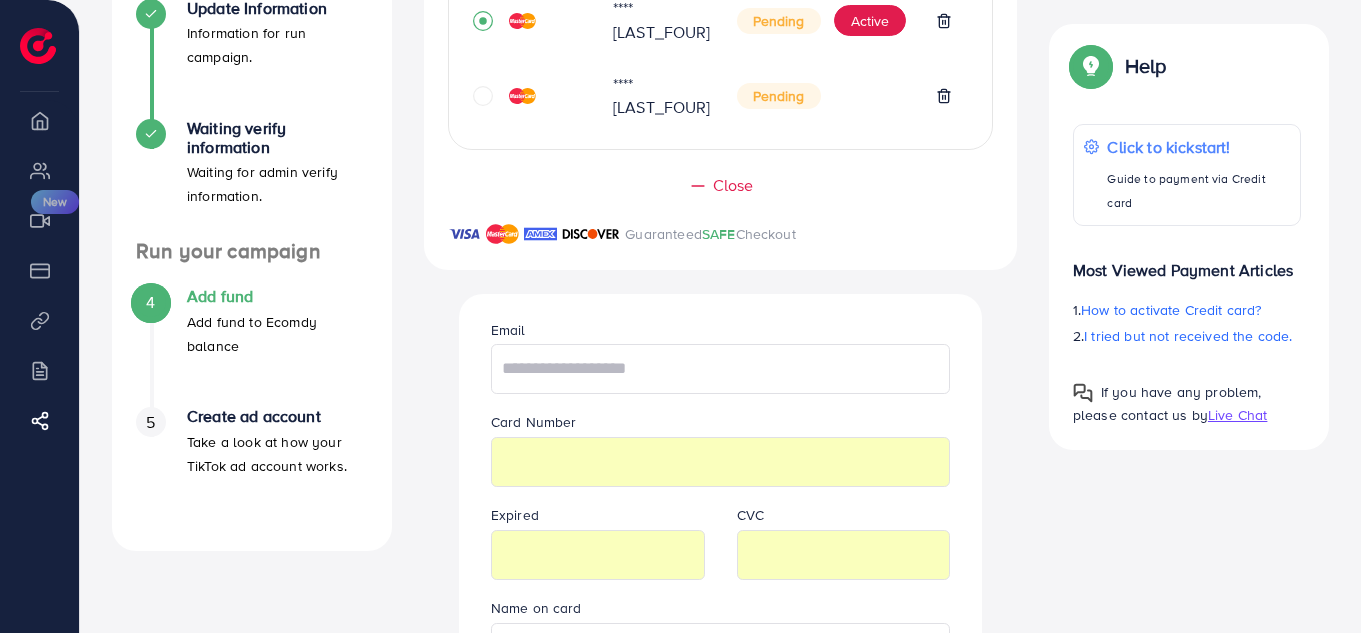 scroll, scrollTop: 396, scrollLeft: 0, axis: vertical 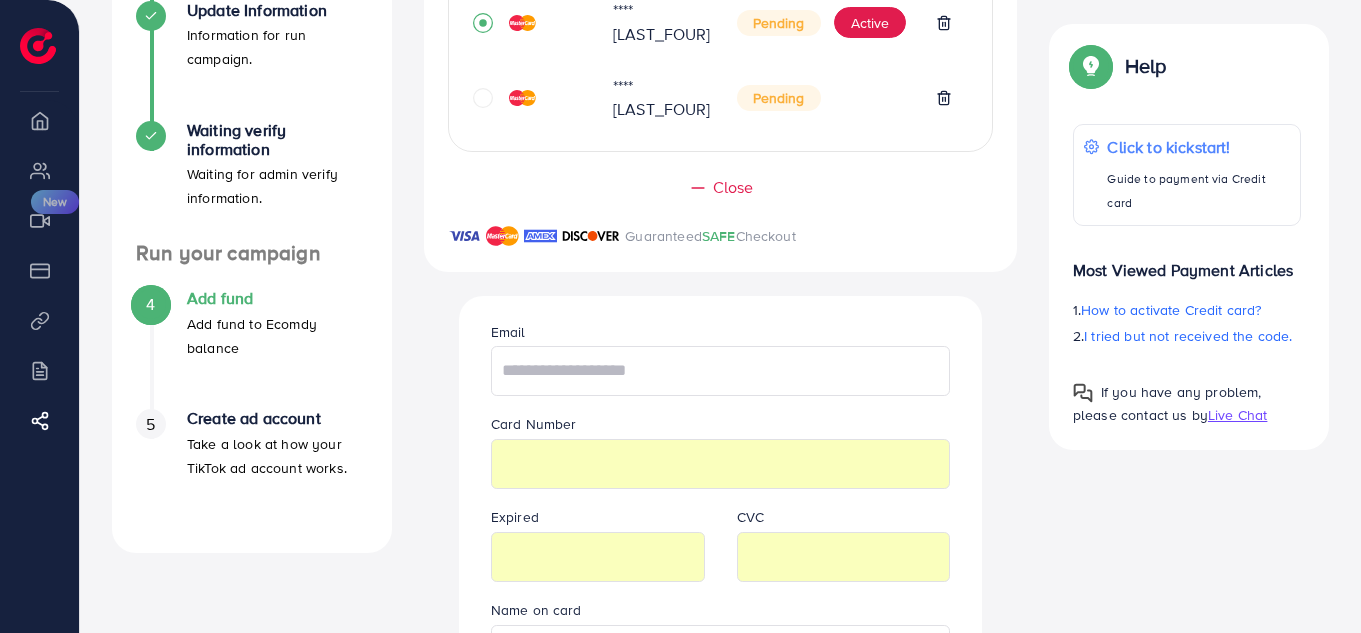 type on "**********" 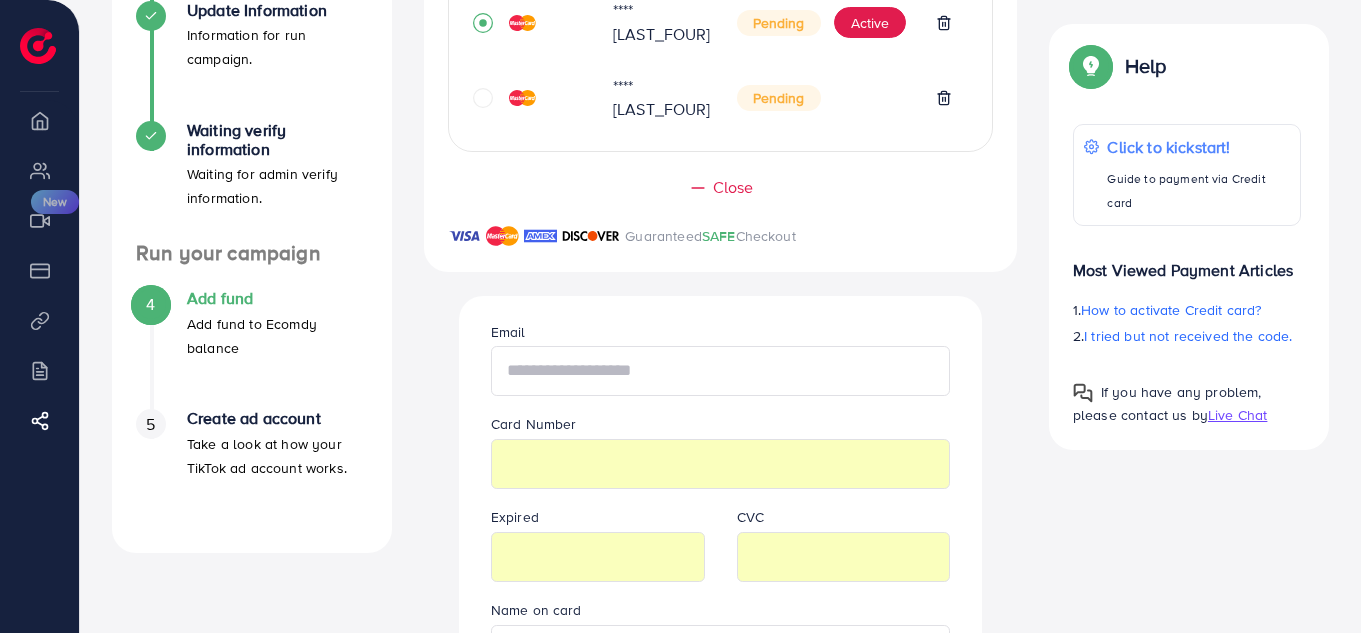 click at bounding box center (721, 371) 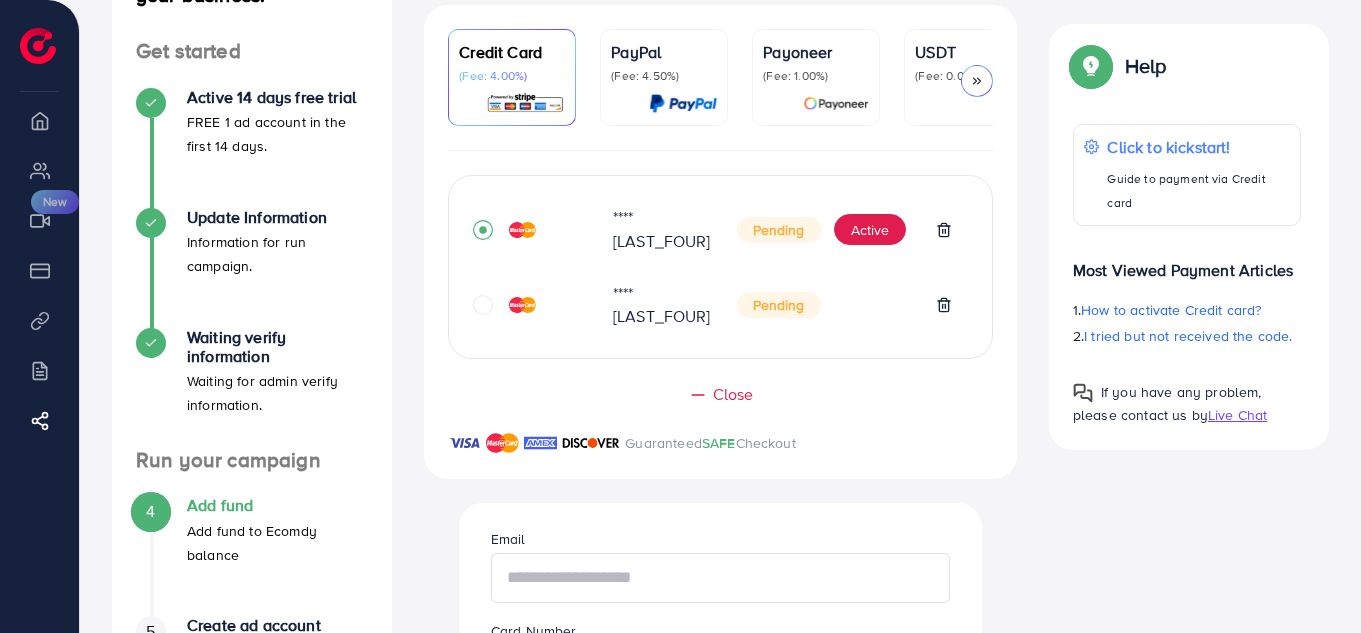 scroll, scrollTop: 187, scrollLeft: 0, axis: vertical 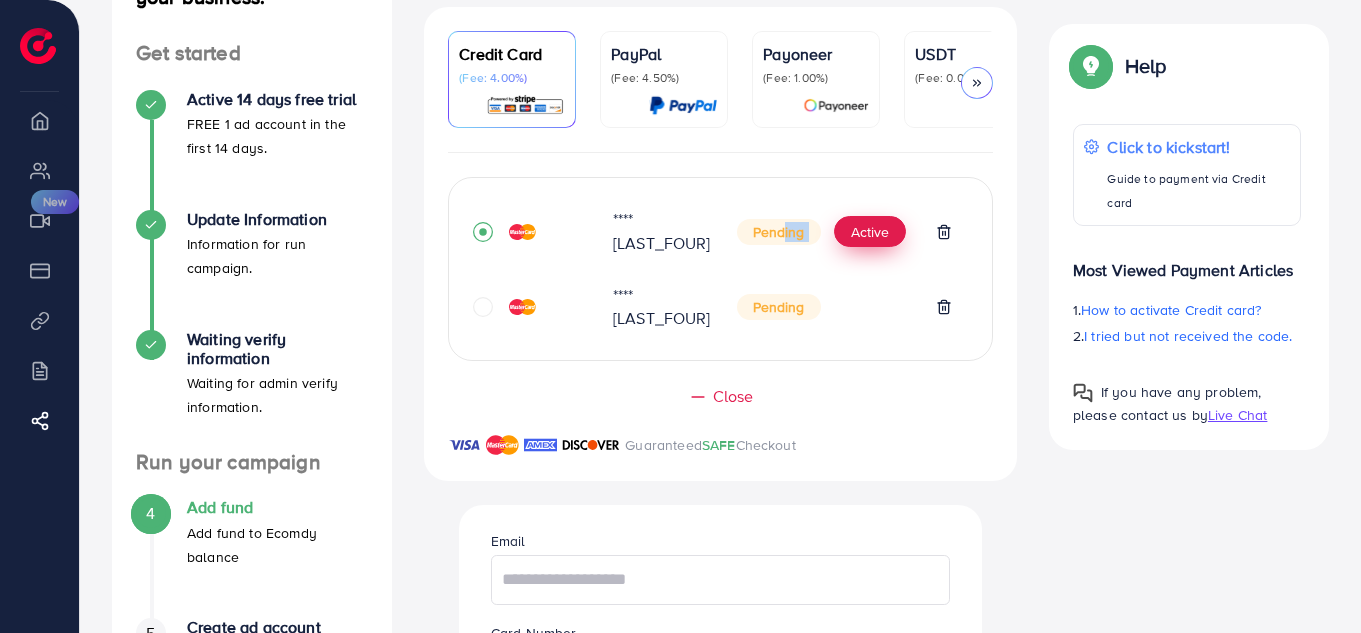 drag, startPoint x: 773, startPoint y: 224, endPoint x: 865, endPoint y: 244, distance: 94.14882 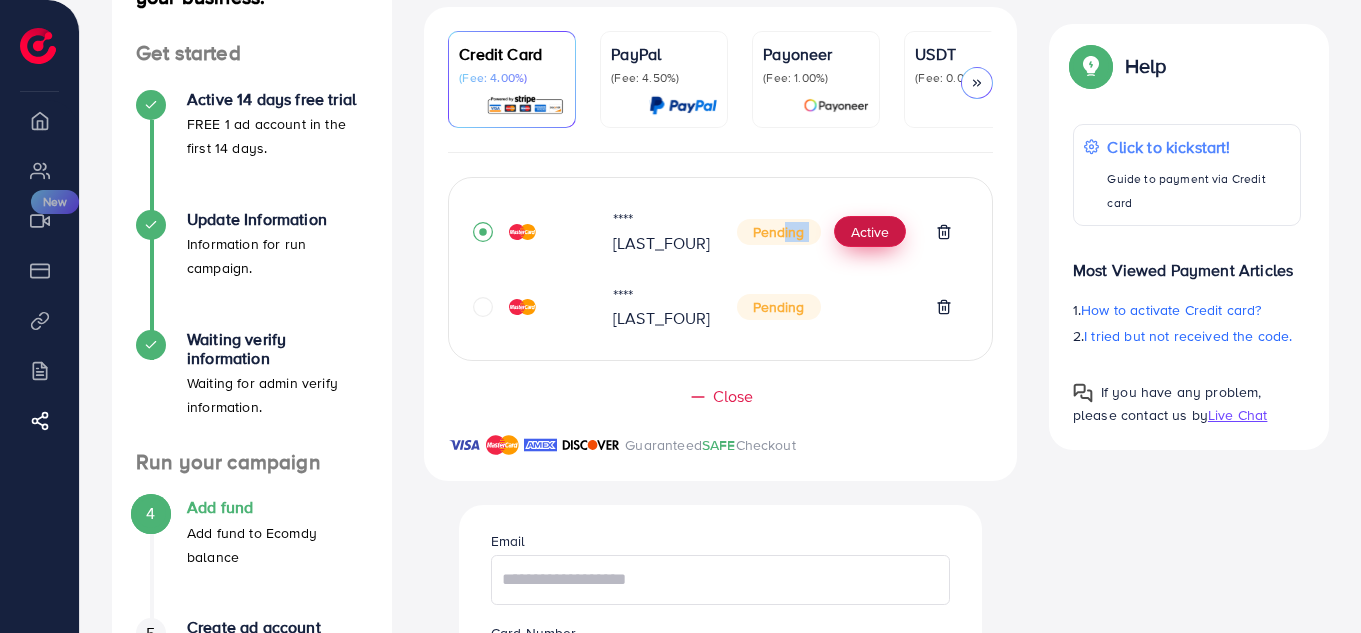 click on "Active" at bounding box center [870, 232] 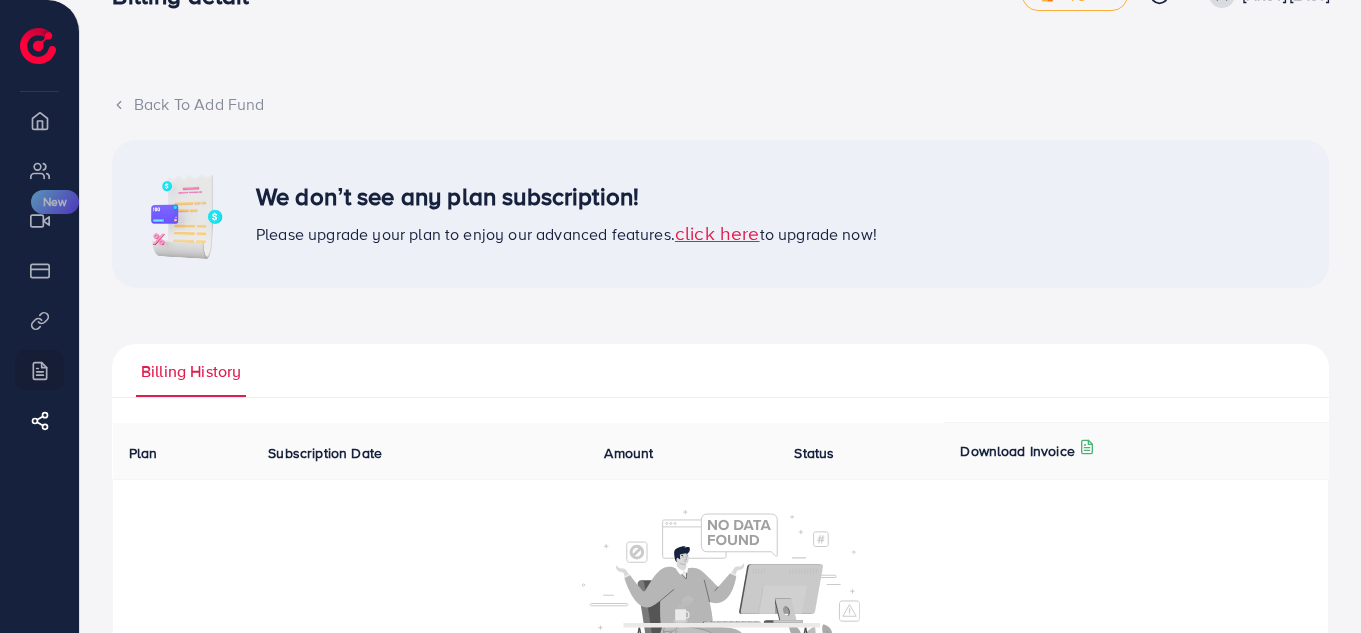scroll, scrollTop: 56, scrollLeft: 0, axis: vertical 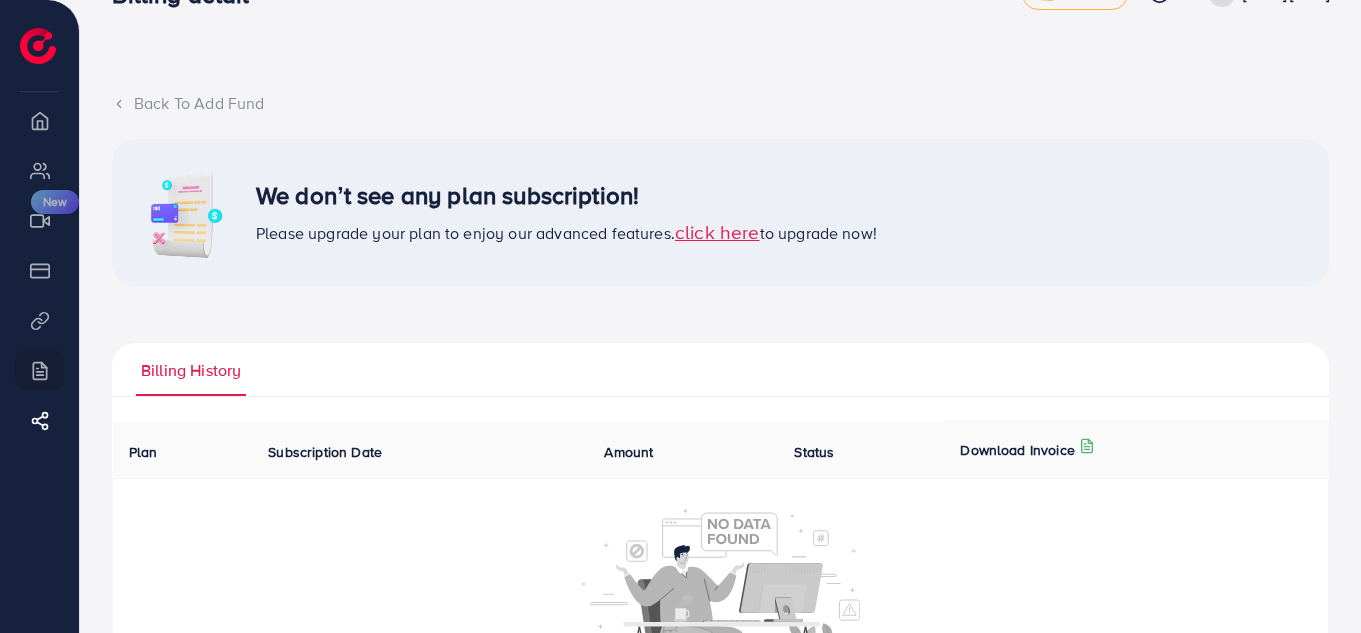 click on "click here" at bounding box center (717, 231) 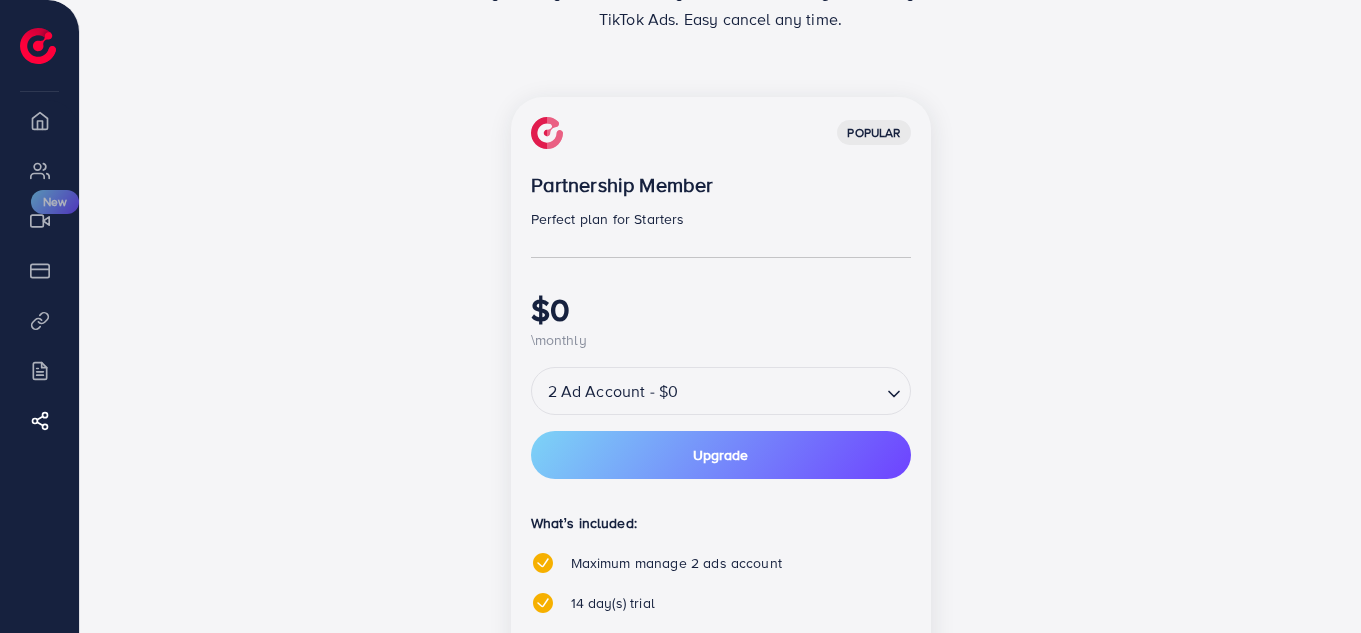 scroll, scrollTop: 272, scrollLeft: 0, axis: vertical 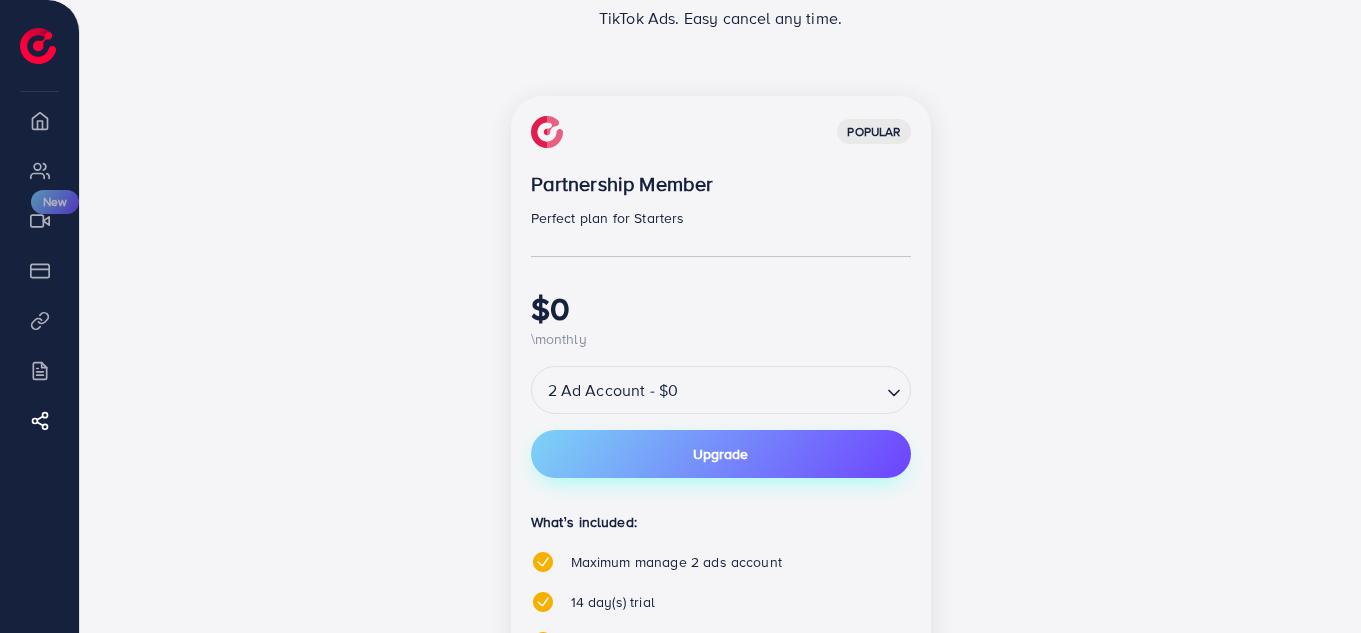 click on "Upgrade" at bounding box center [720, 454] 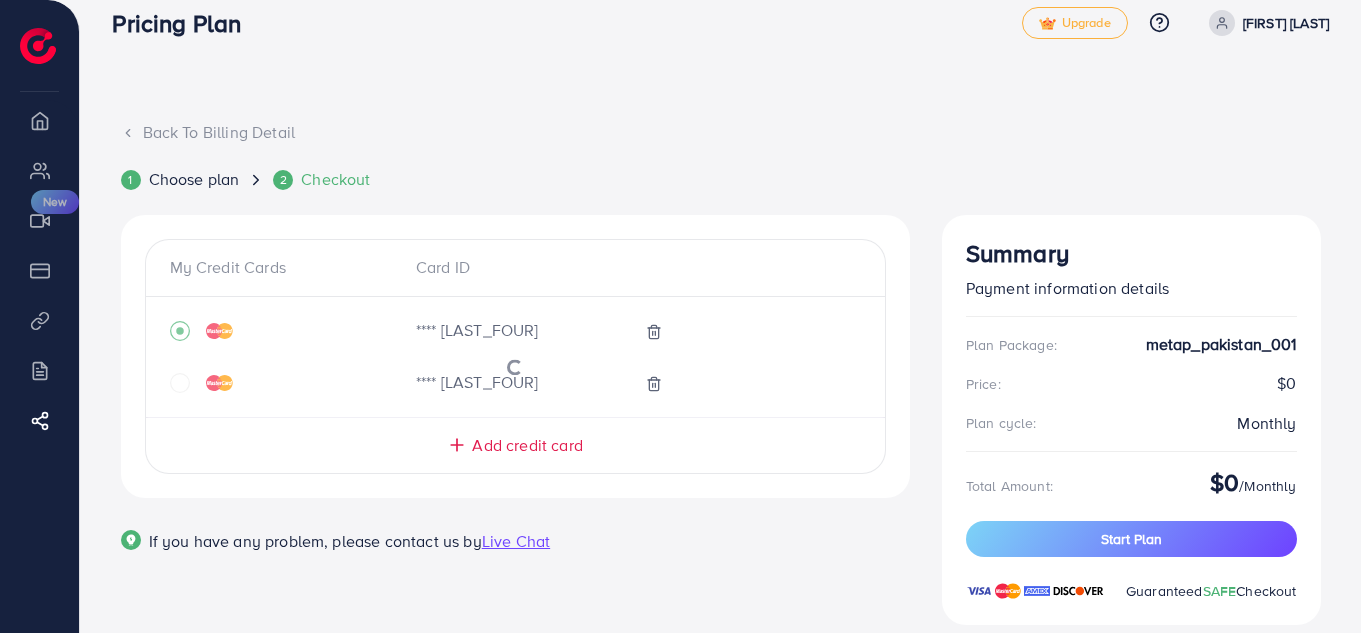 scroll, scrollTop: 75, scrollLeft: 0, axis: vertical 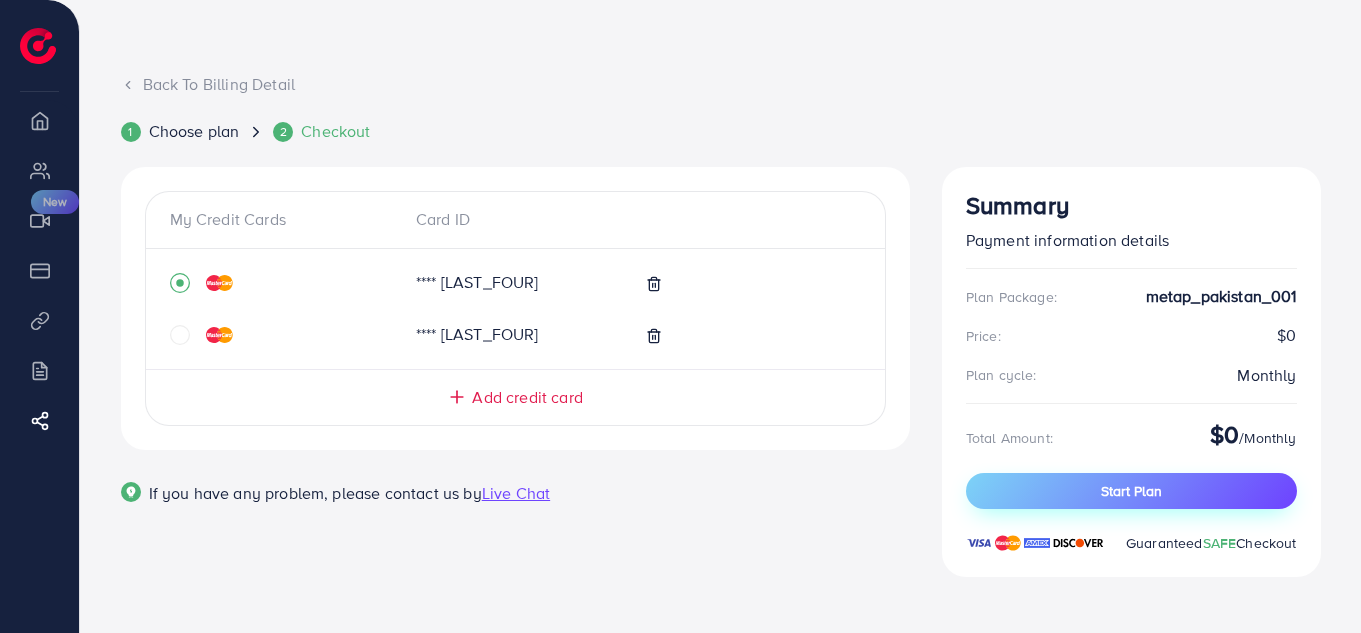 click on "Start Plan" at bounding box center (1131, 491) 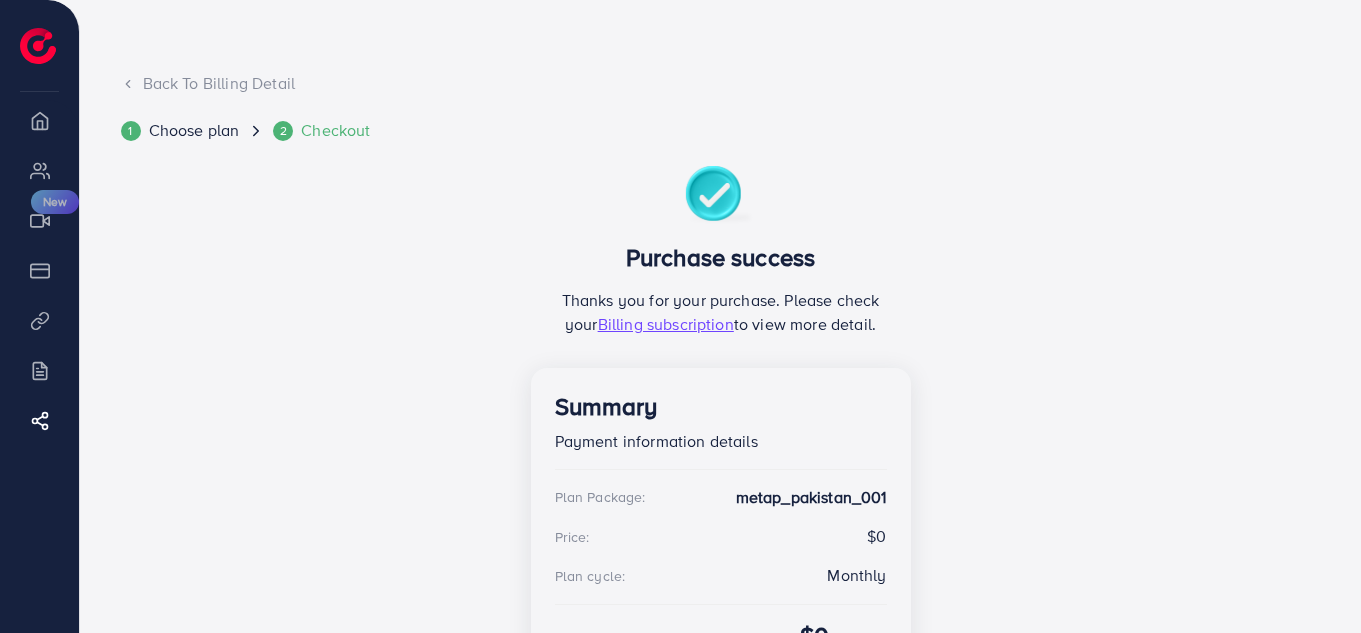 scroll, scrollTop: 272, scrollLeft: 0, axis: vertical 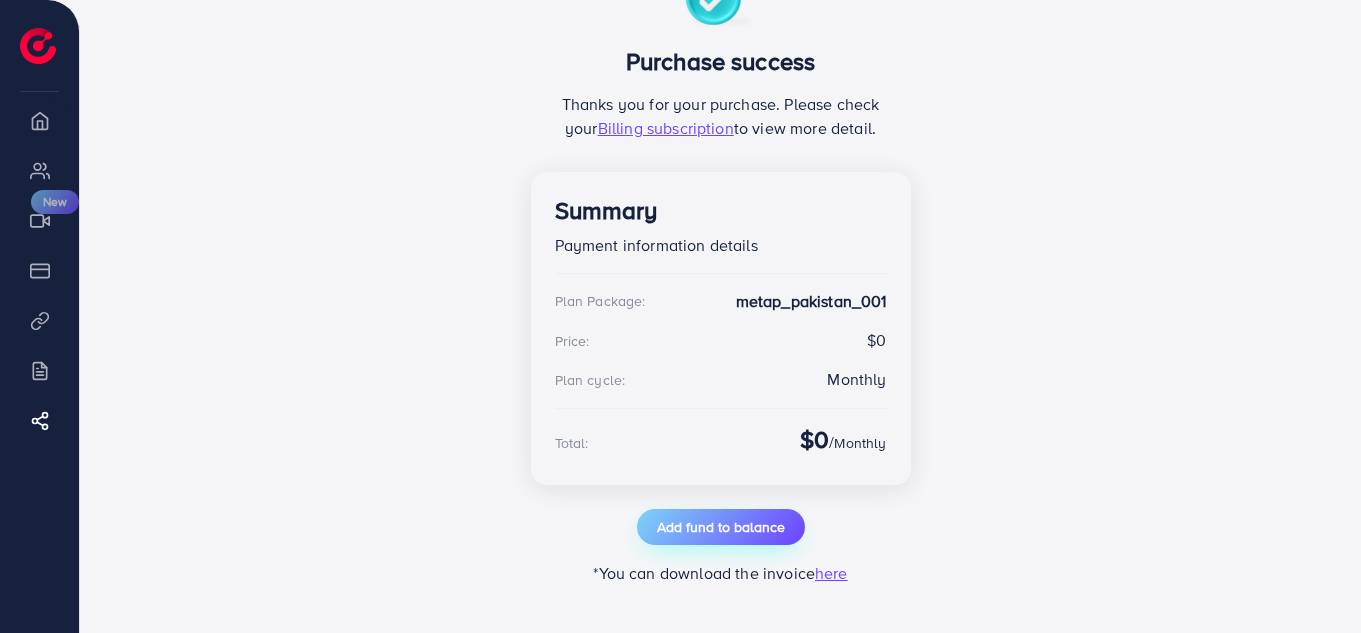 click on "Add fund to balance" at bounding box center (721, 527) 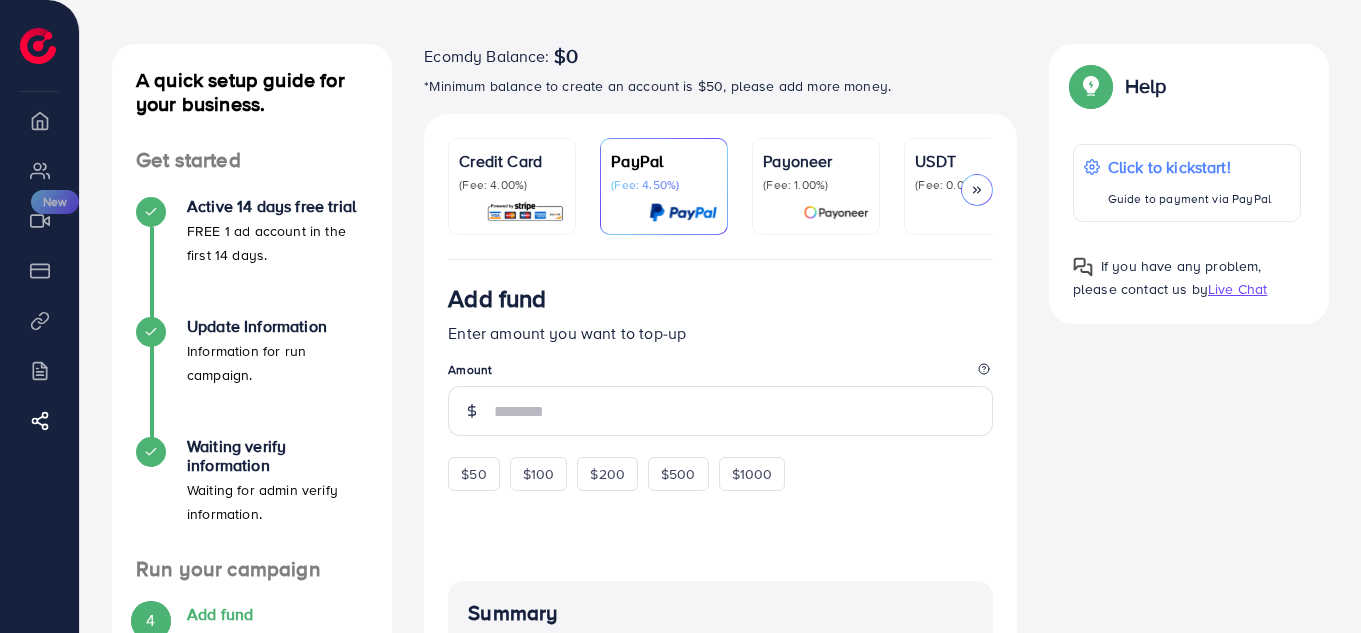 scroll, scrollTop: 79, scrollLeft: 0, axis: vertical 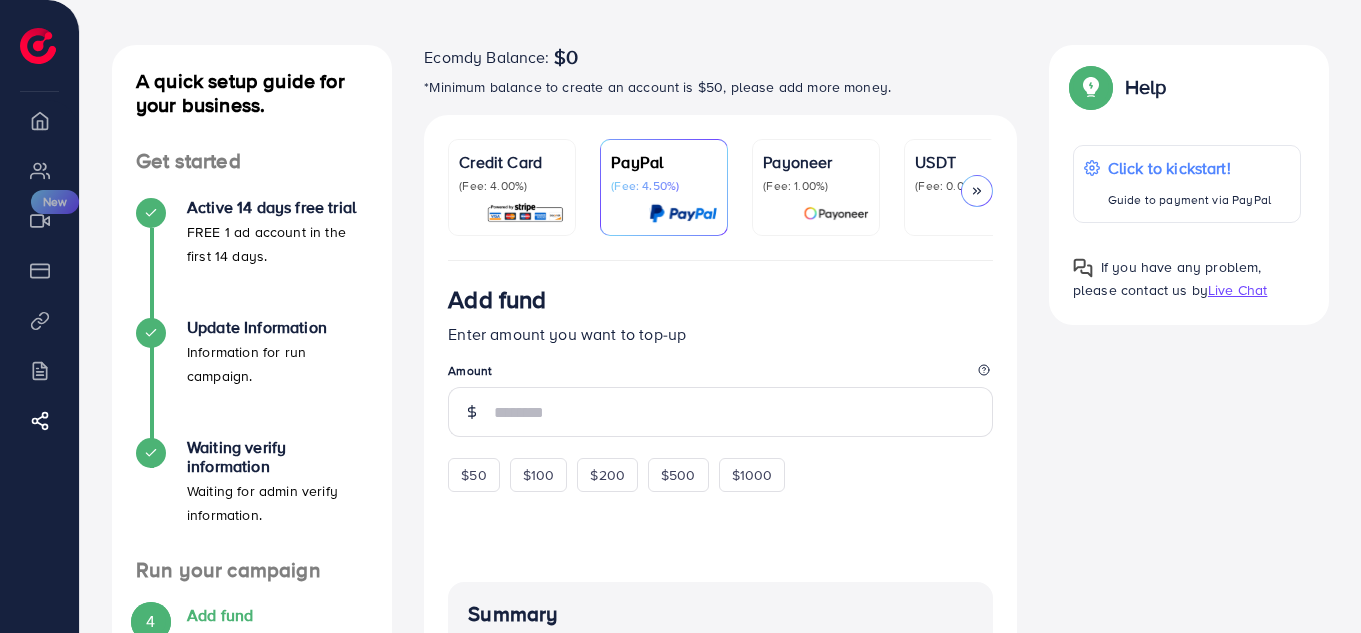 click at bounding box center [525, 213] 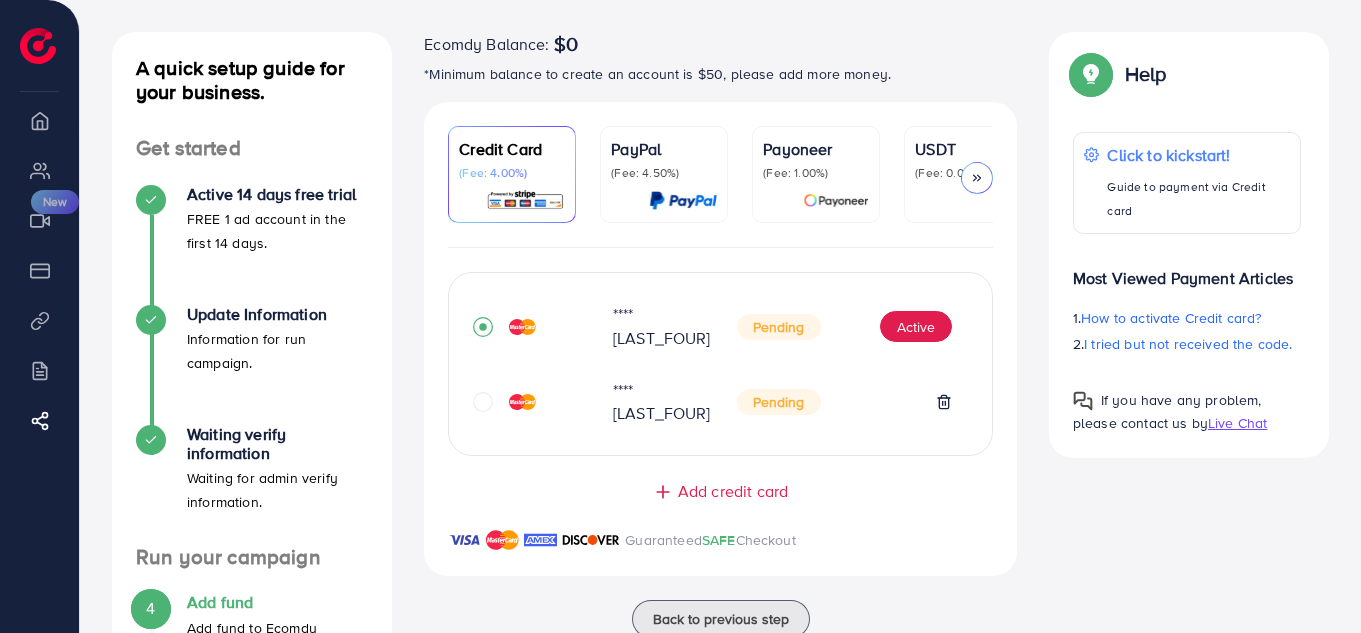 scroll, scrollTop: 93, scrollLeft: 0, axis: vertical 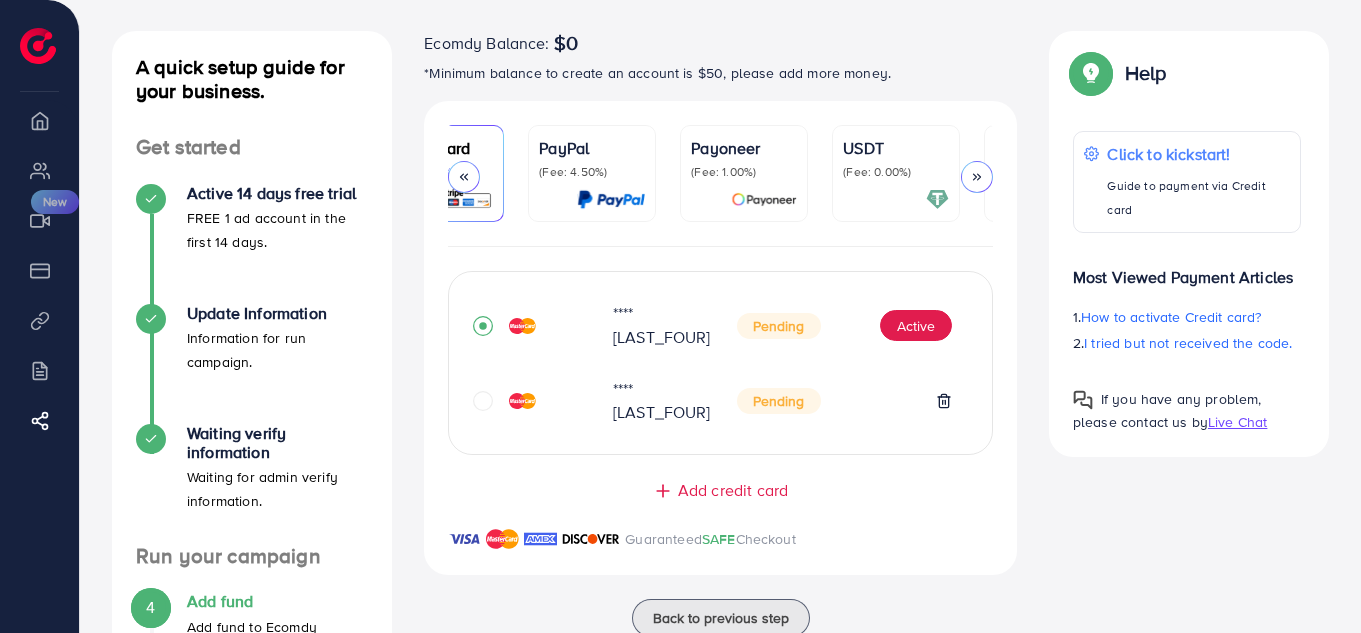 click on "Payoneer" at bounding box center [744, 148] 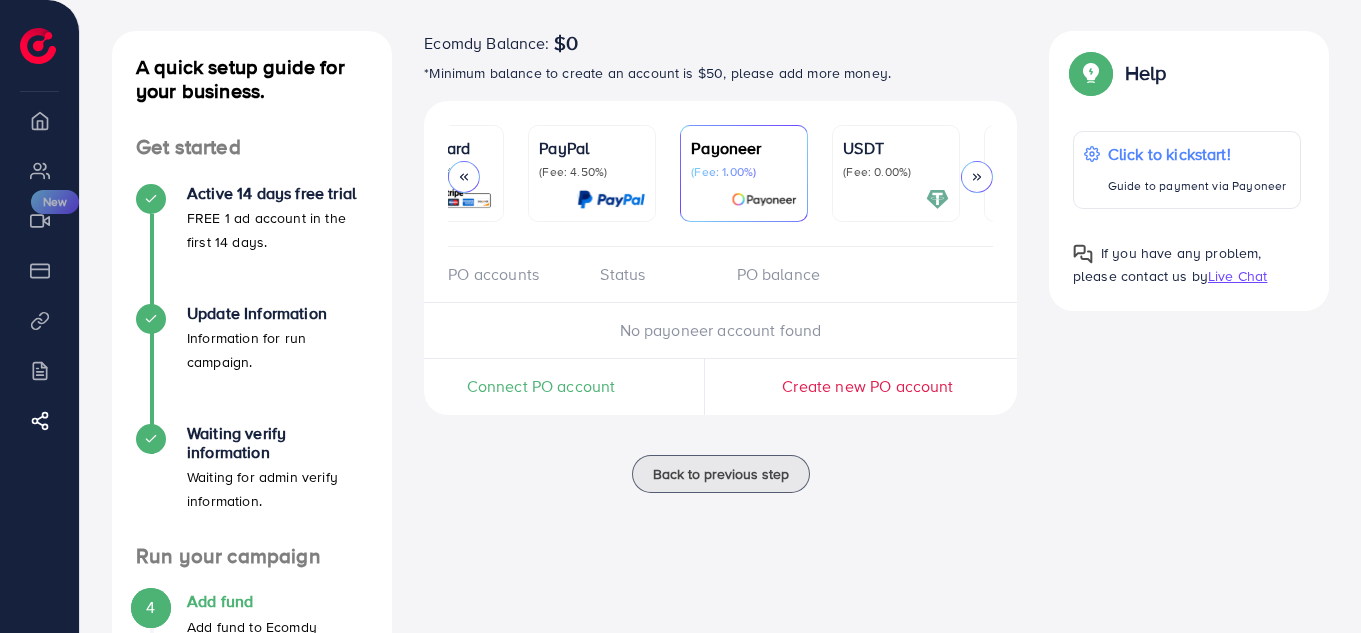 click on "USDT   (Fee: 0.00%)" at bounding box center (896, 173) 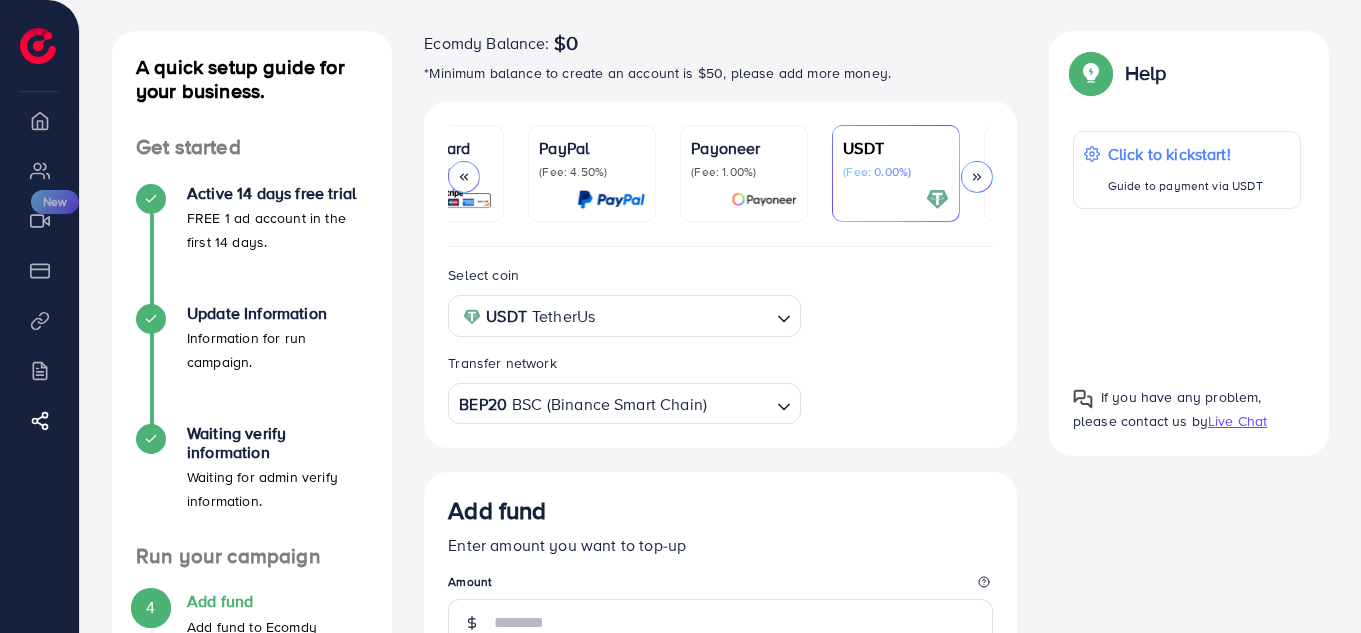 scroll, scrollTop: 0, scrollLeft: 191, axis: horizontal 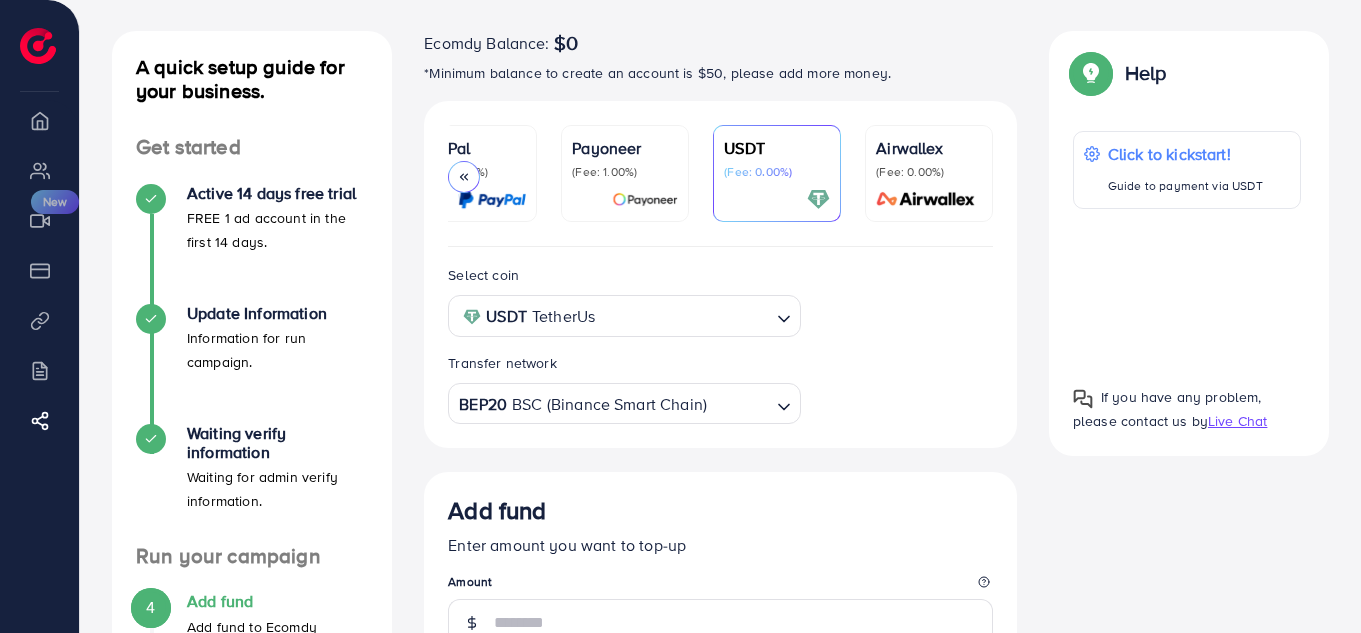 click on "(Fee: 1.00%)" at bounding box center (625, 172) 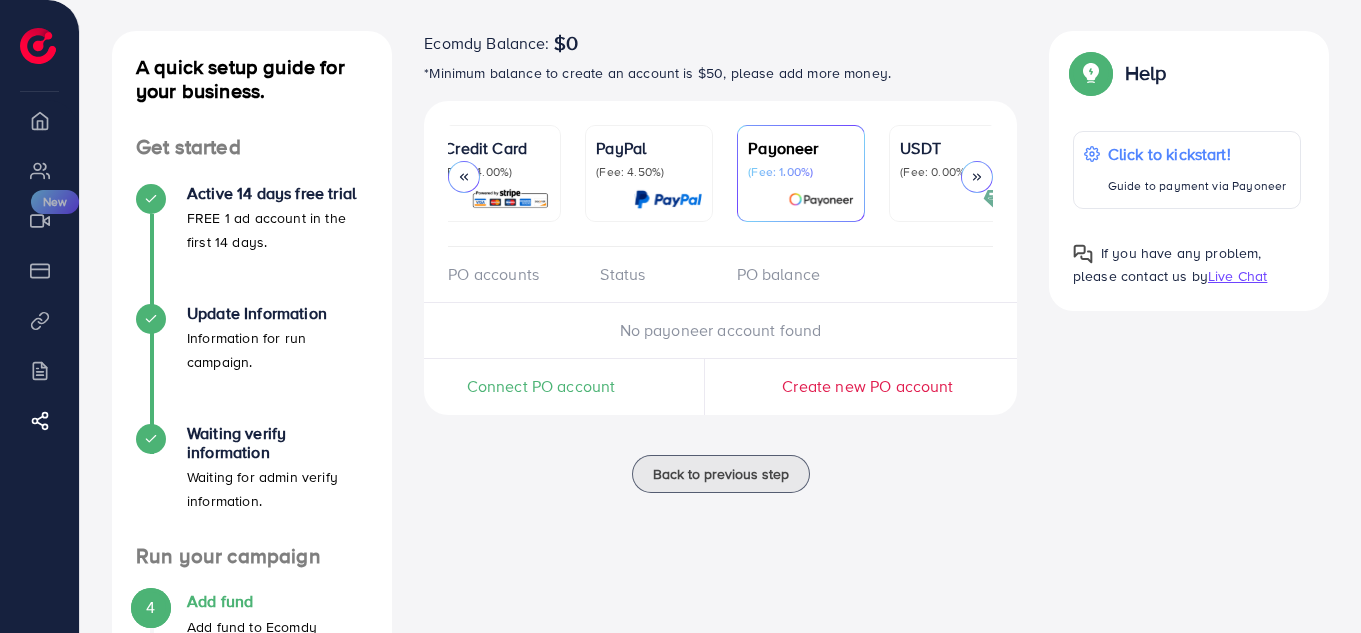 scroll, scrollTop: 0, scrollLeft: 0, axis: both 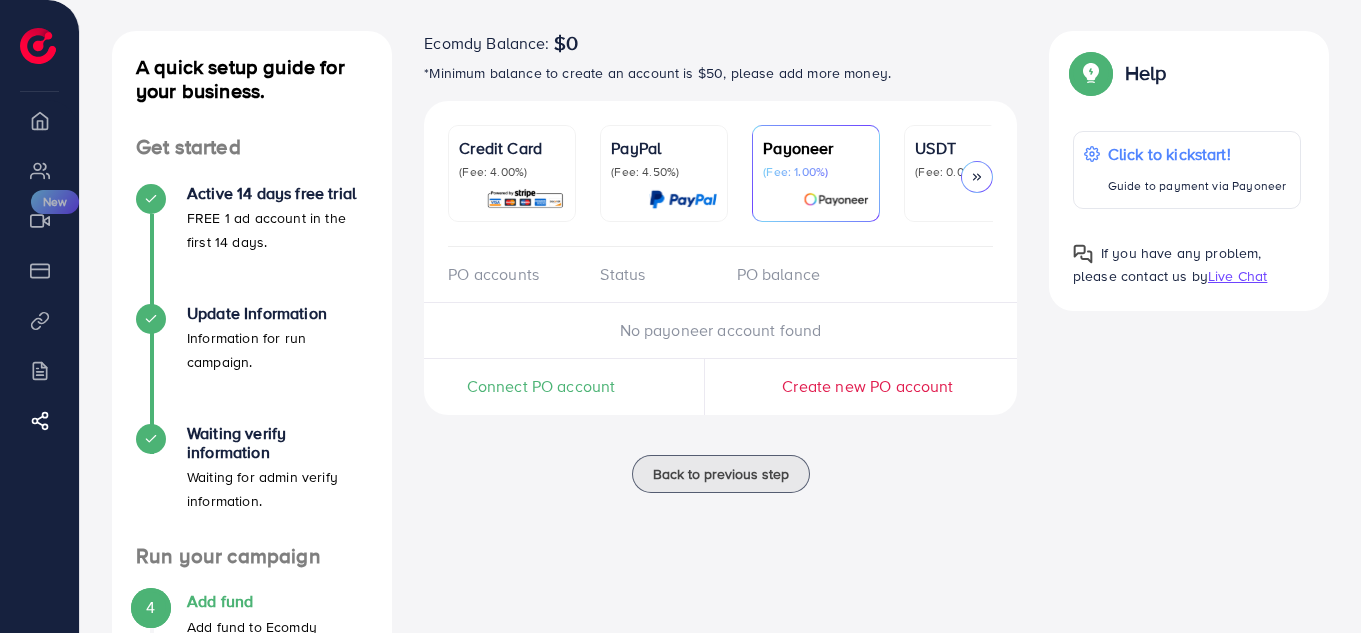 click on "Credit Card   (Fee: 4.00%)" at bounding box center (512, 158) 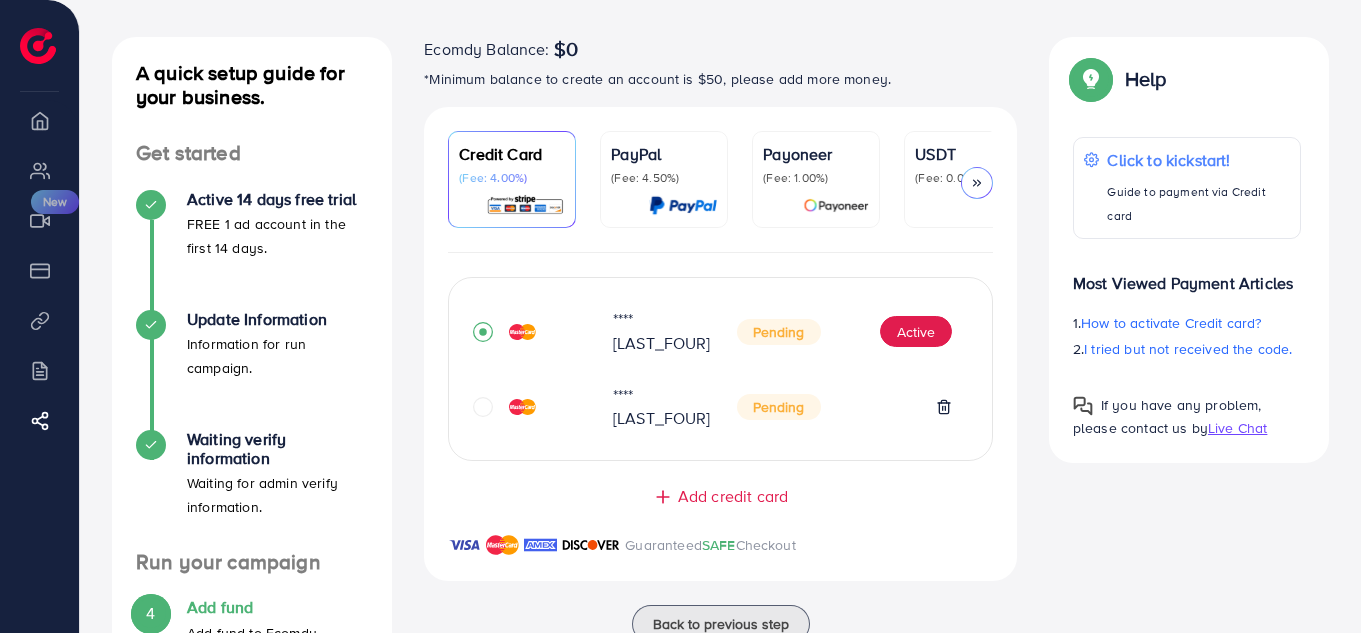 scroll, scrollTop: 85, scrollLeft: 0, axis: vertical 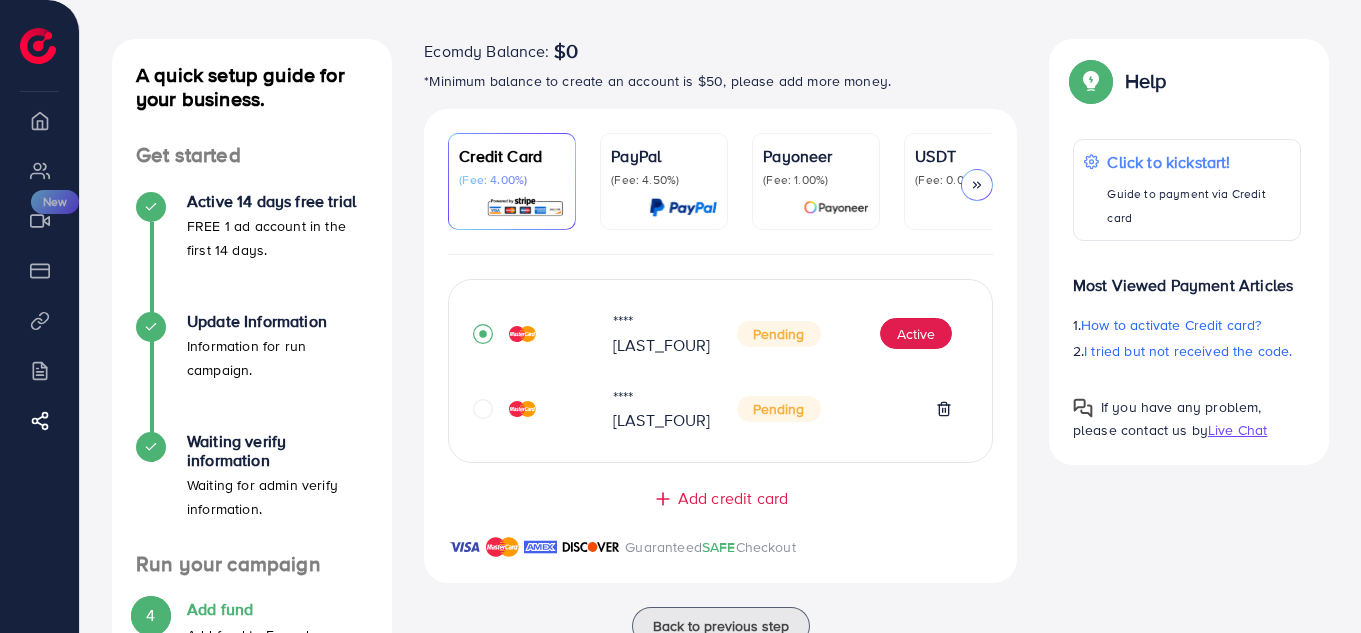 click at bounding box center (683, 207) 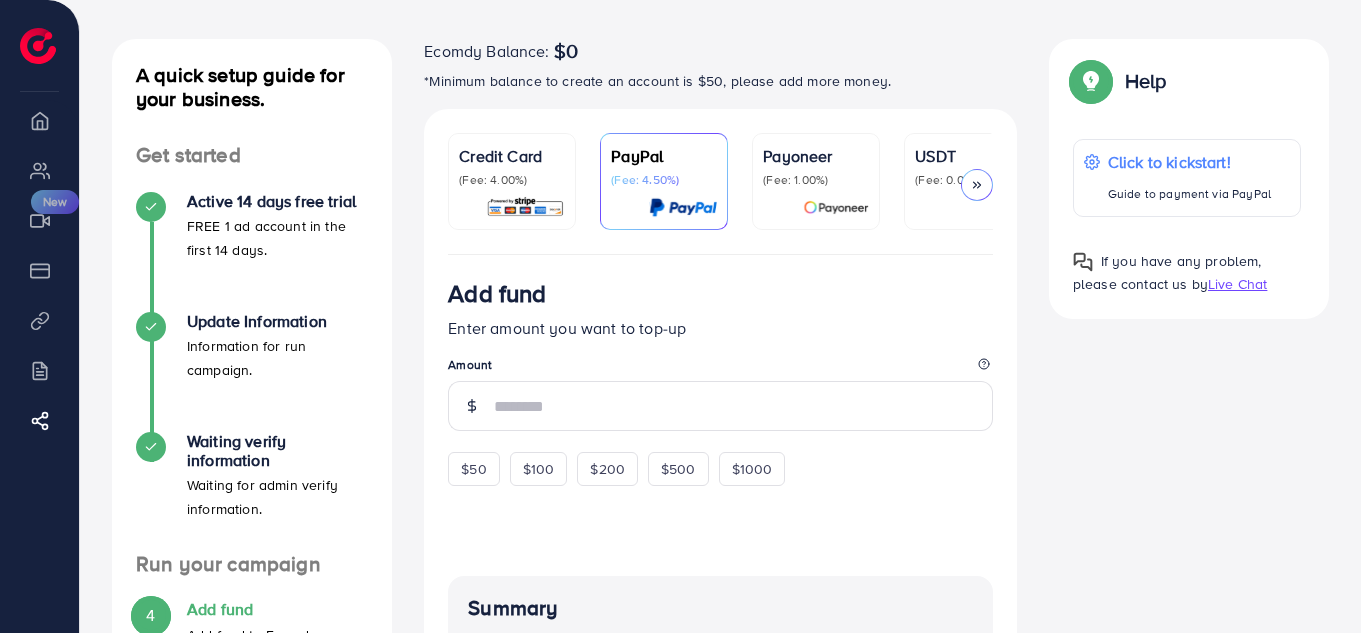 click on "(Fee: 1.00%)" at bounding box center [816, 180] 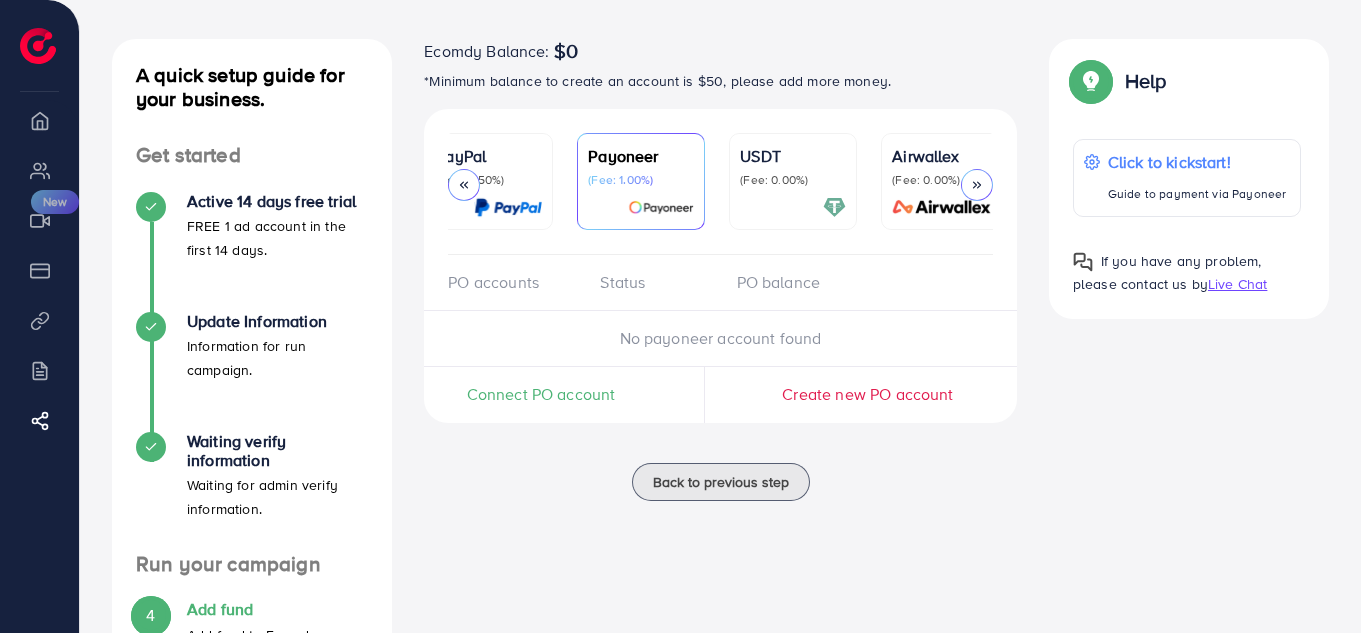 scroll, scrollTop: 0, scrollLeft: 174, axis: horizontal 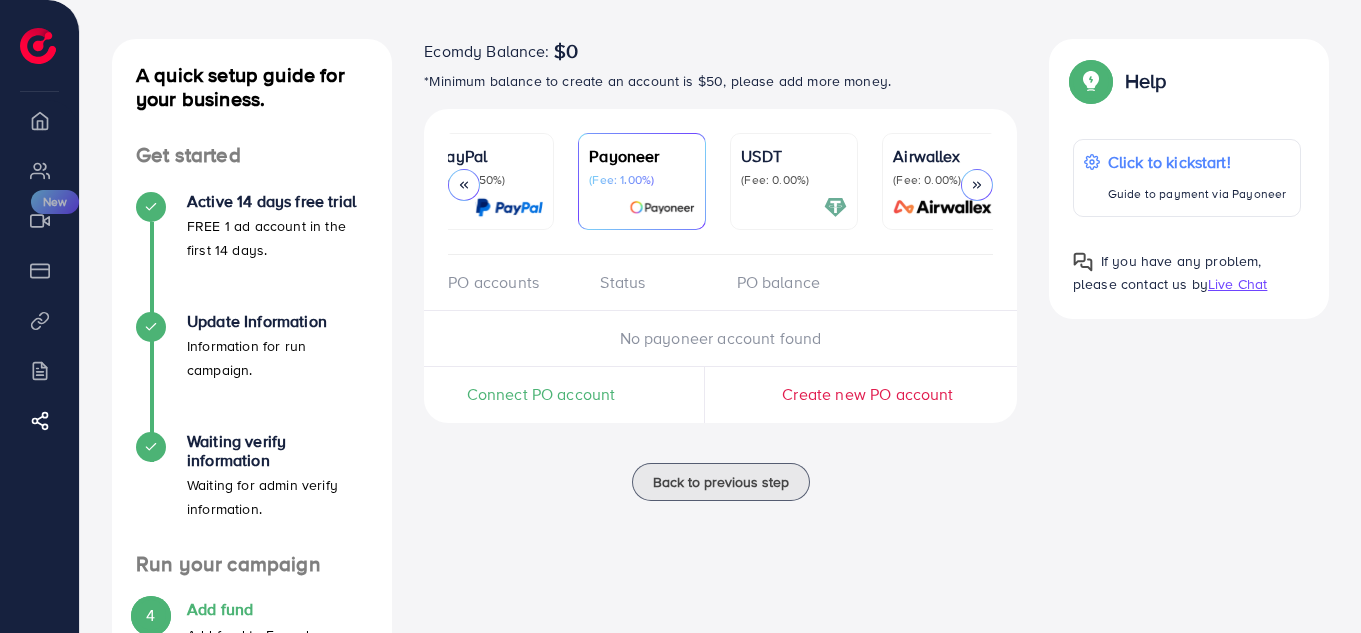click at bounding box center (794, 207) 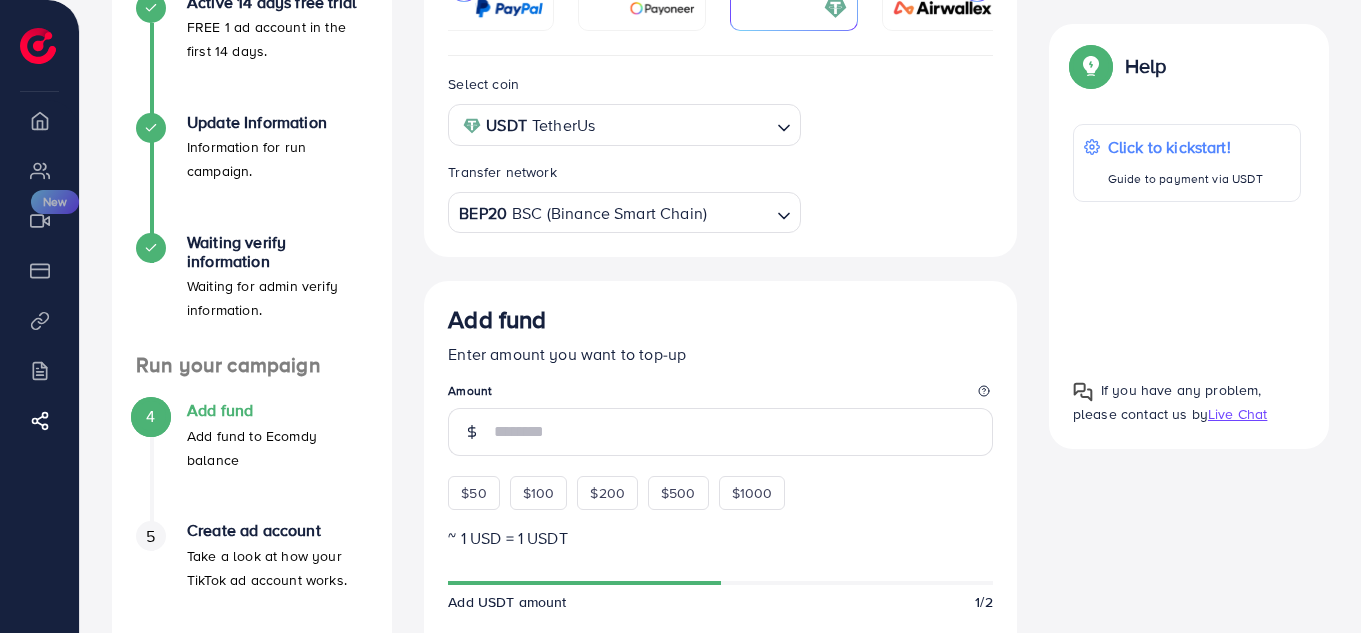 scroll, scrollTop: 283, scrollLeft: 0, axis: vertical 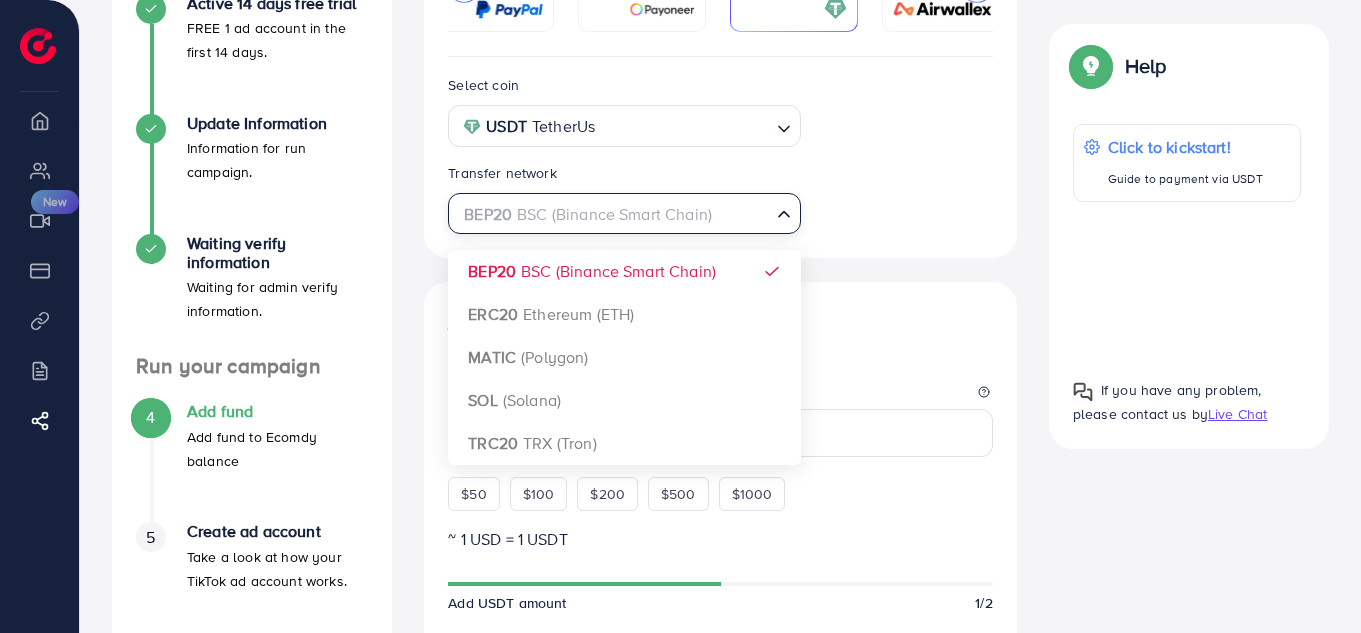 click on "Loading..." at bounding box center [785, 212] 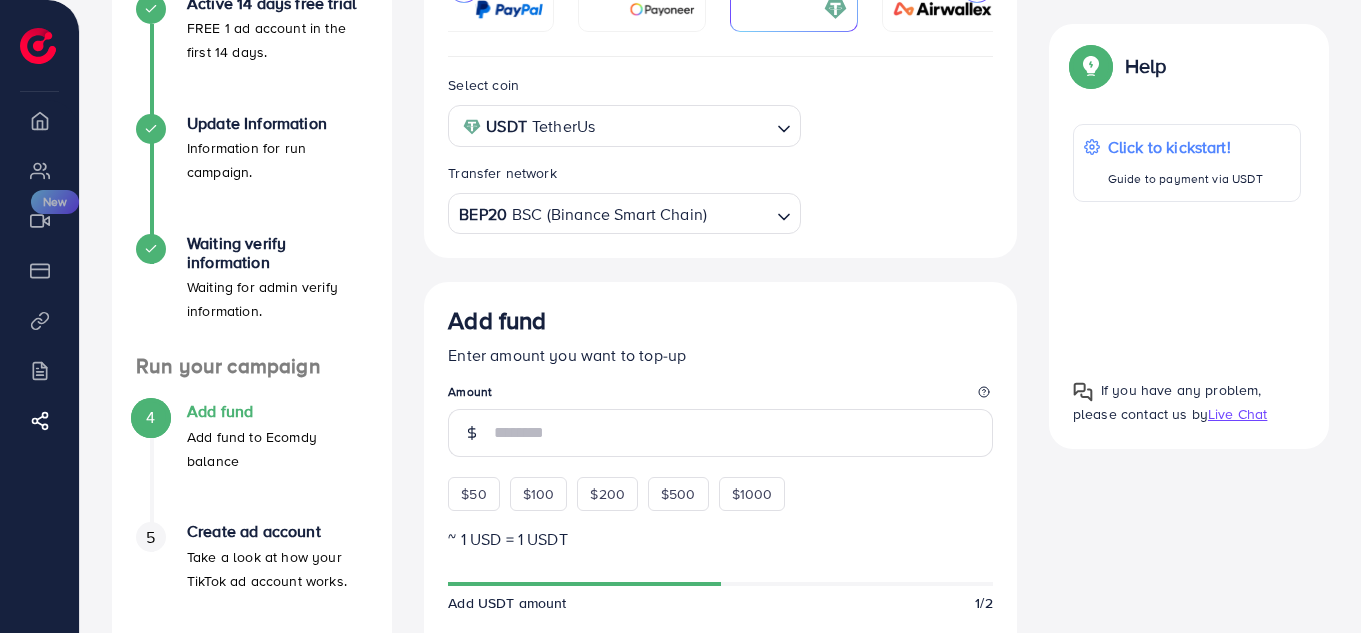 click on "Loading..." at bounding box center (785, 212) 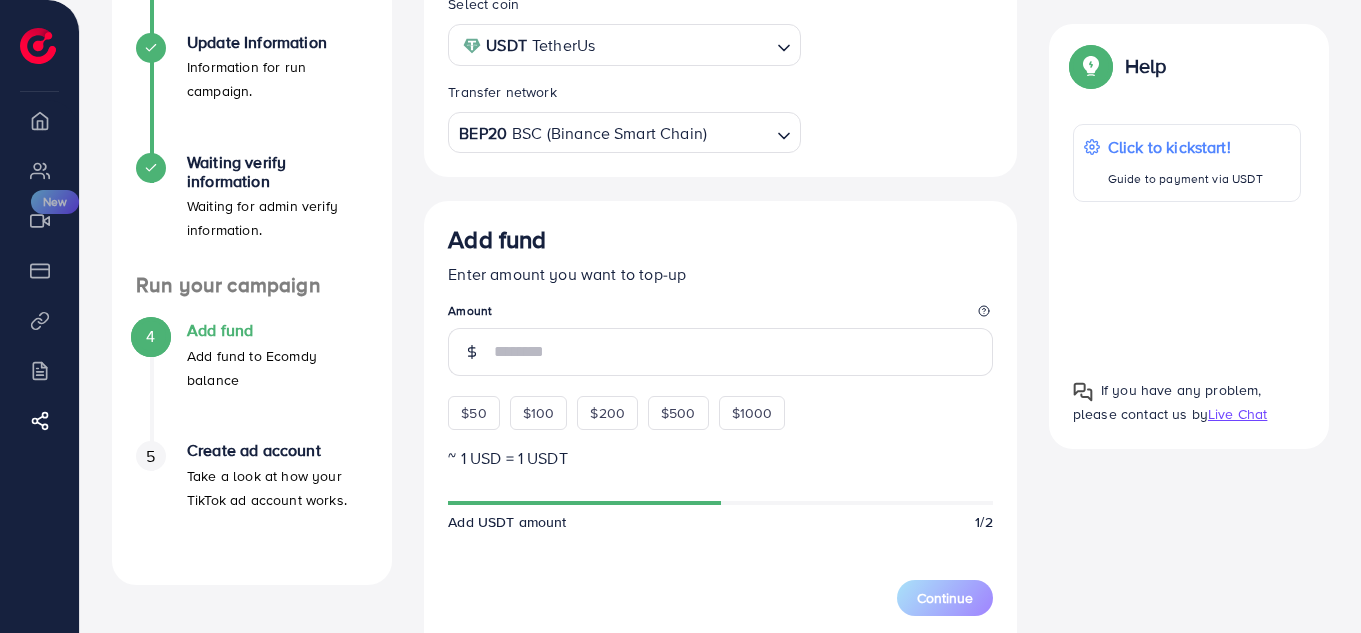 scroll, scrollTop: 365, scrollLeft: 0, axis: vertical 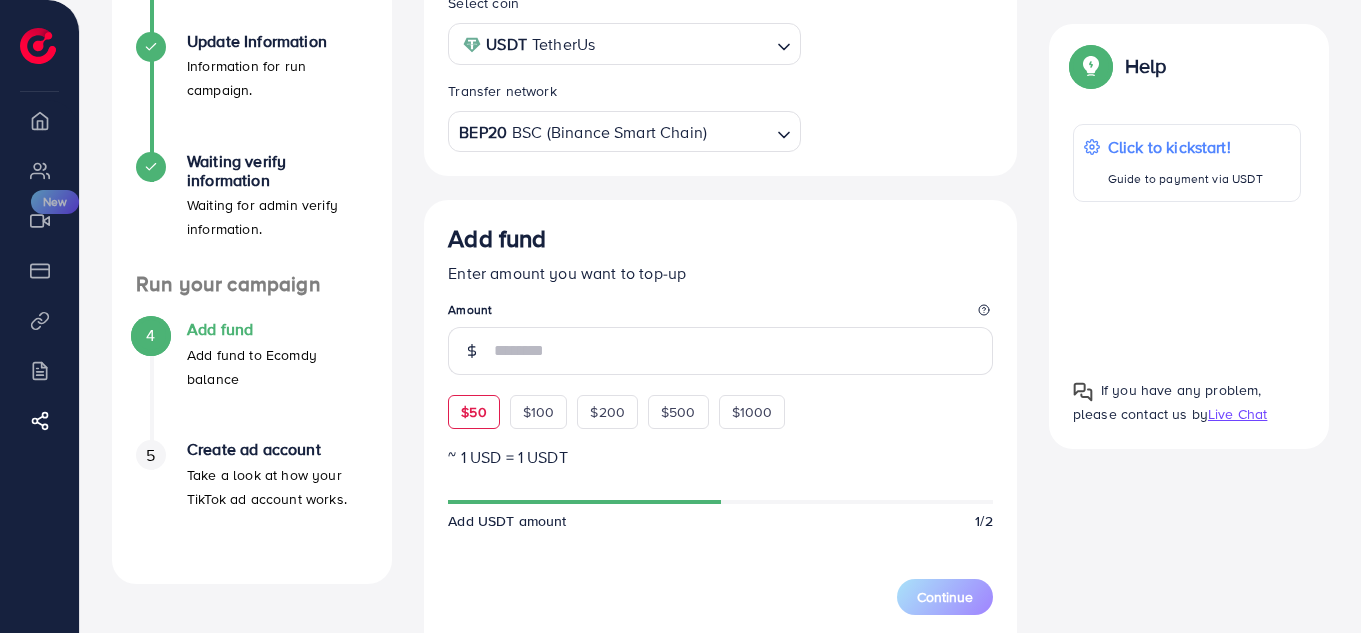 click on "$50" at bounding box center [473, 412] 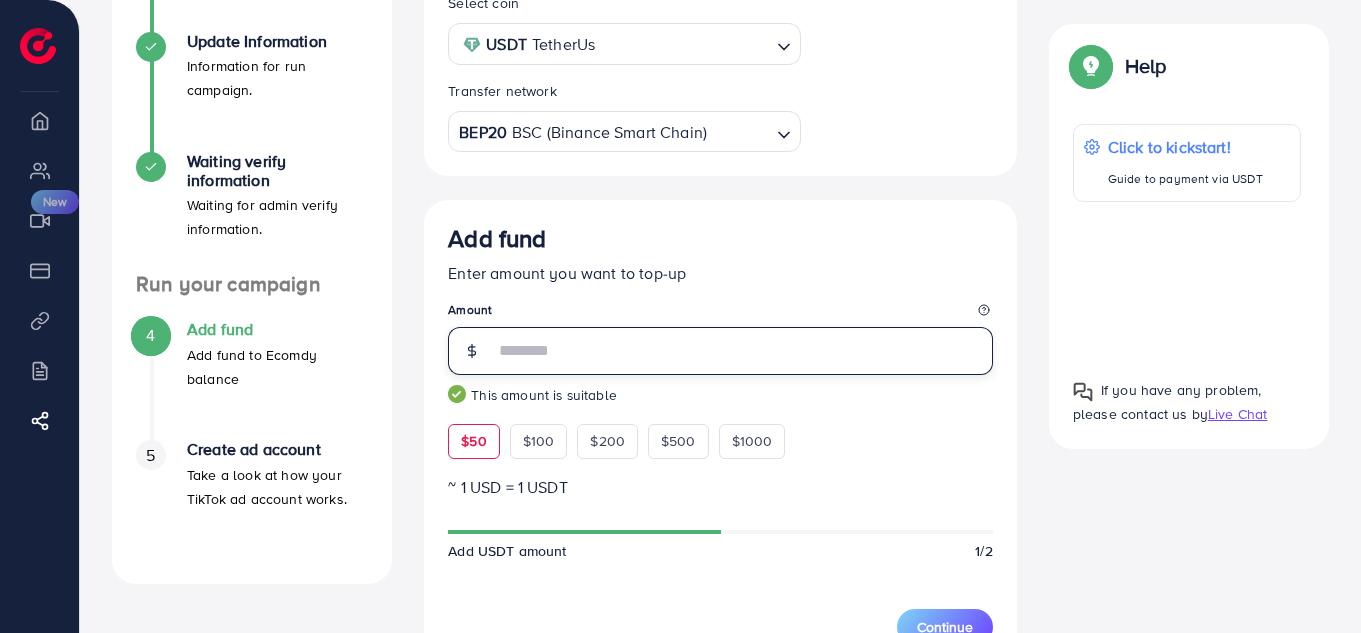 click on "**" at bounding box center (743, 351) 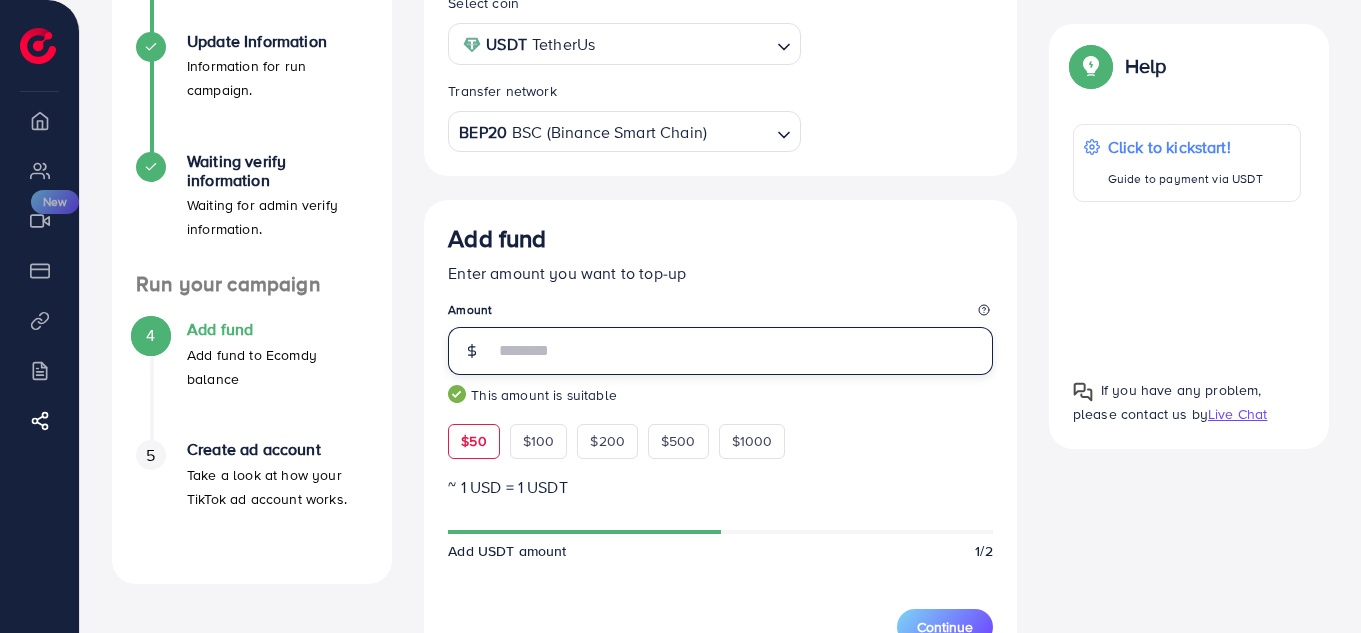 type on "*" 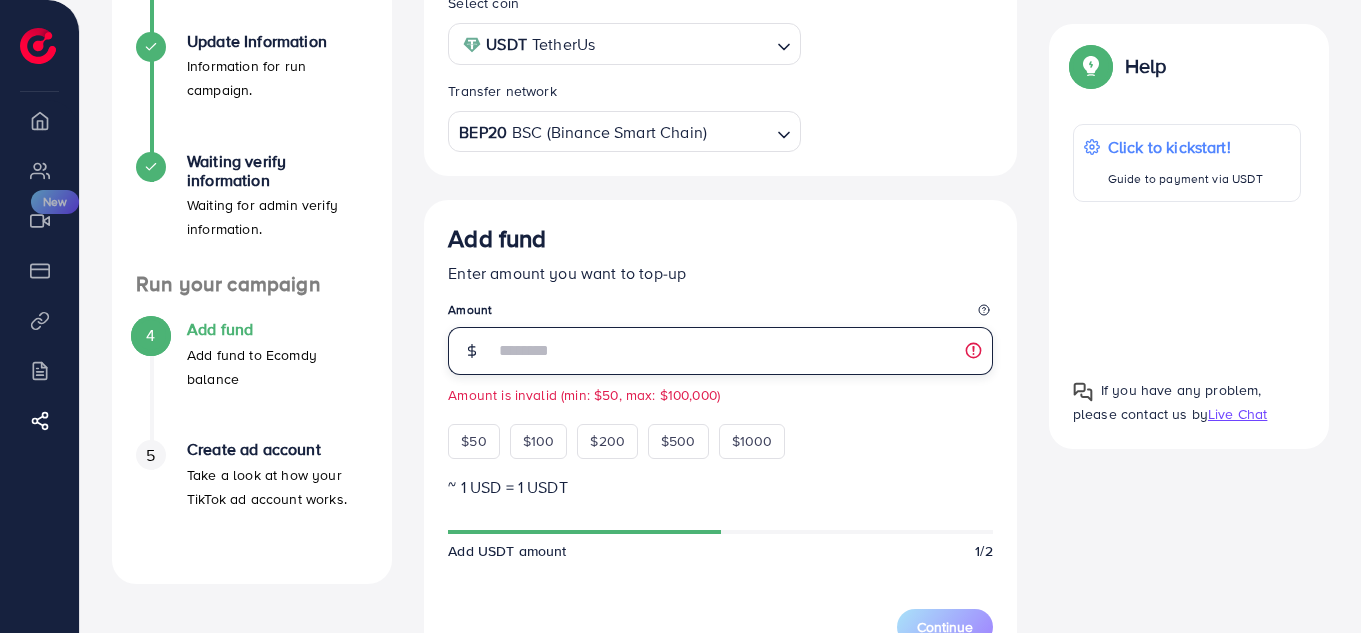 type on "*" 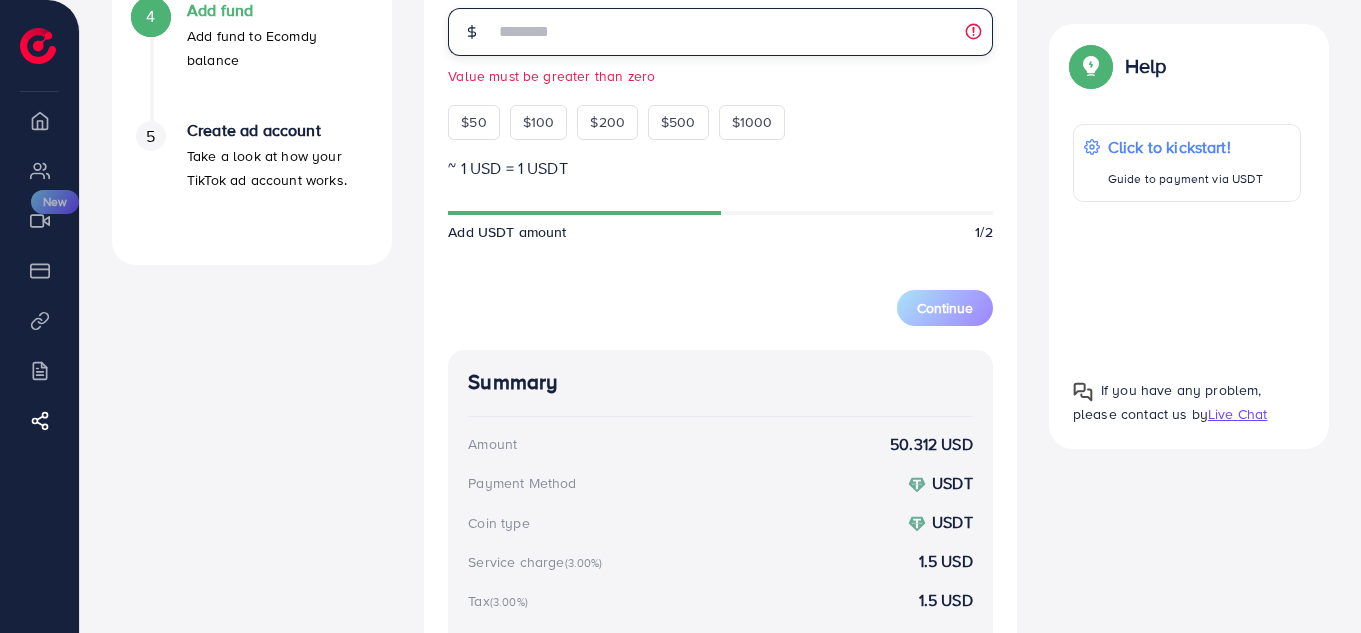 scroll, scrollTop: 670, scrollLeft: 0, axis: vertical 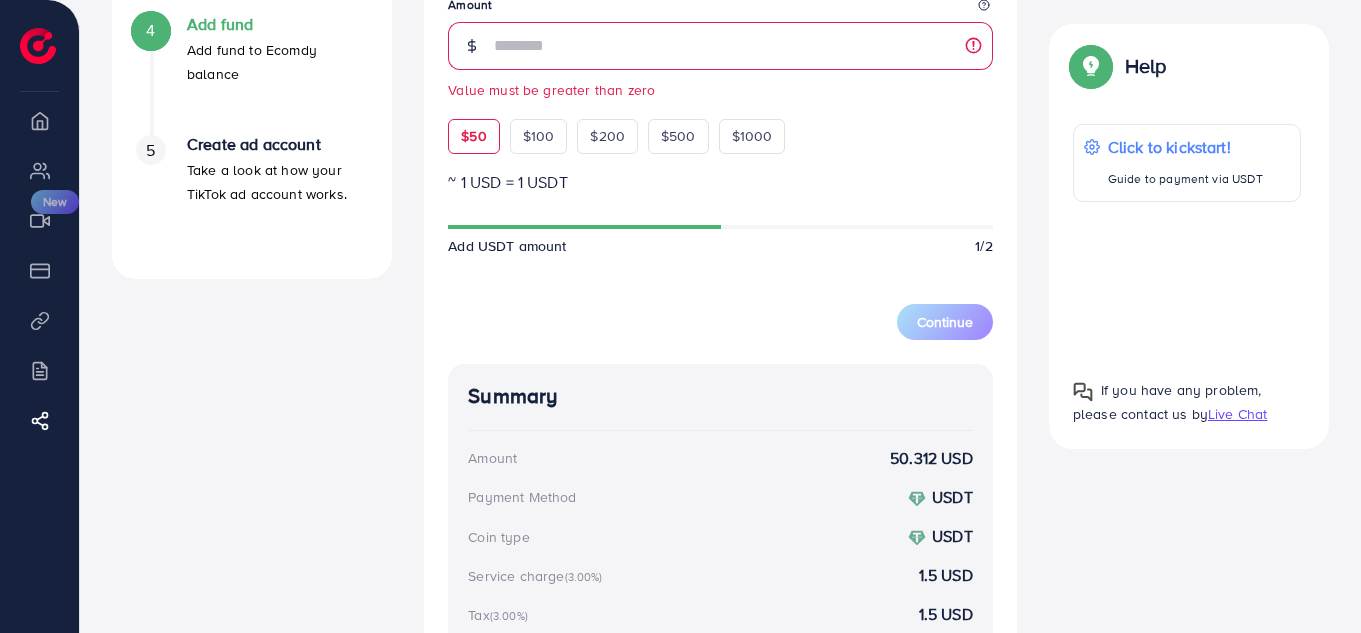 click on "$50" at bounding box center (473, 136) 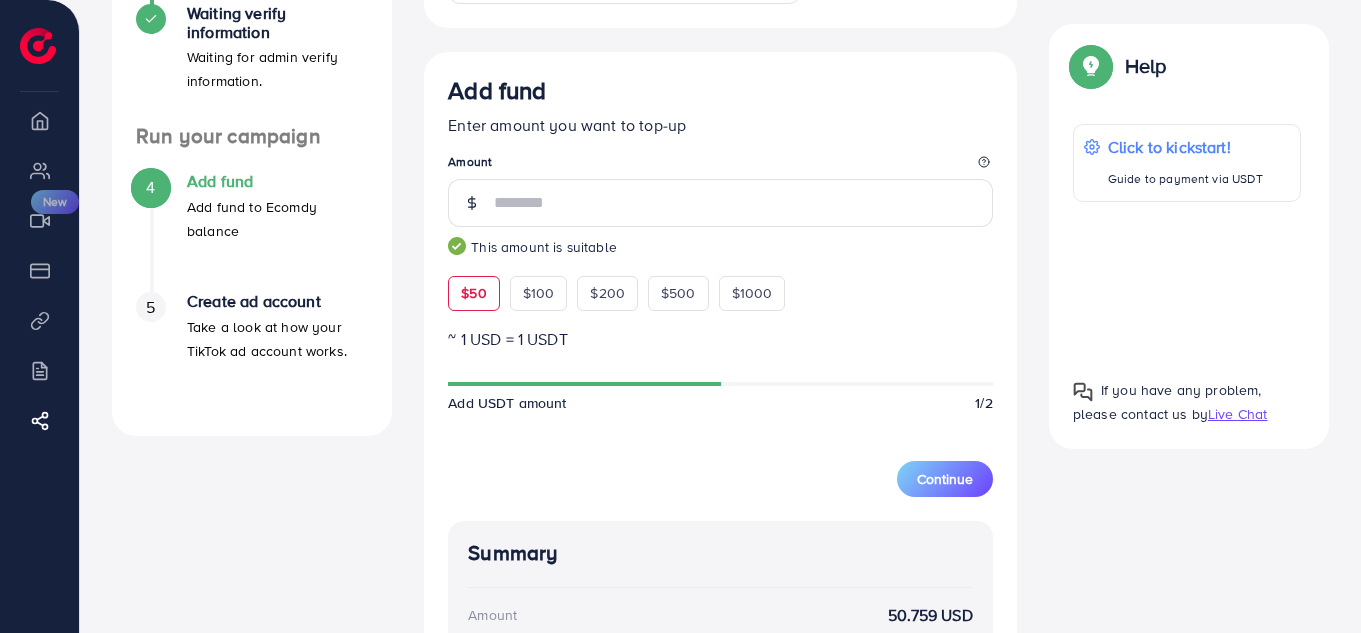 scroll, scrollTop: 512, scrollLeft: 0, axis: vertical 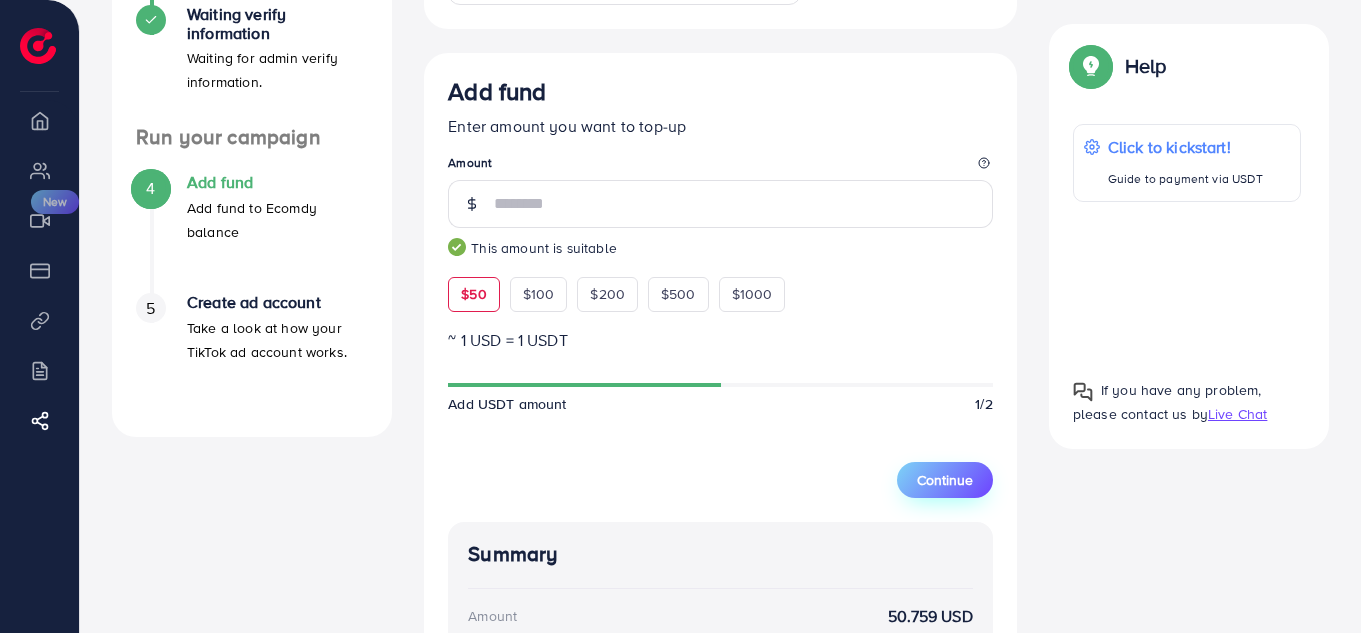 click on "Continue" at bounding box center [945, 480] 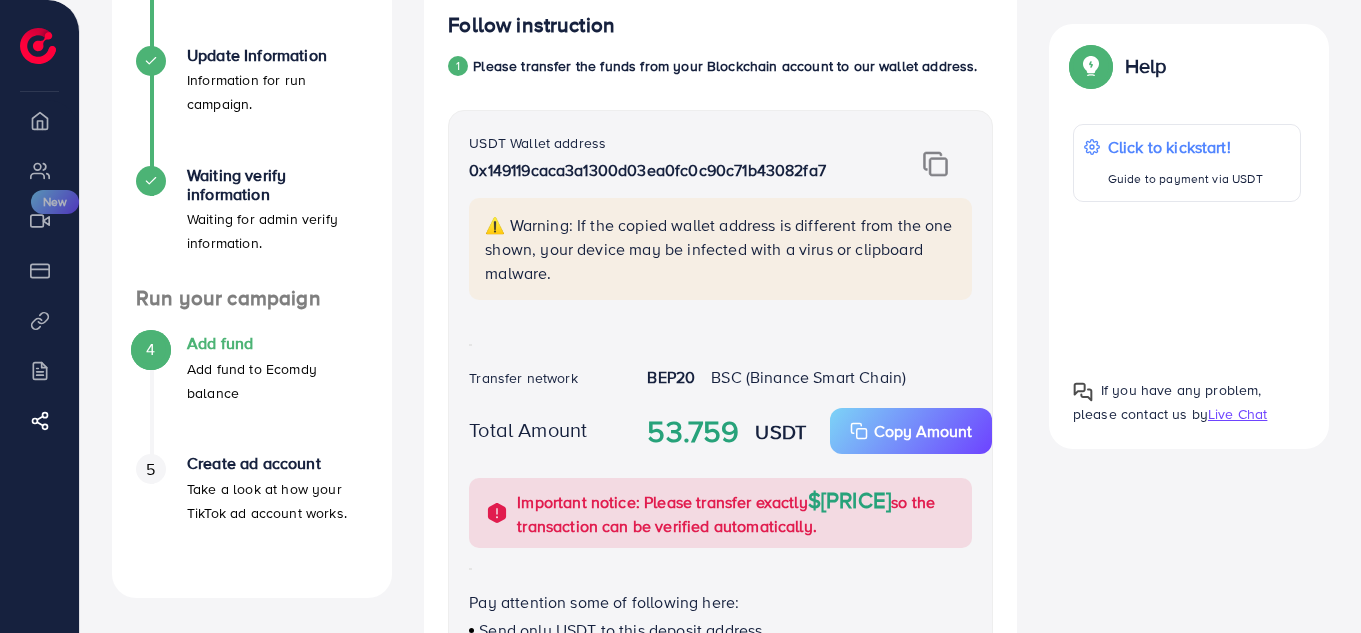 scroll, scrollTop: 350, scrollLeft: 0, axis: vertical 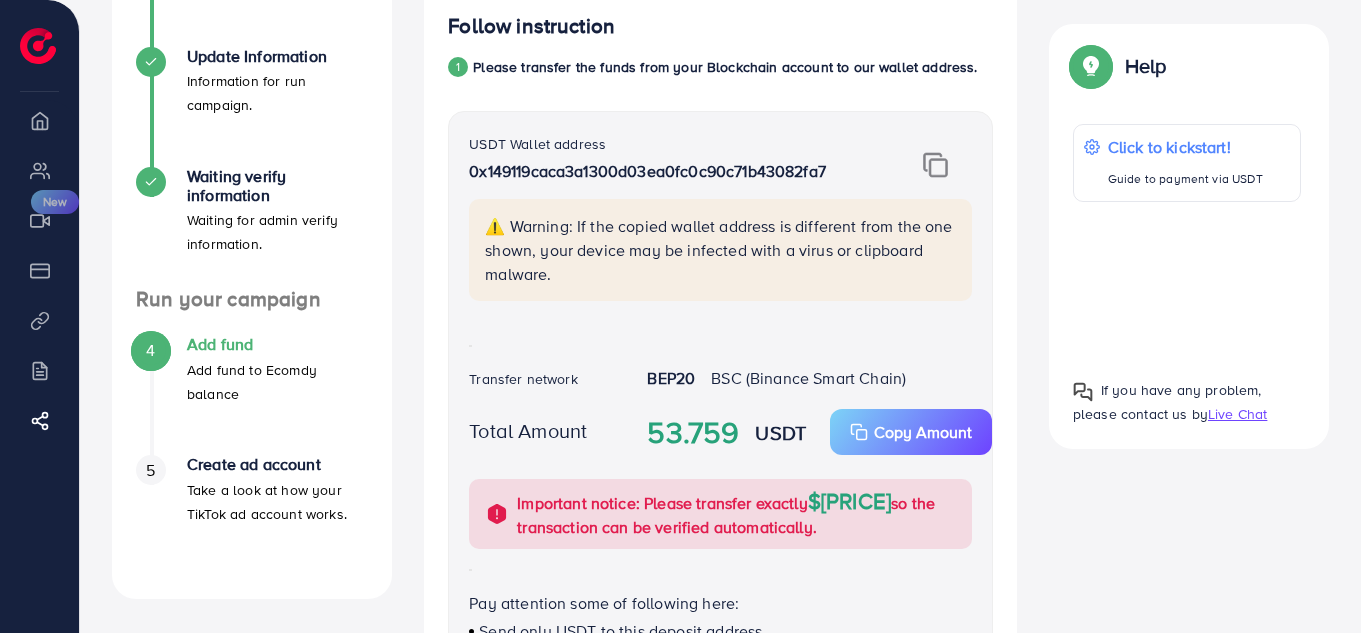 click at bounding box center [935, 165] 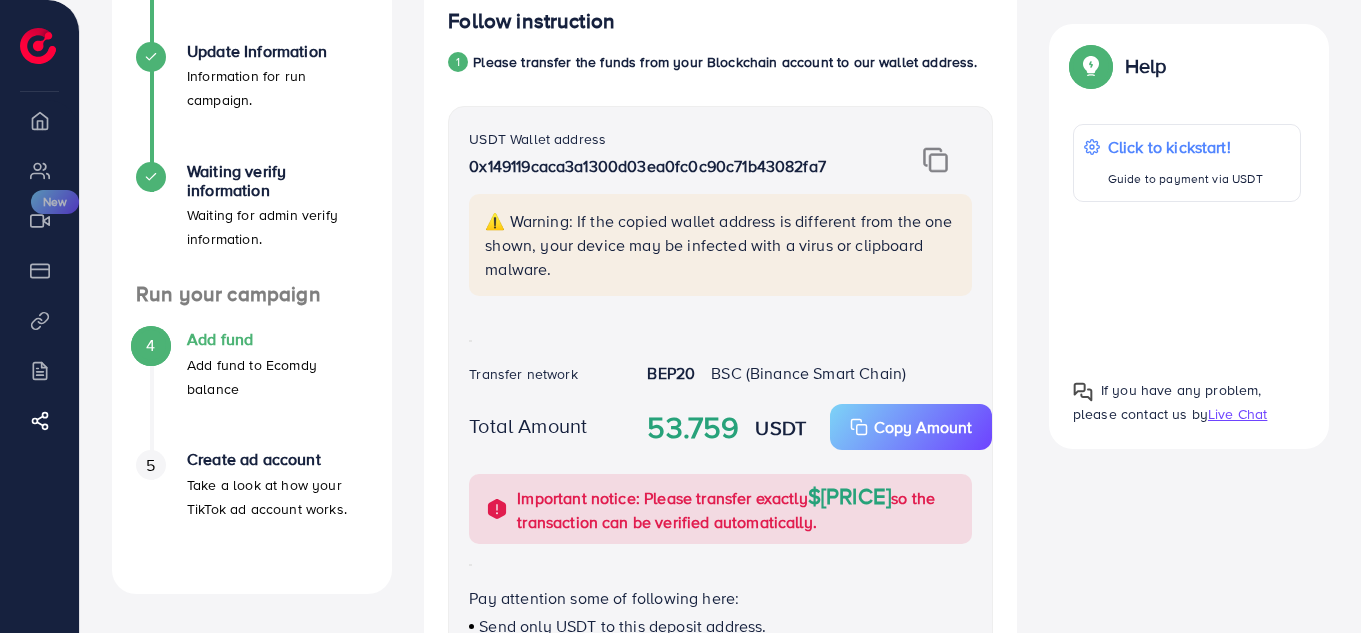 scroll, scrollTop: 0, scrollLeft: 0, axis: both 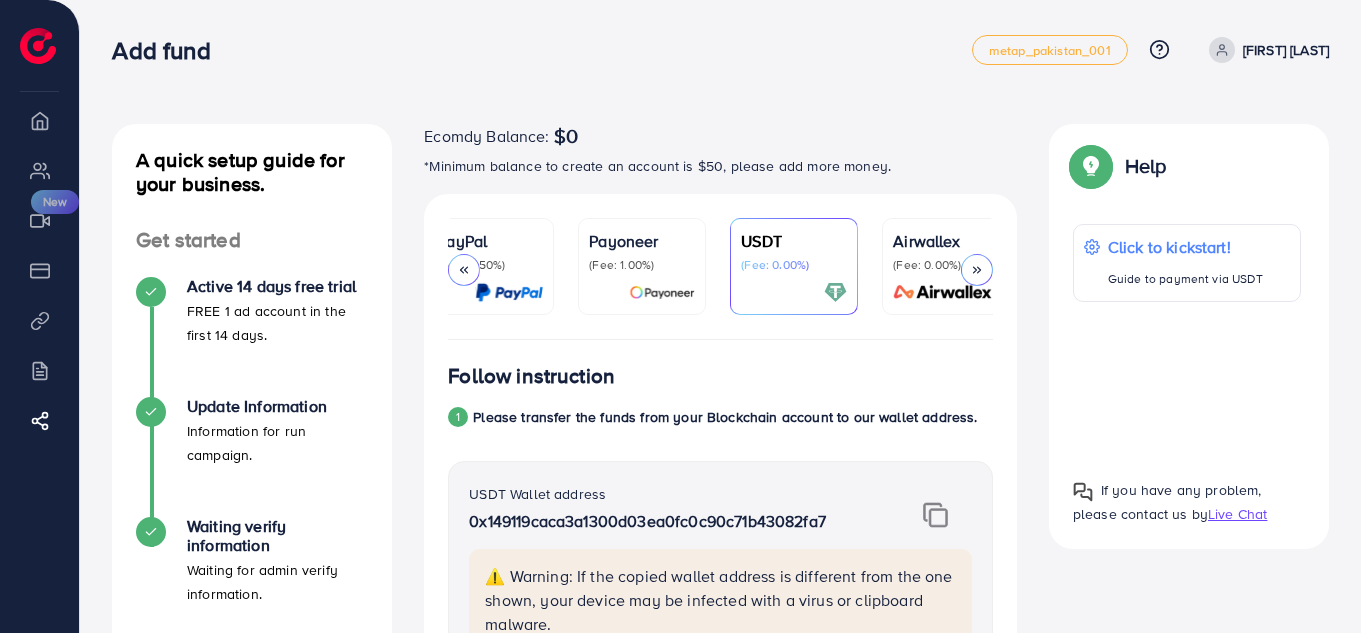 drag, startPoint x: 421, startPoint y: 135, endPoint x: 843, endPoint y: 122, distance: 422.2002 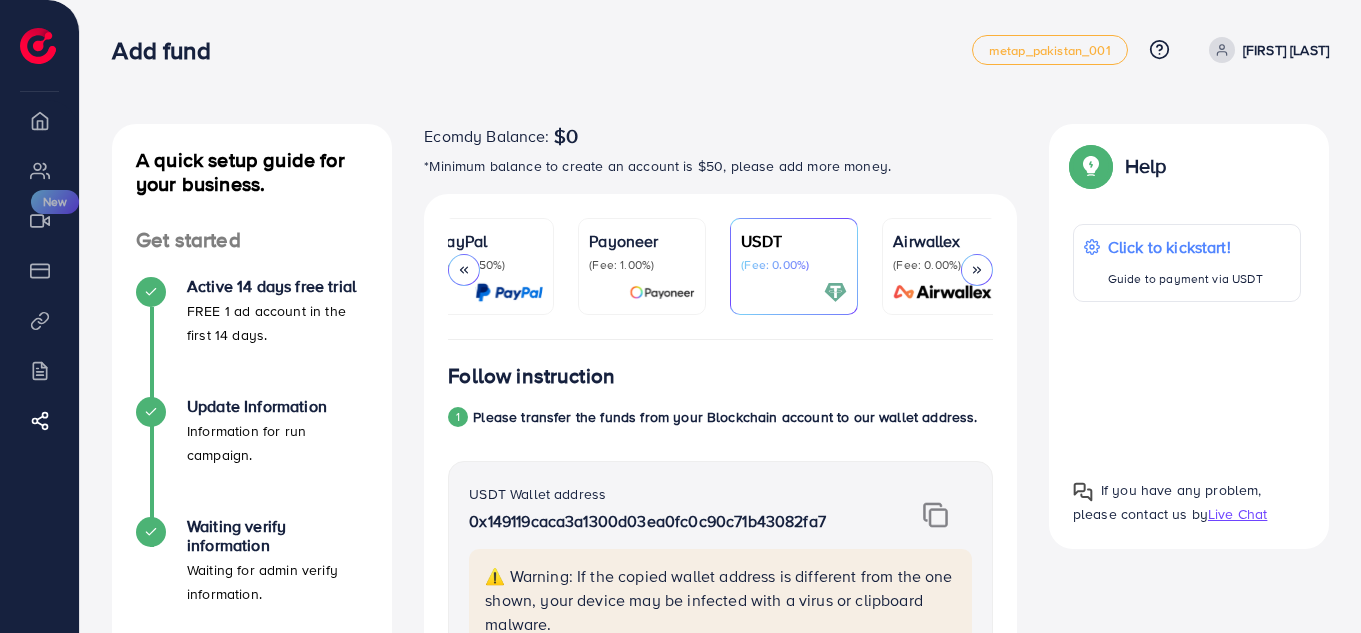 click on "A quick setup guide for your business.   Get started   Active 14 days free trial   FREE 1 ad account in the first 14 days.   Update Information   Information for run campaign.   Waiting verify information   Waiting for admin verify information.   Run your campaign   4   Add fund   Add fund to Ecomdy balance   5   Create ad account   Take a look at how your TikTok ad account works.  A quick setup guide for your business.  Add fund   Add fund to Ecomdy balance   Ecomdy Balance:   $0  *Minimum balance to create an account is $50, please add more money.   Credit Card   (Fee: 4.00%)   PayPal   (Fee: 4.50%)   Payoneer   (Fee: 1.00%)   USDT   (Fee: 0.00%)   Airwallex   (Fee: 0.00%)   Top-up Success!   Thanks you for your purchase. Please check your balance again.   Summary   Client   Hurr Ali   Amount   0 USD   Payment Method   MasterCard   Service charge  0 USD  Credit card fee  0 USD  Tax  0 USD  Total Amount = Amount + Service charge + Tax + Credit card fee    0 USD   Recharge   Show me Ad Account   here  SAFE *" at bounding box center [720, 1037] 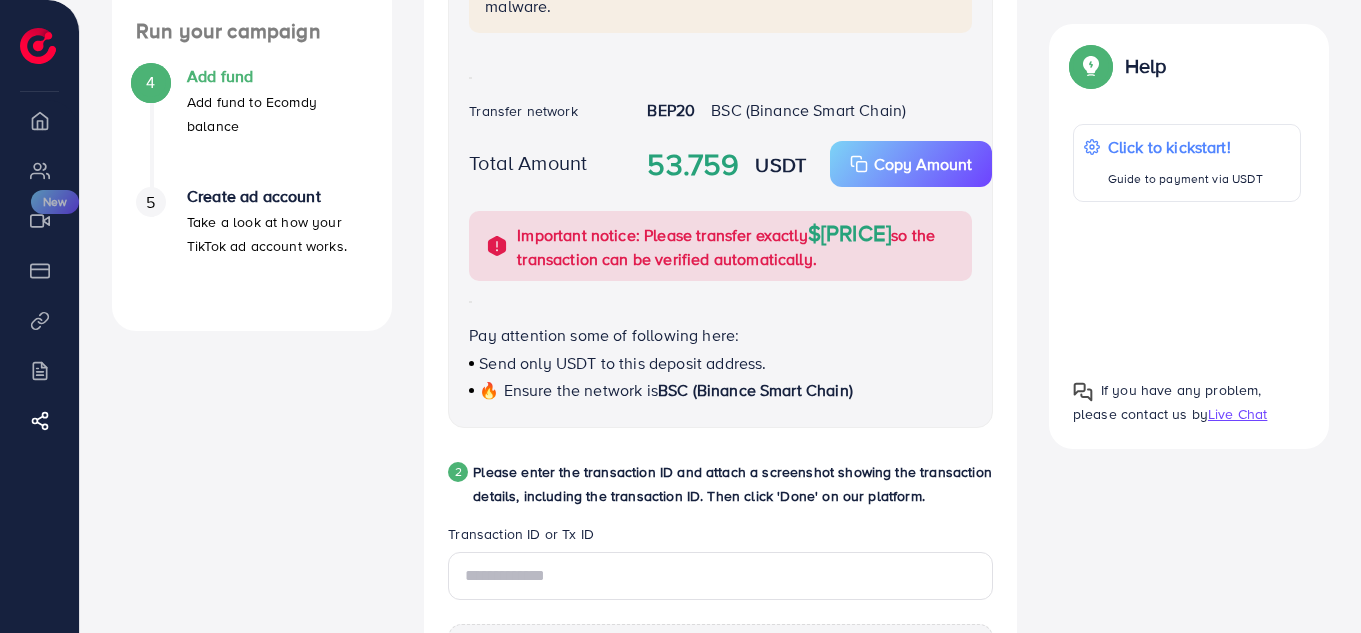 scroll, scrollTop: 764, scrollLeft: 0, axis: vertical 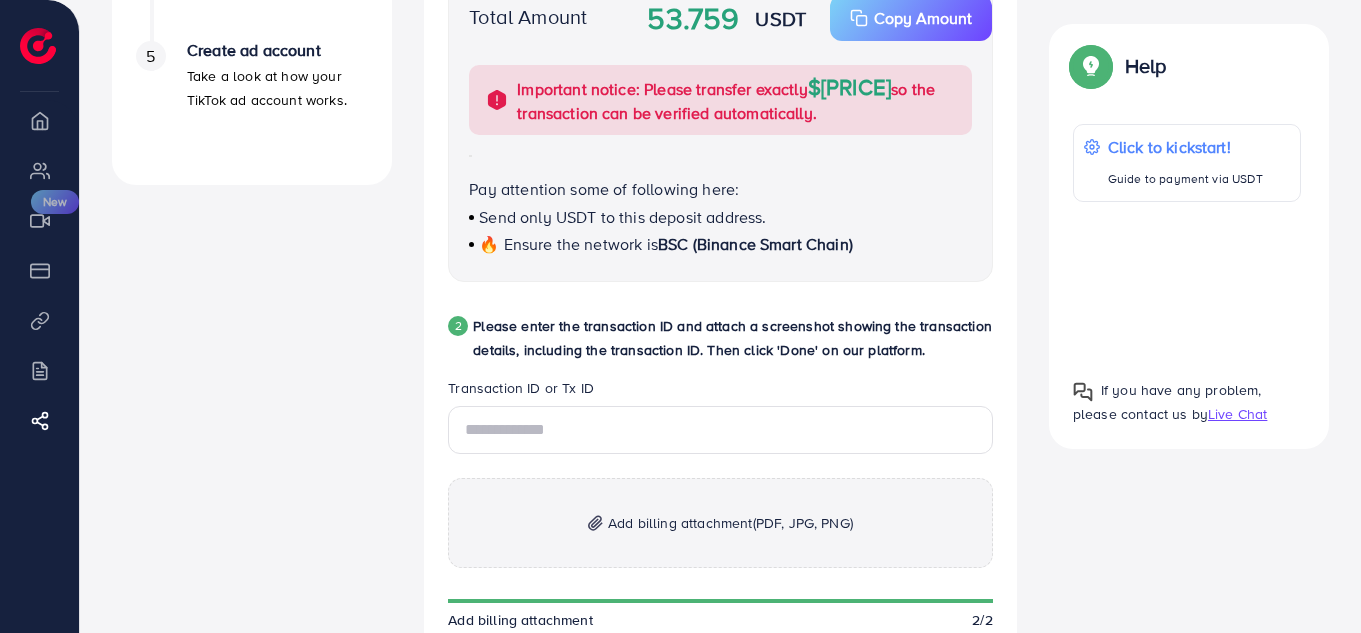 click on "Add billing attachment  (PDF, JPG, PNG)" at bounding box center (730, 523) 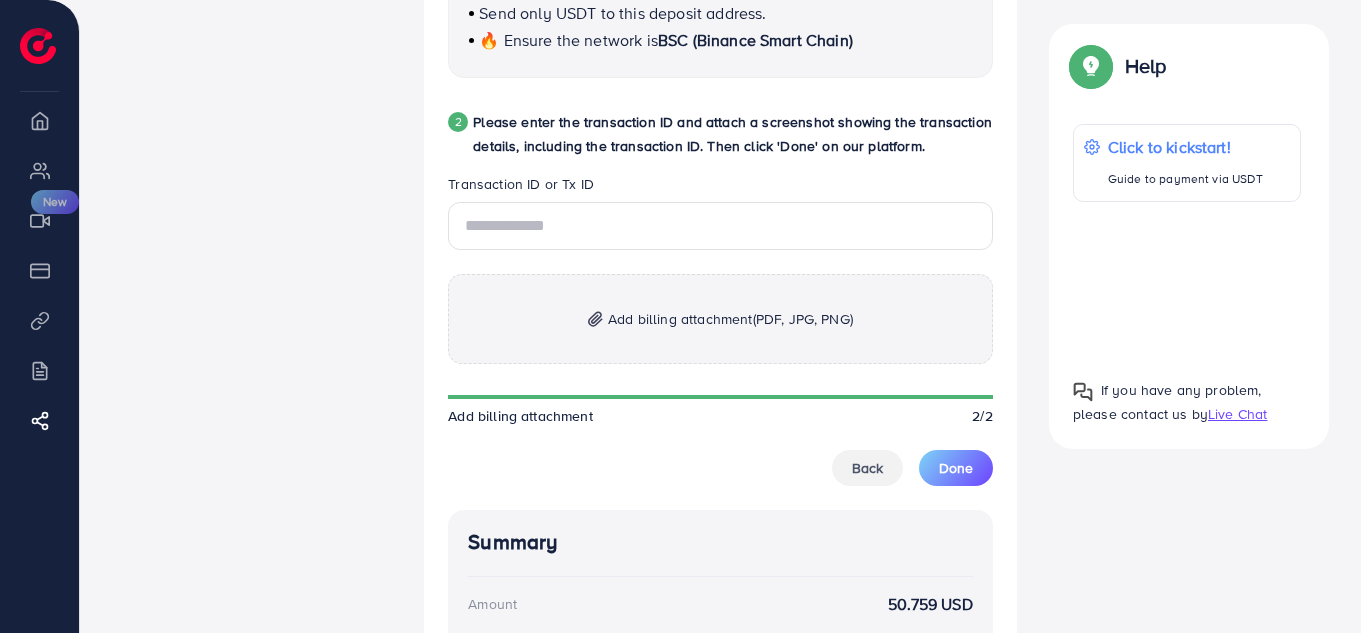 scroll, scrollTop: 968, scrollLeft: 0, axis: vertical 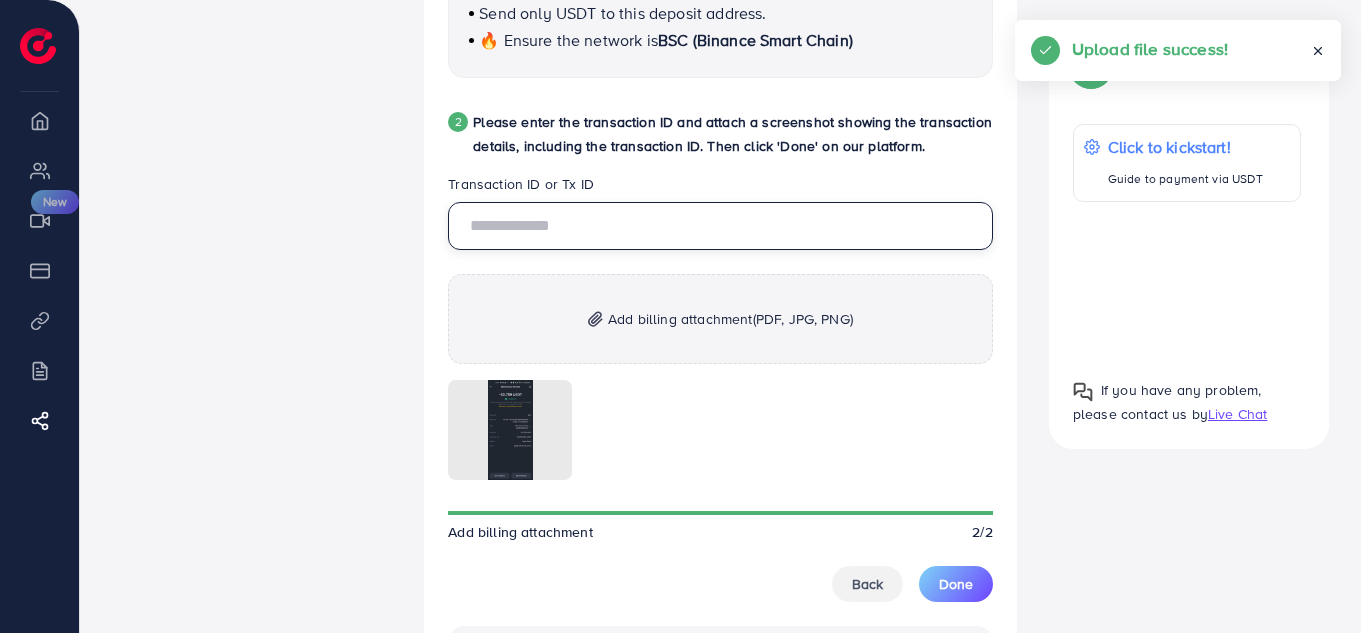click at bounding box center (720, 226) 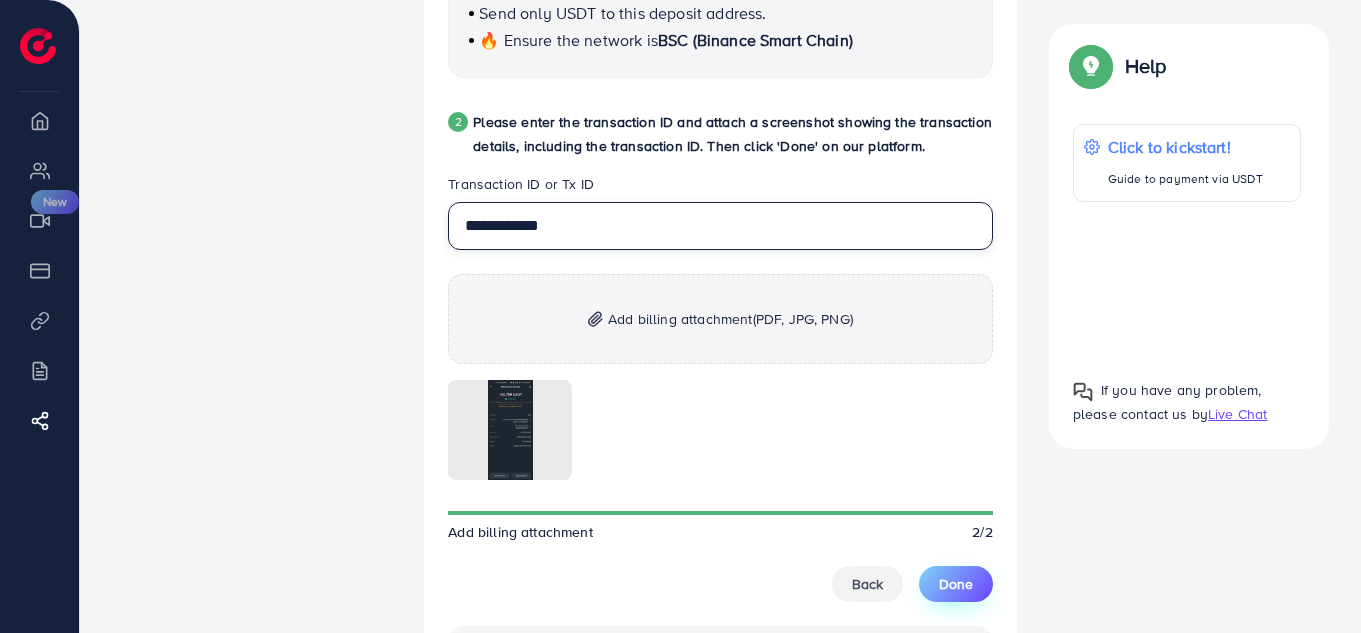 type on "**********" 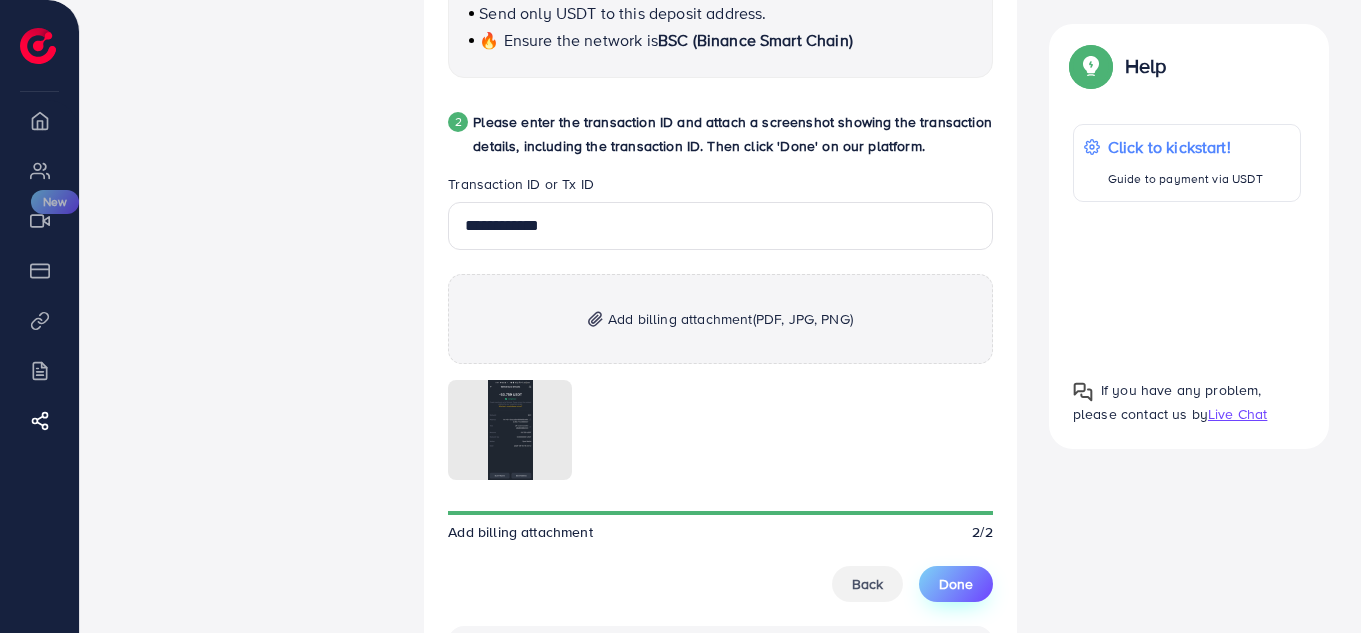 click on "Done" at bounding box center [956, 584] 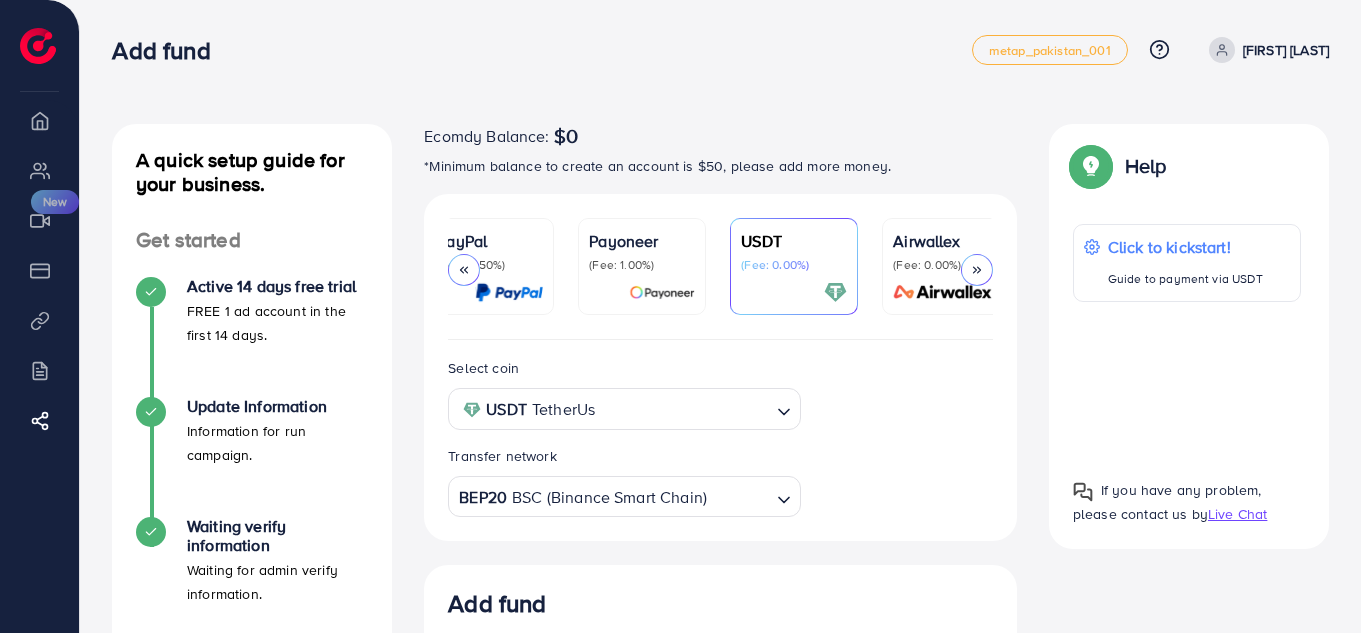 scroll, scrollTop: 192, scrollLeft: 0, axis: vertical 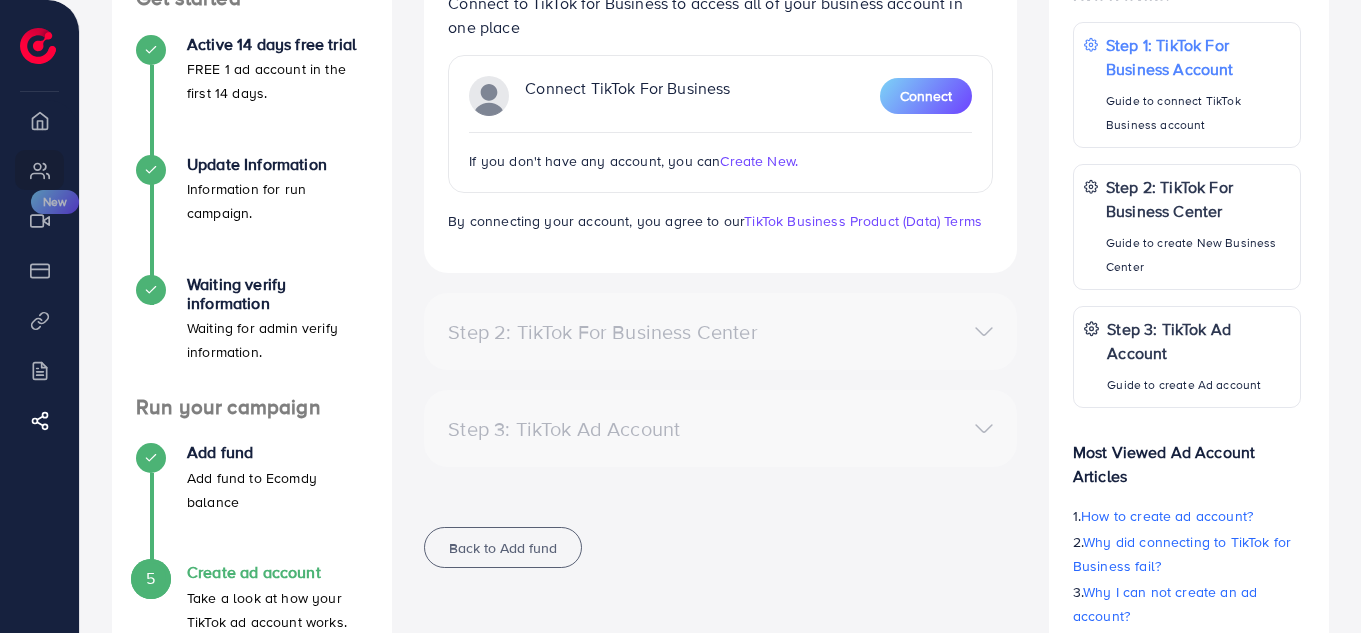 click on "Create New." at bounding box center (759, 161) 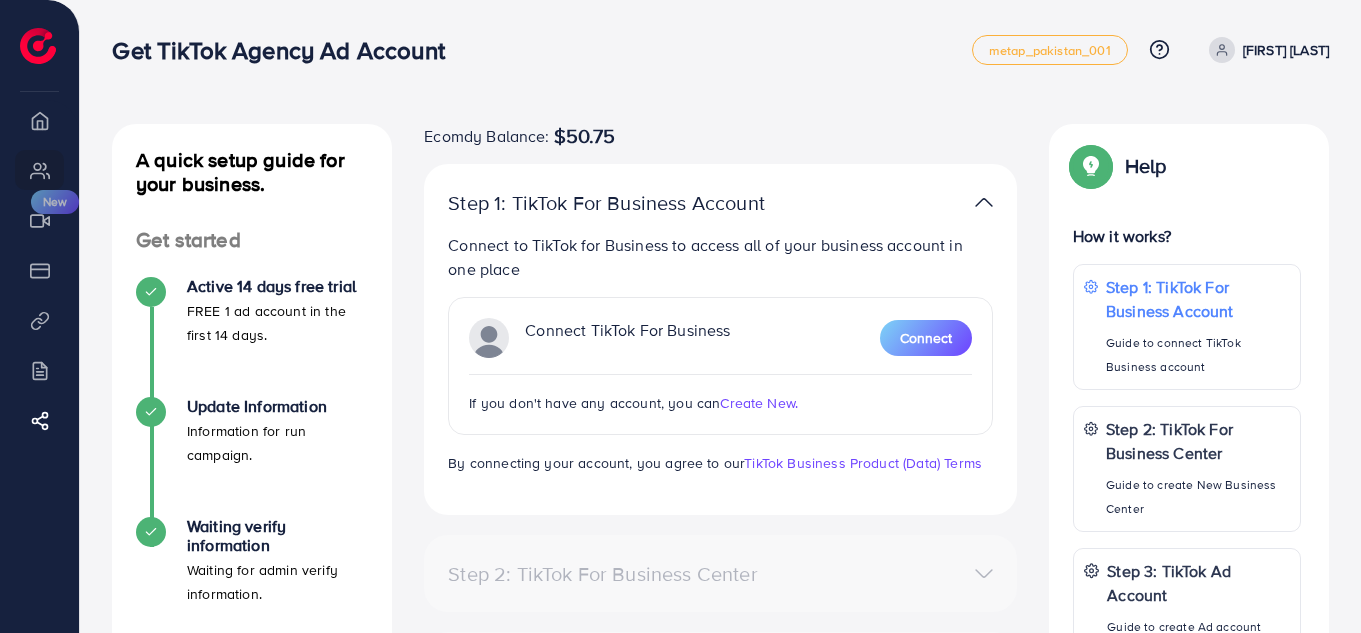 scroll, scrollTop: 0, scrollLeft: 0, axis: both 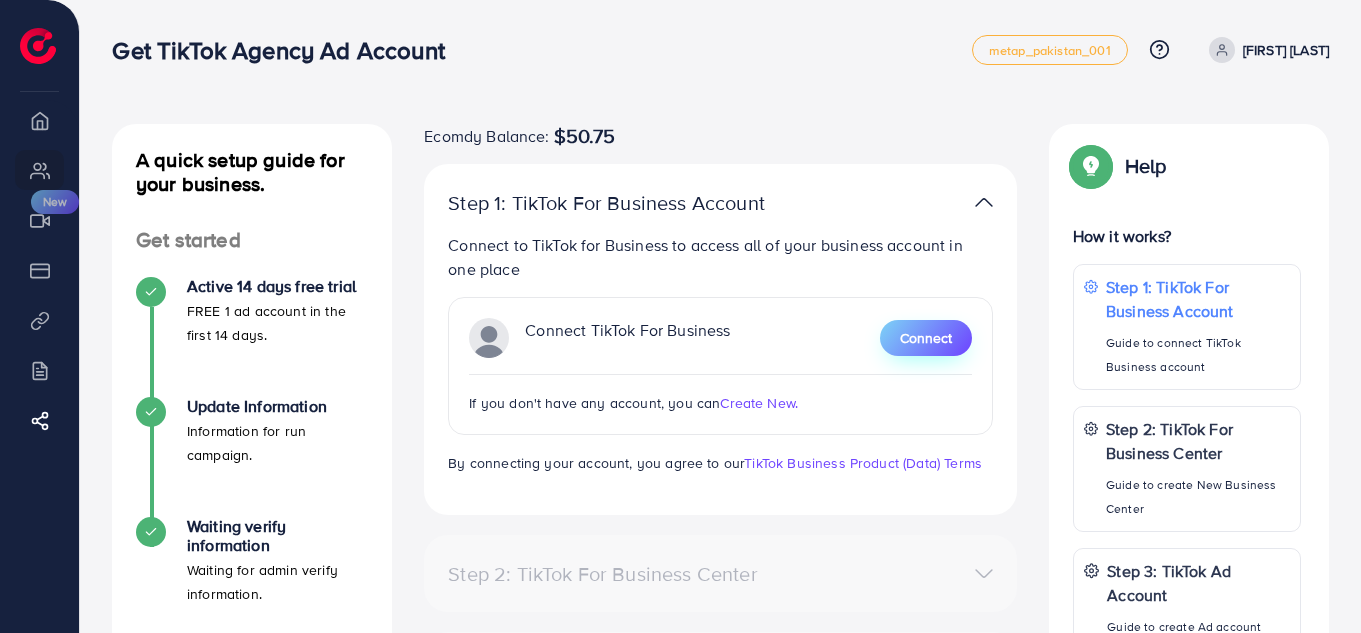 click on "Connect" at bounding box center [926, 338] 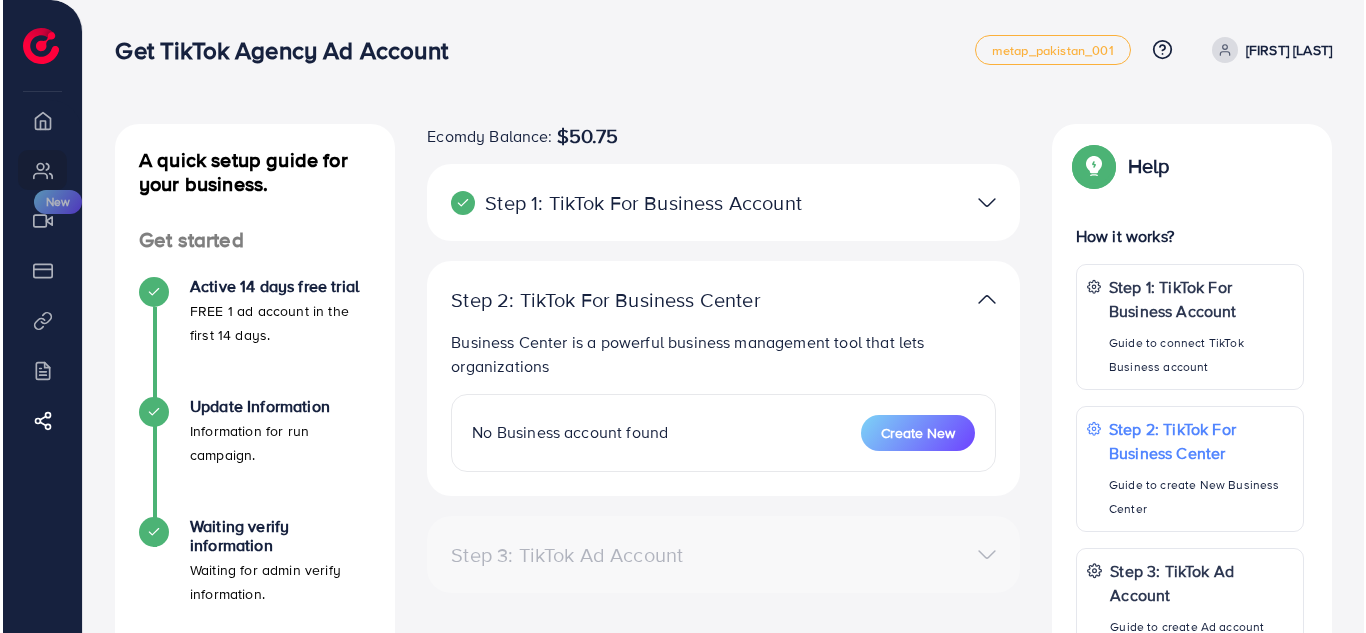scroll, scrollTop: 0, scrollLeft: 0, axis: both 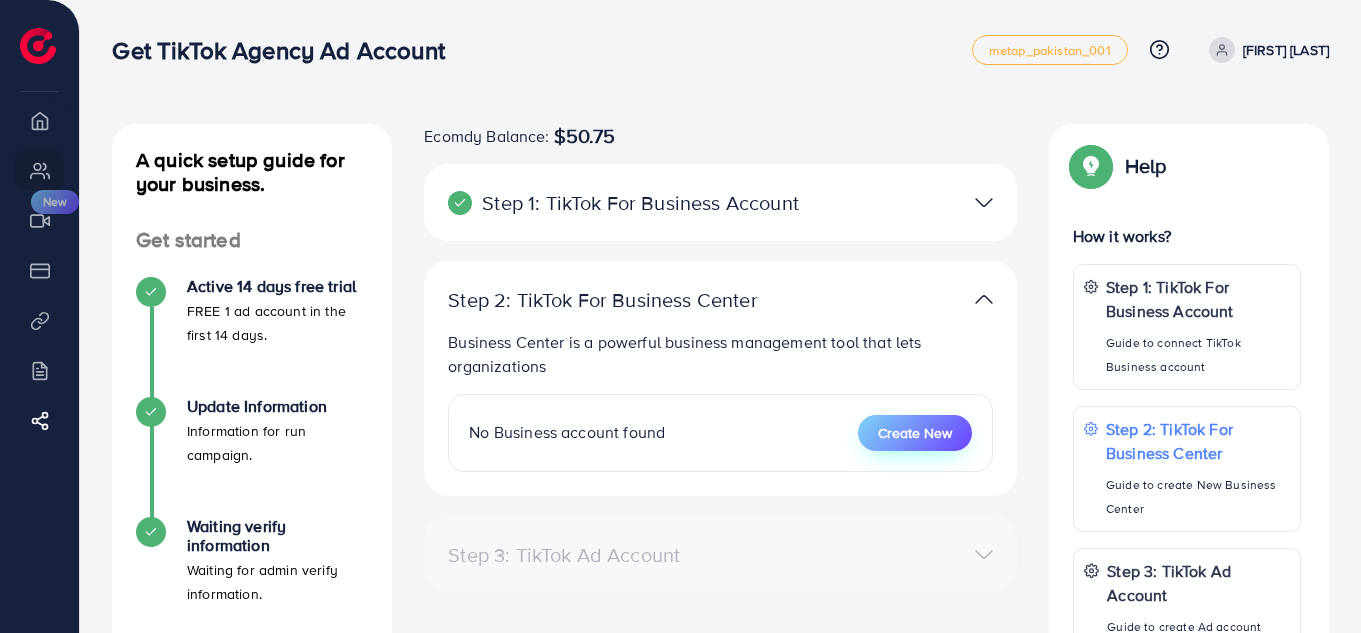 click on "Create New" at bounding box center (915, 433) 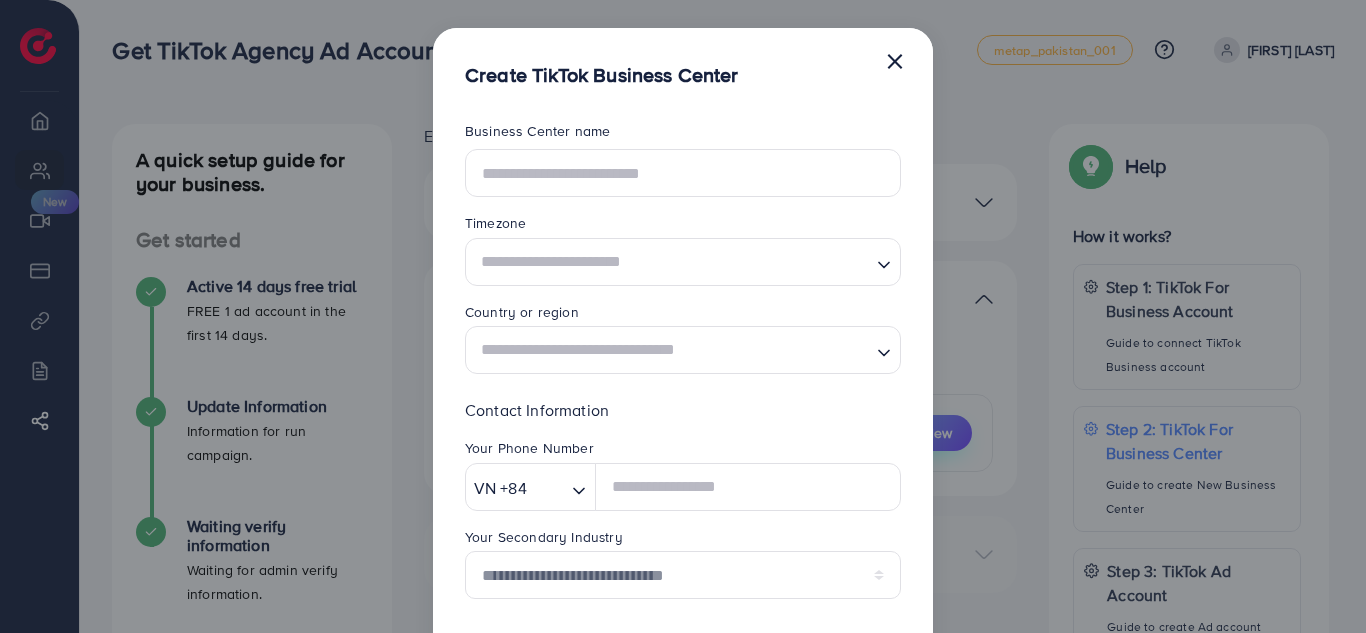 scroll, scrollTop: 0, scrollLeft: 0, axis: both 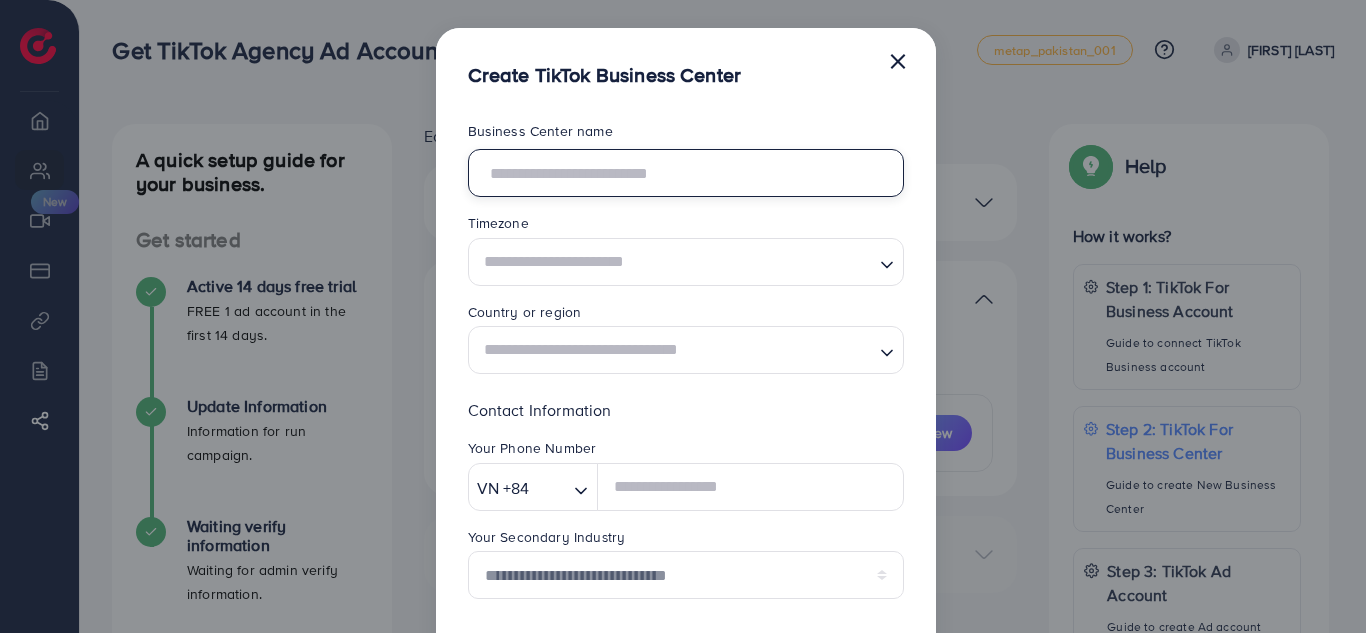 click at bounding box center (686, 173) 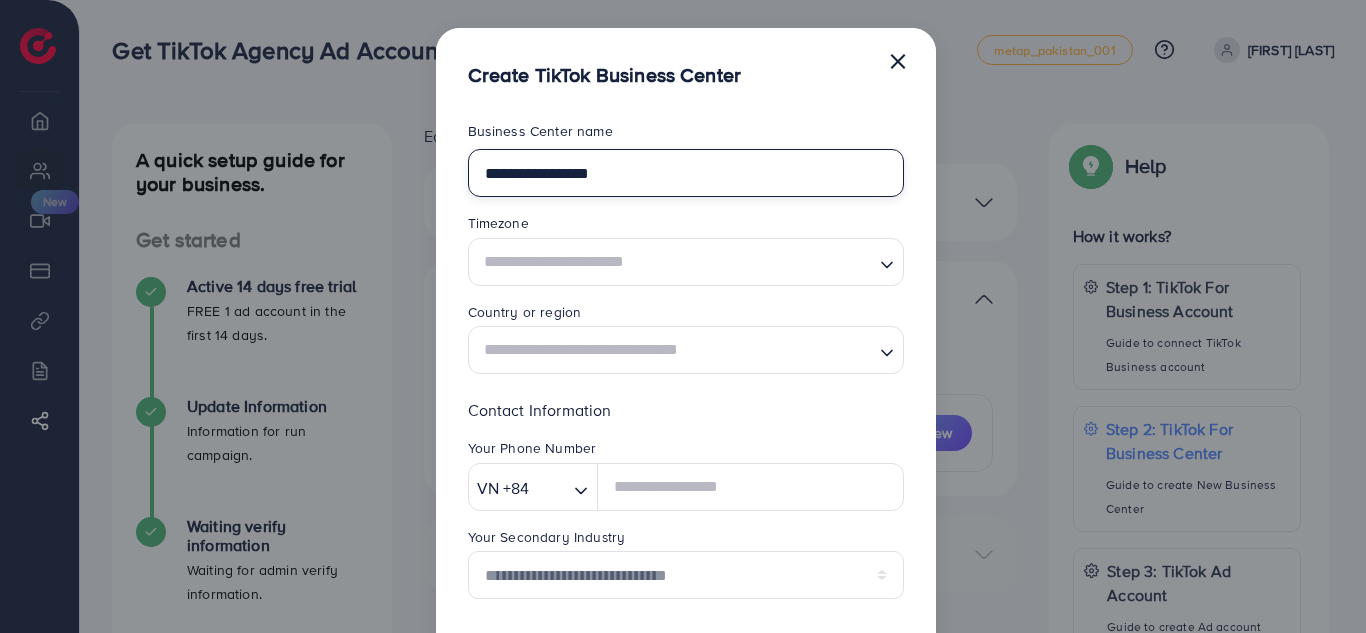 type on "**********" 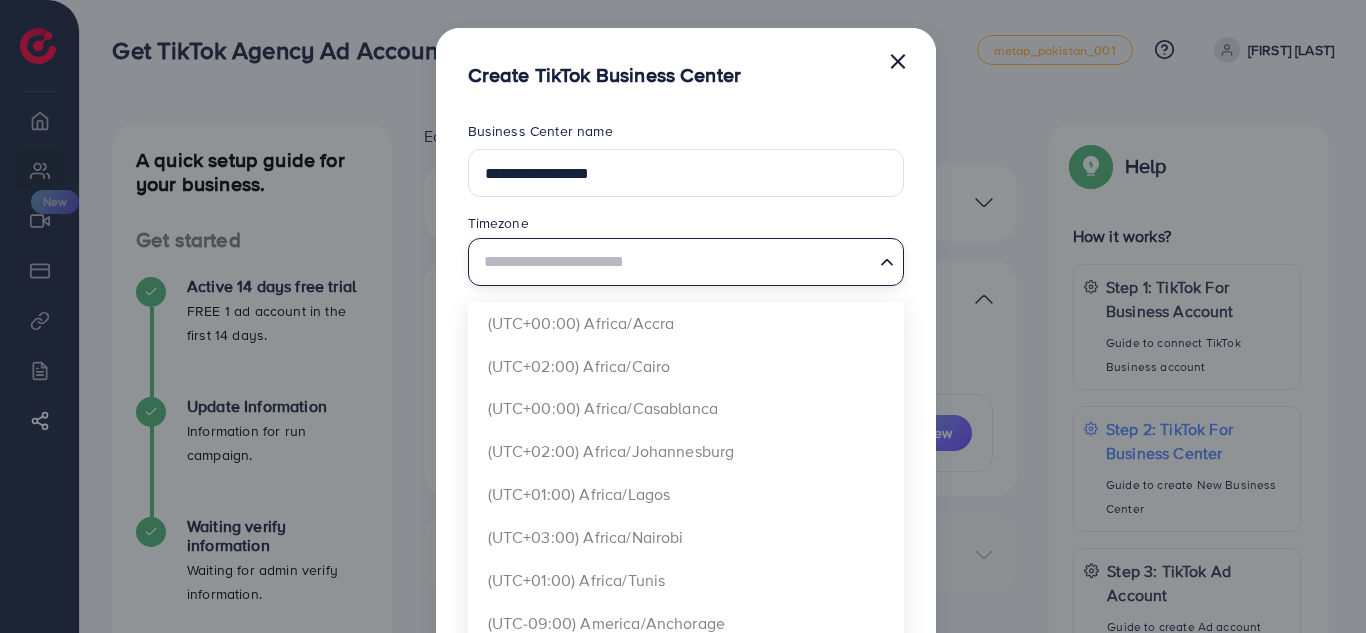click at bounding box center (674, 261) 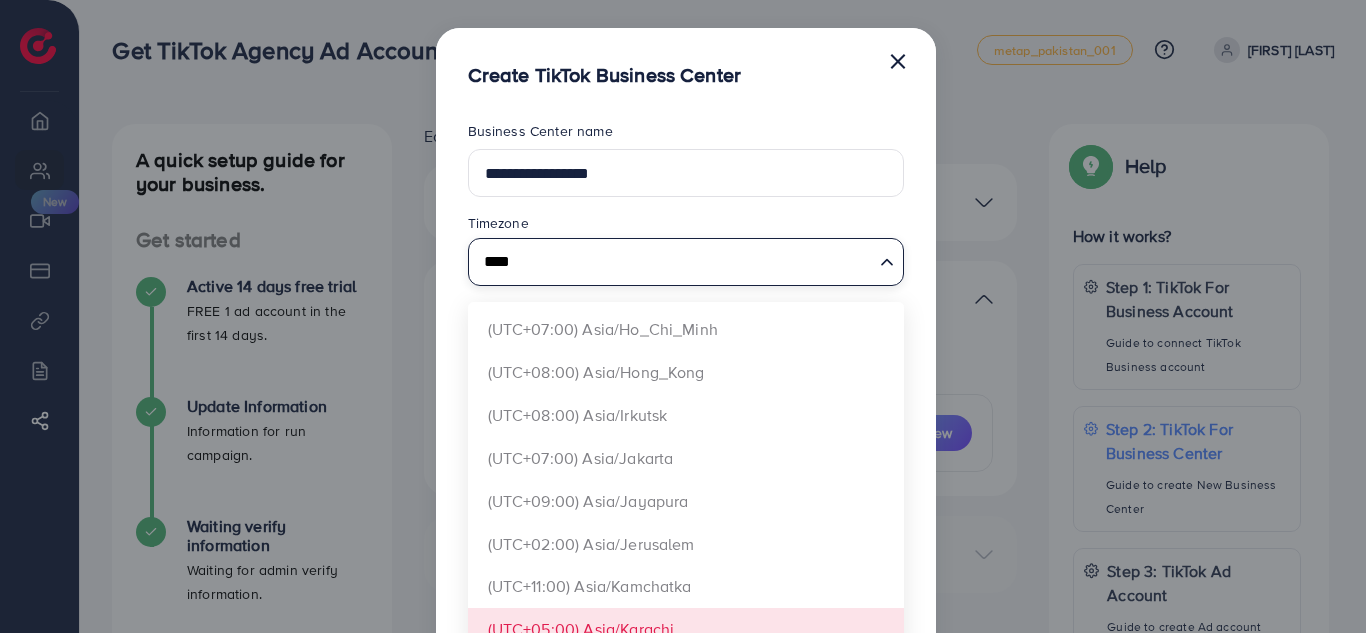 scroll, scrollTop: 421, scrollLeft: 0, axis: vertical 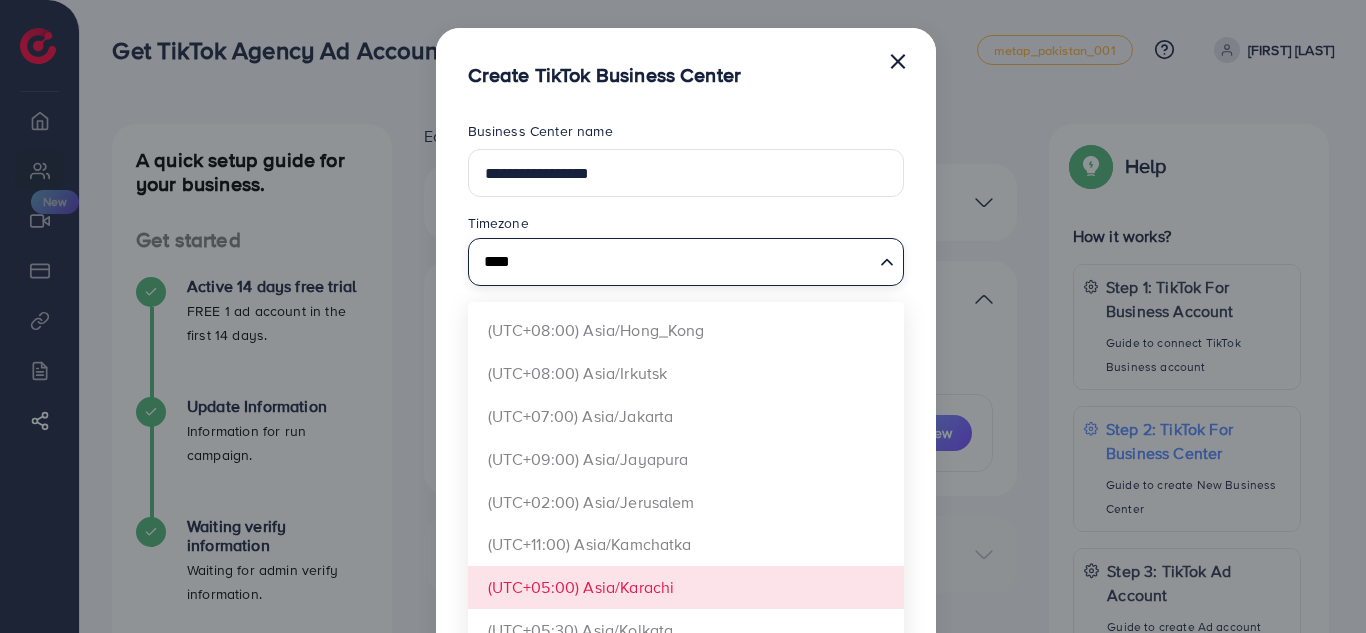 type on "****" 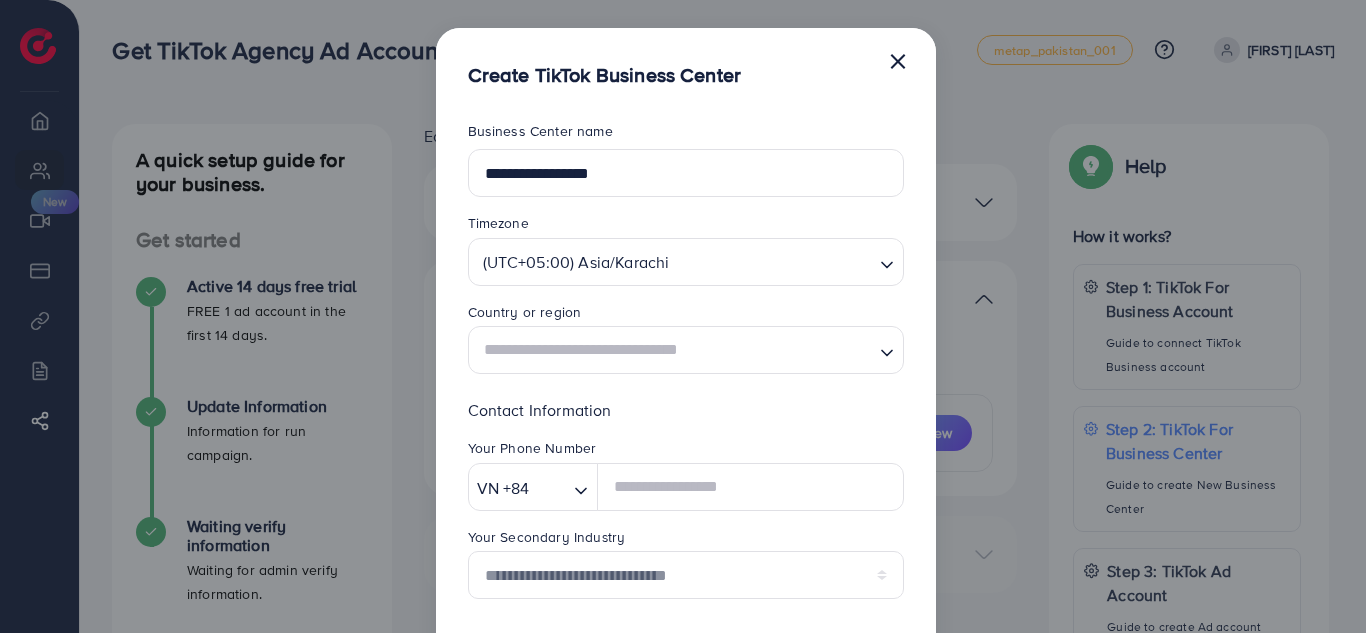 scroll, scrollTop: 0, scrollLeft: 0, axis: both 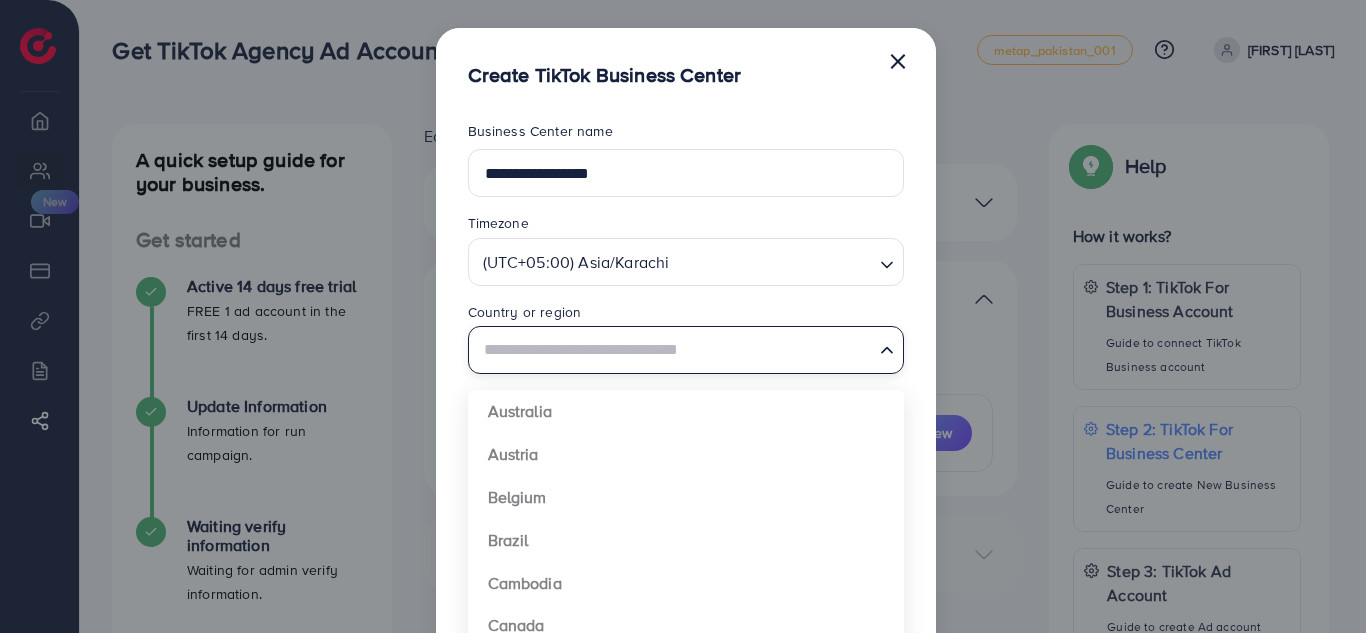 click at bounding box center (674, 350) 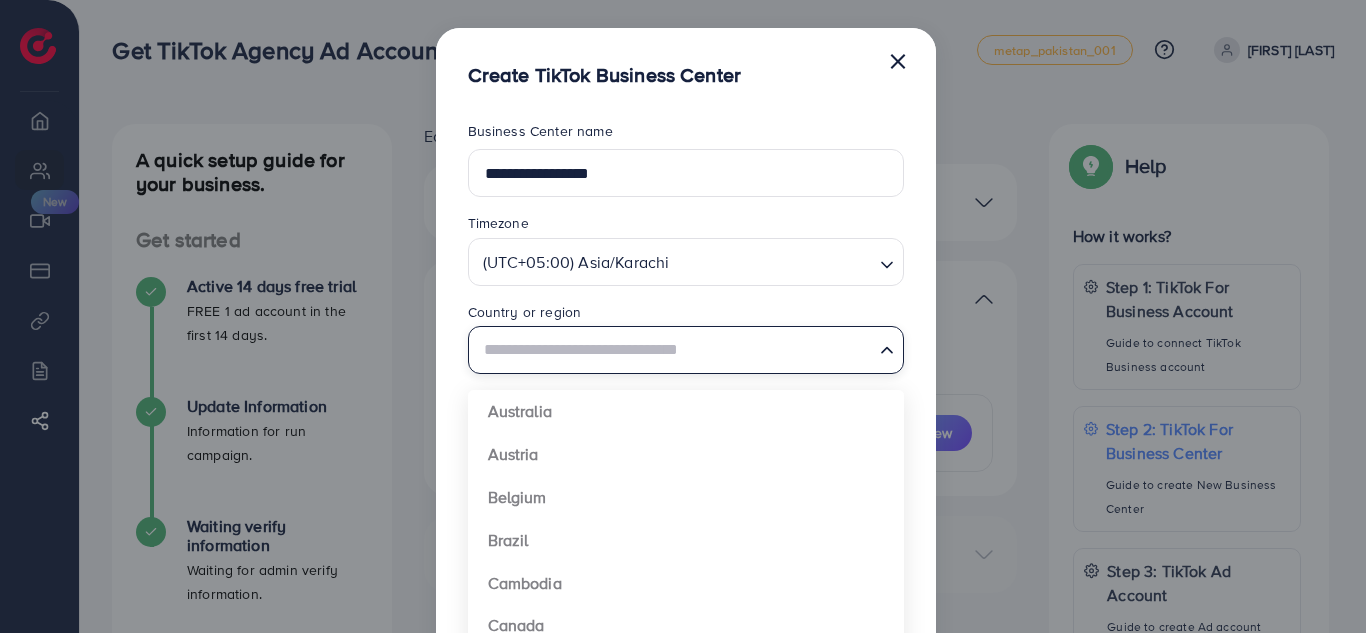 type on "********" 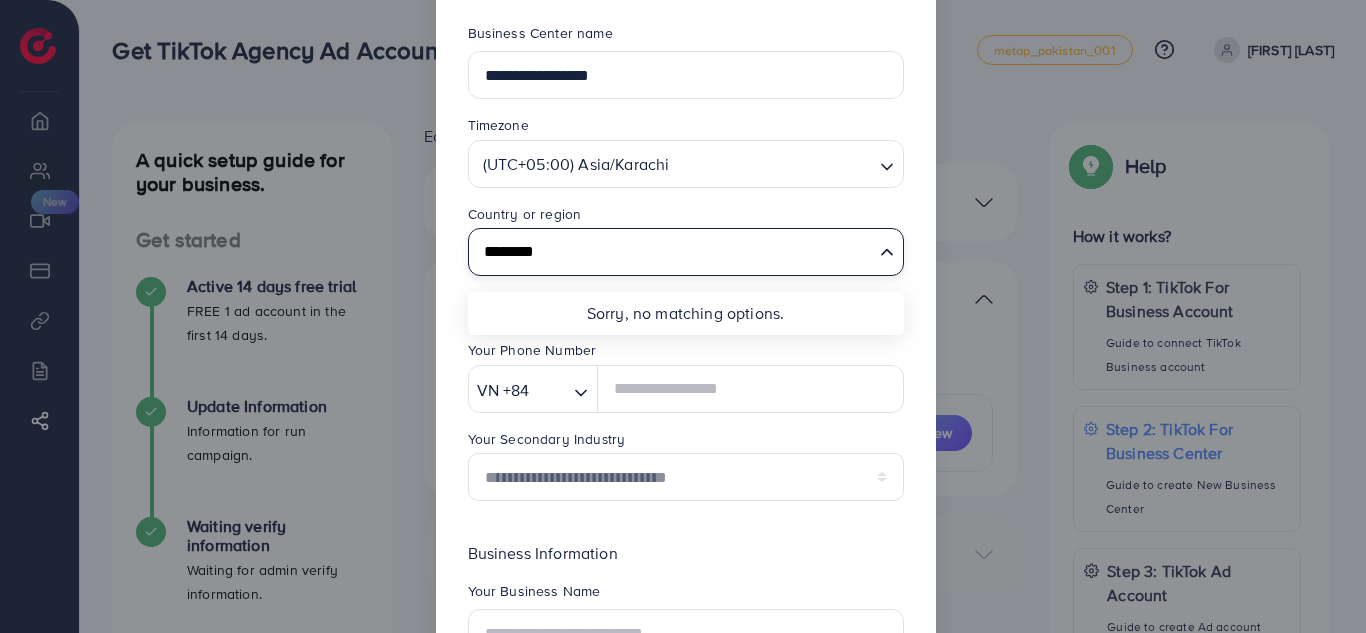 scroll, scrollTop: 100, scrollLeft: 0, axis: vertical 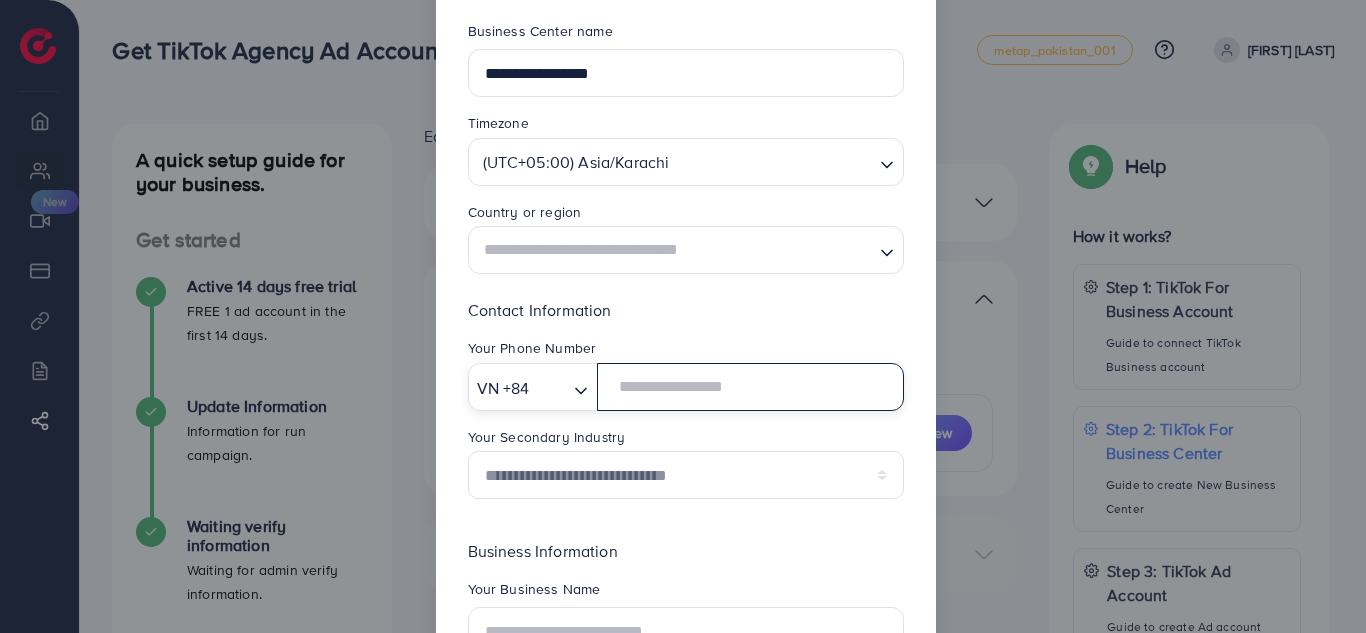click at bounding box center (750, 387) 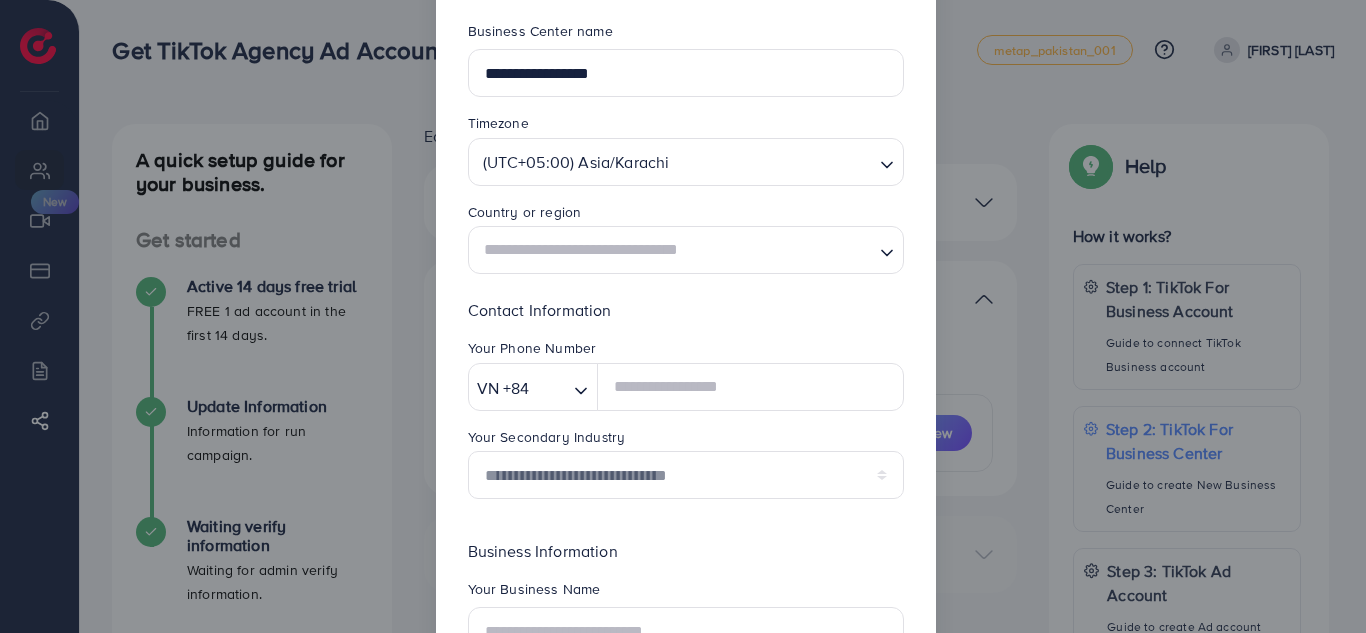 click at bounding box center (674, 250) 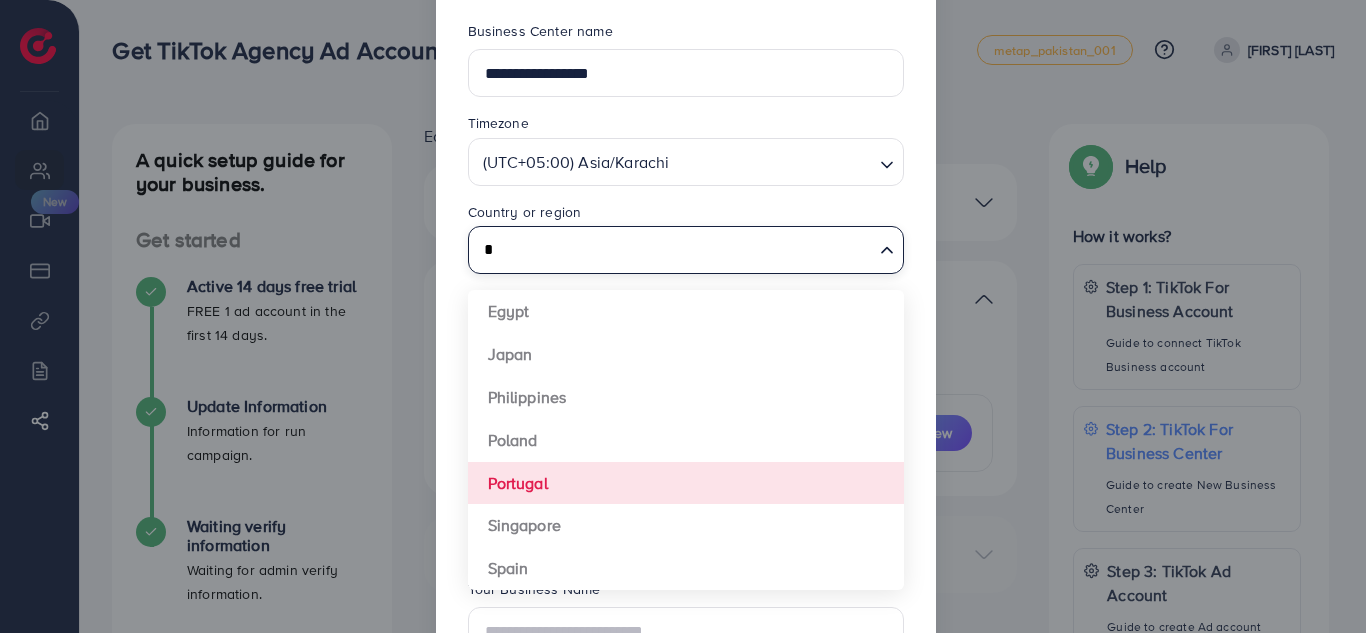 scroll, scrollTop: 0, scrollLeft: 0, axis: both 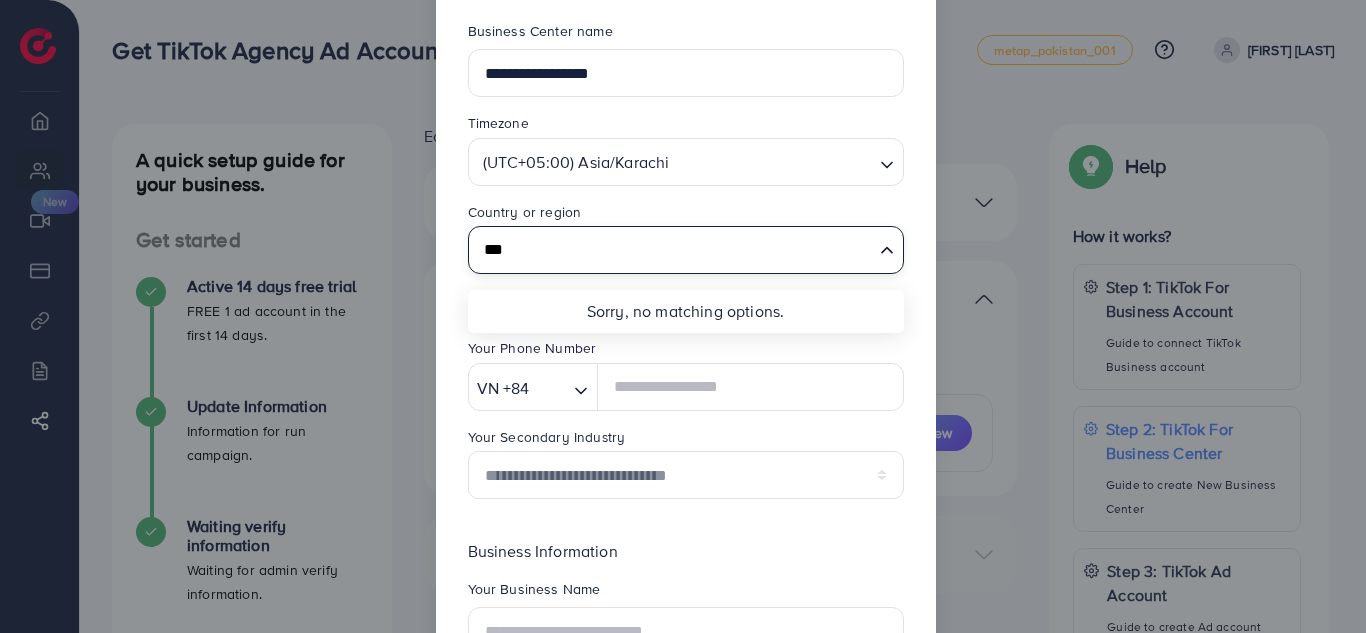 type on "********" 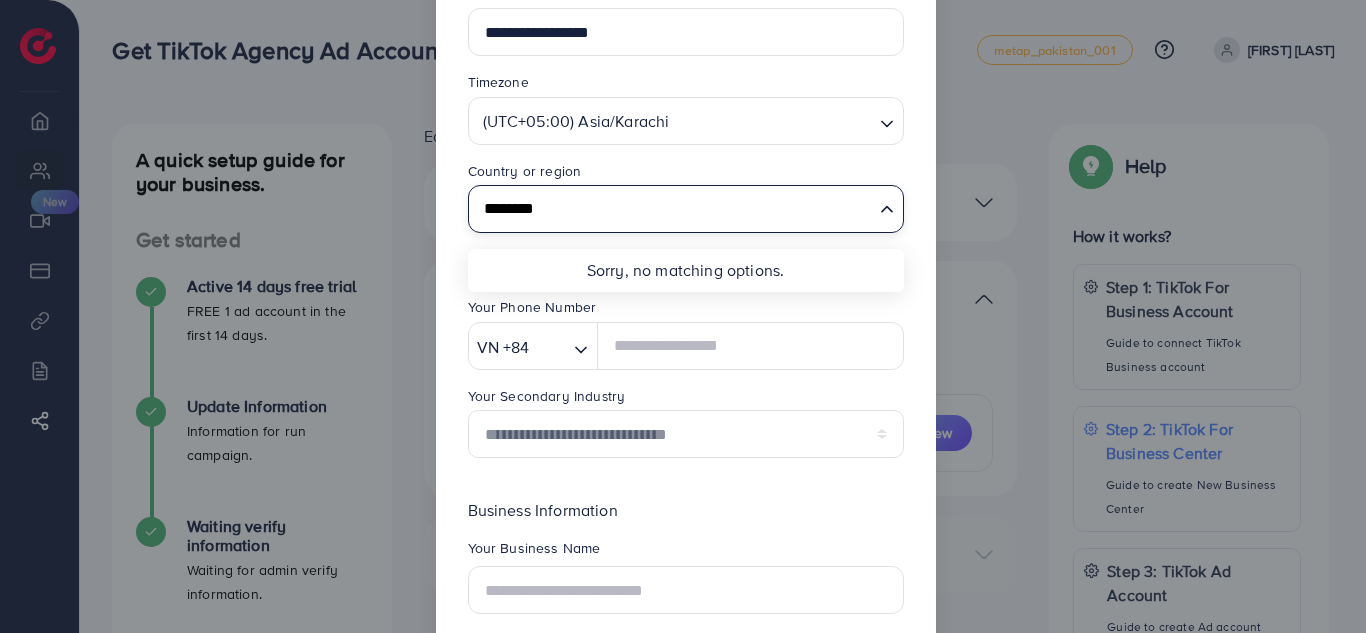 scroll, scrollTop: 143, scrollLeft: 0, axis: vertical 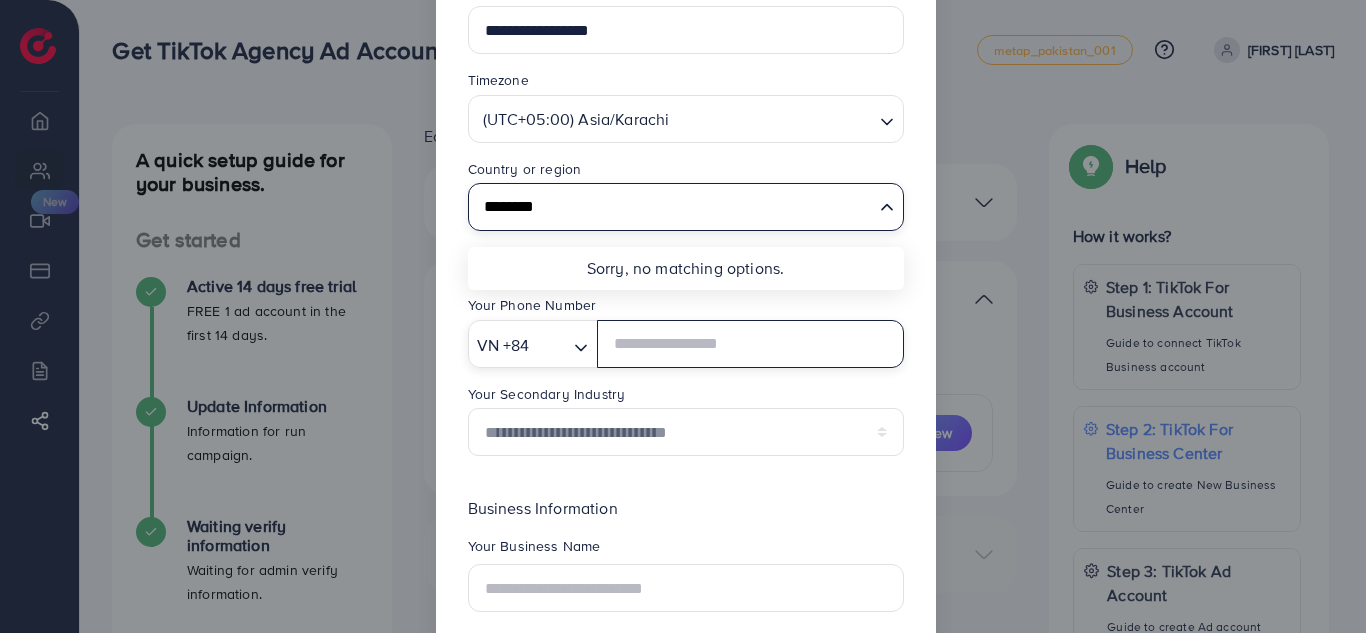 click on "VN +84" at bounding box center (519, 343) 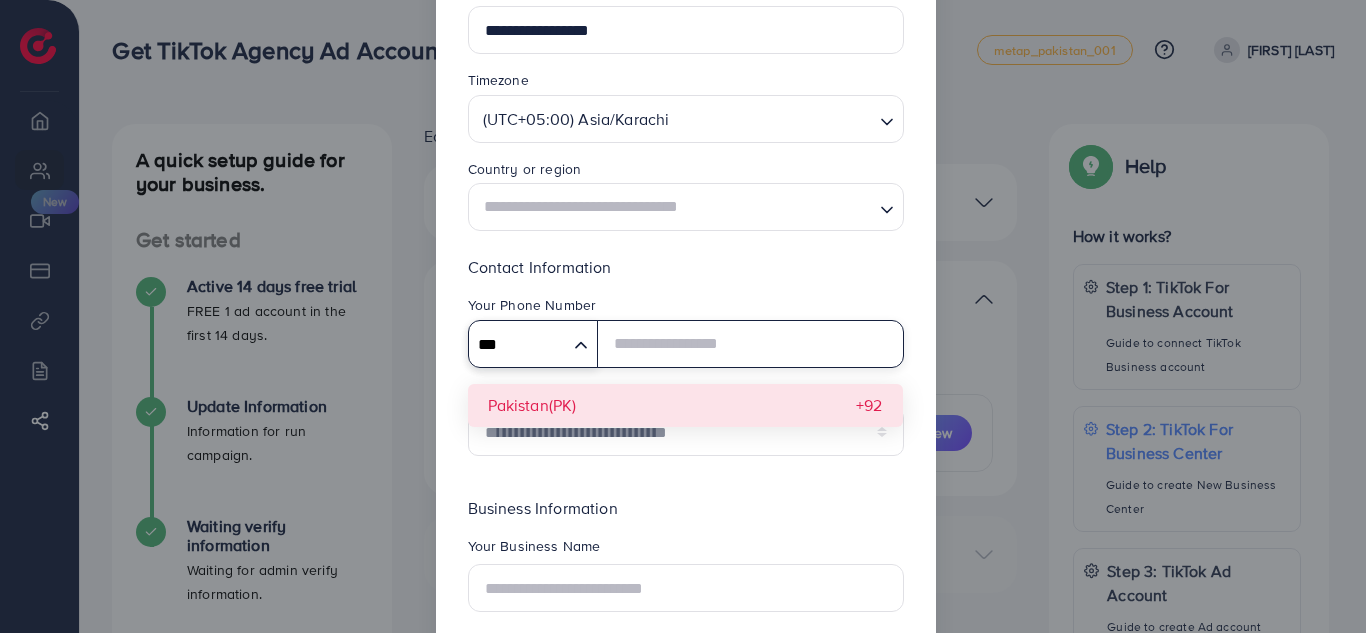 type on "***" 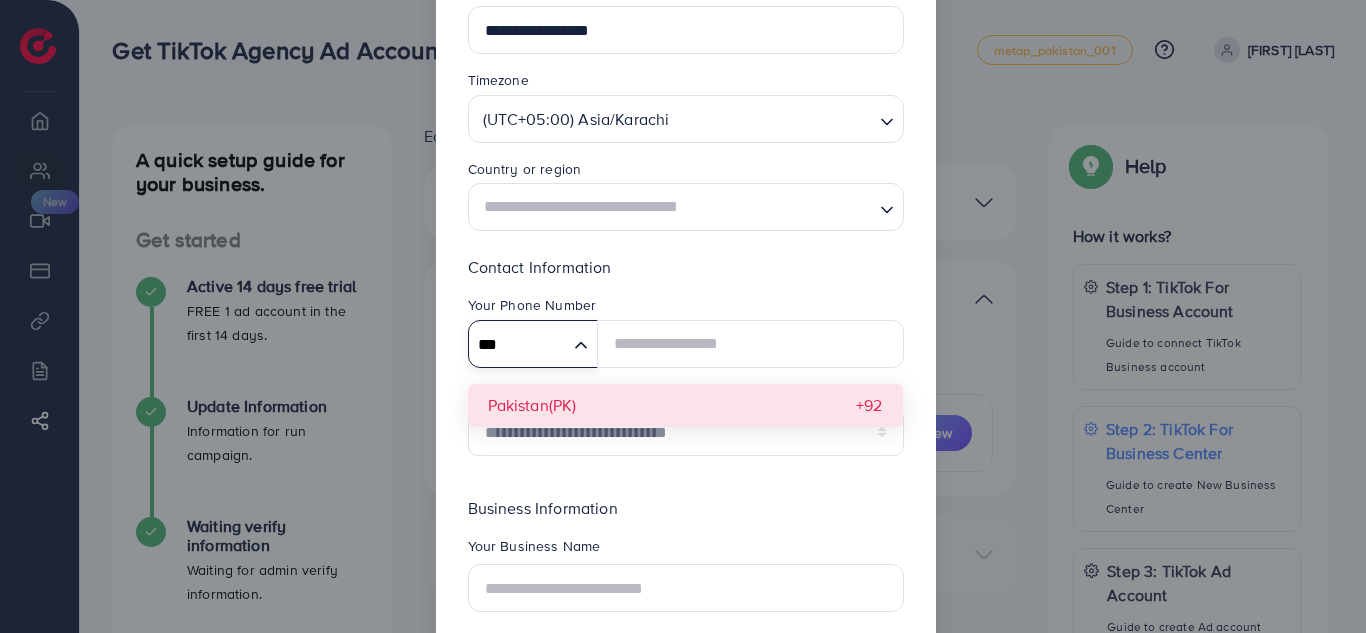 type 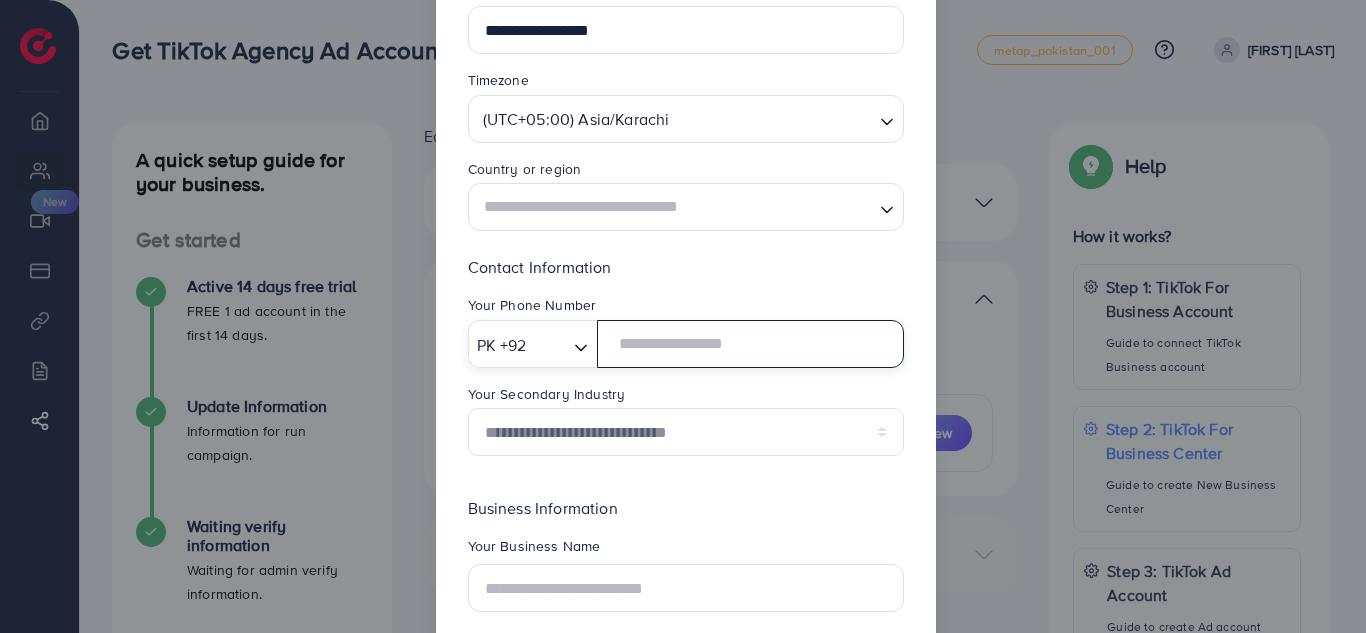 click at bounding box center (750, 344) 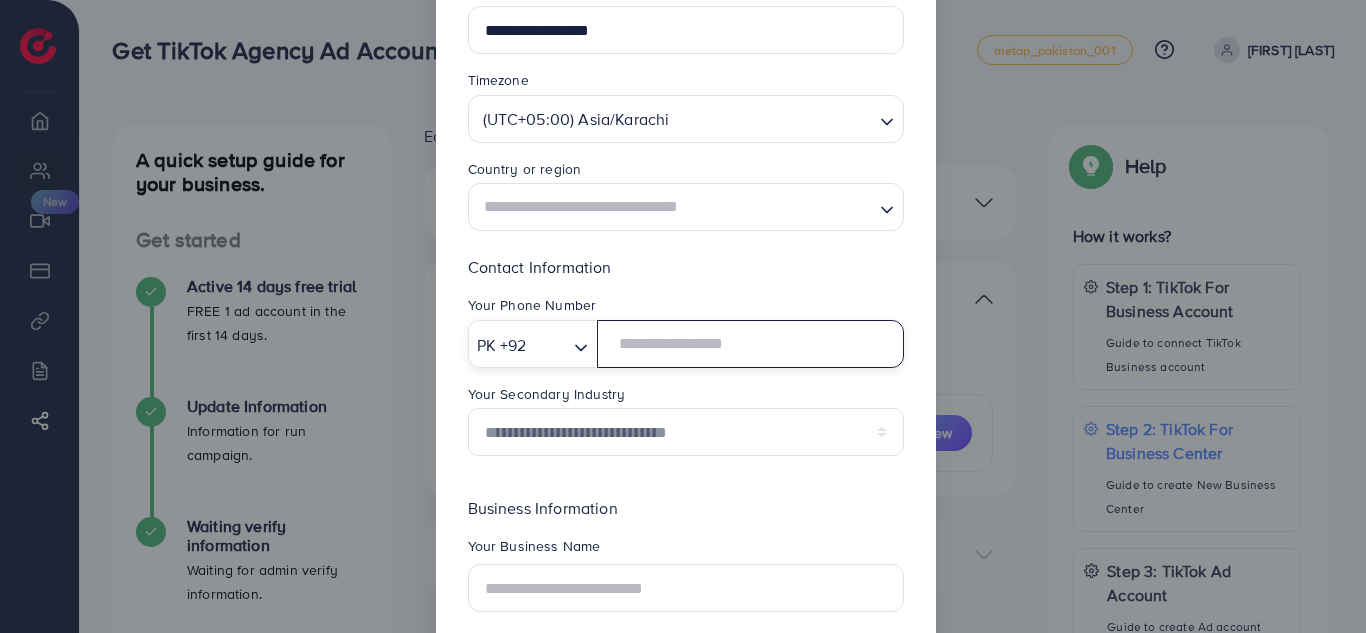 click at bounding box center [750, 344] 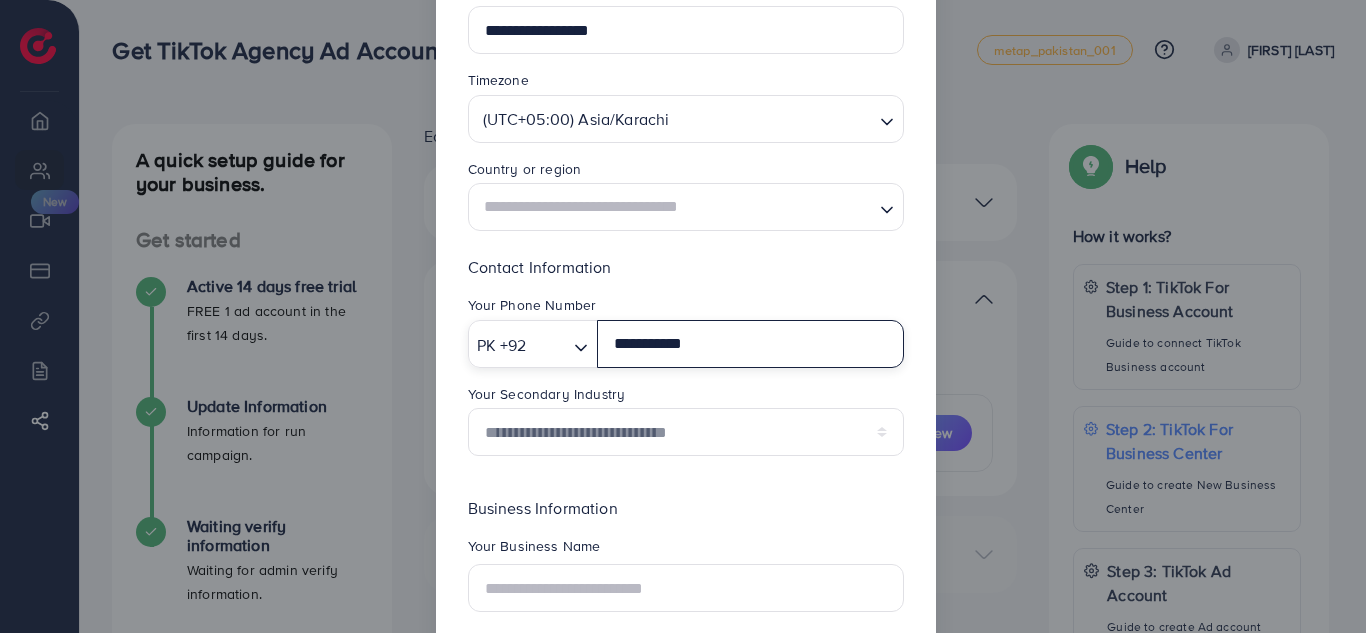 type on "**********" 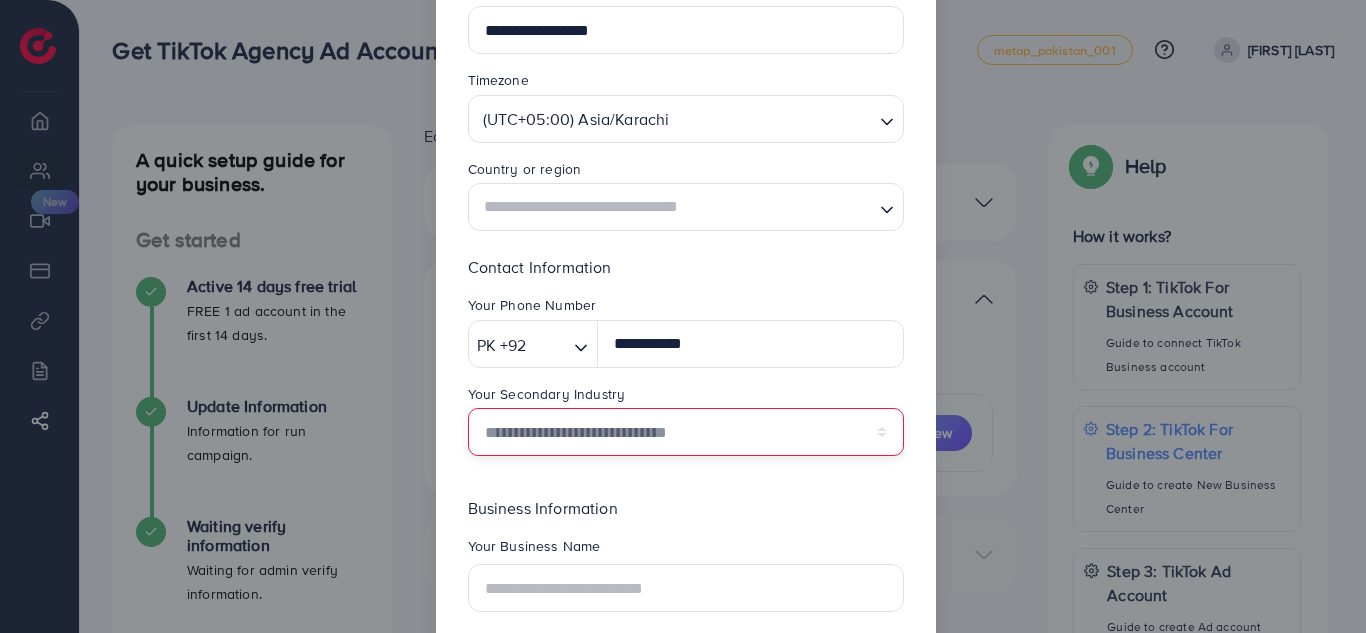 click on "**********" at bounding box center [686, 432] 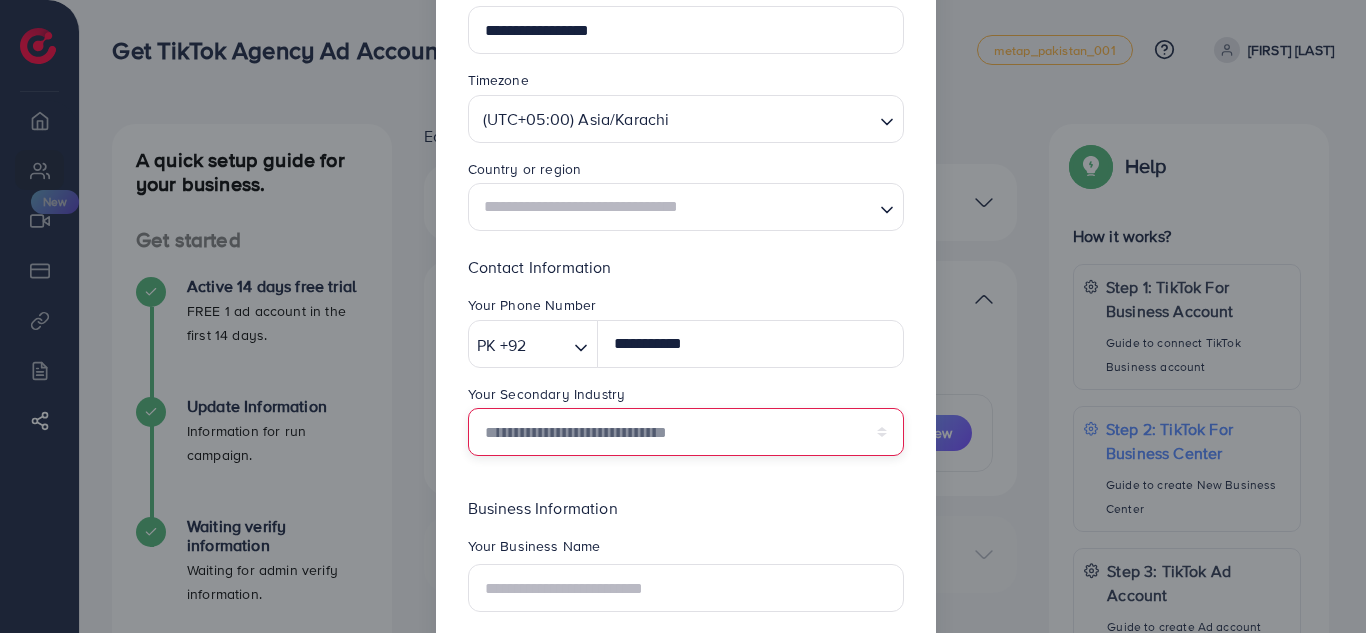 select on "******" 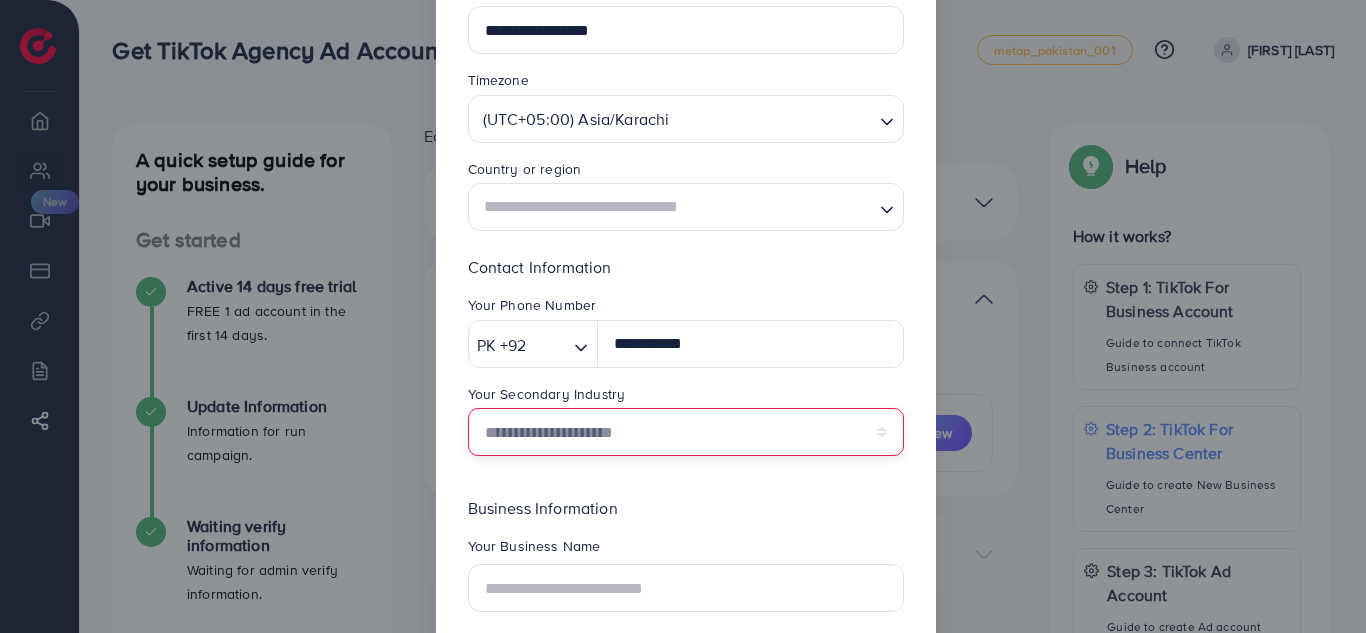 click on "**********" at bounding box center (686, 432) 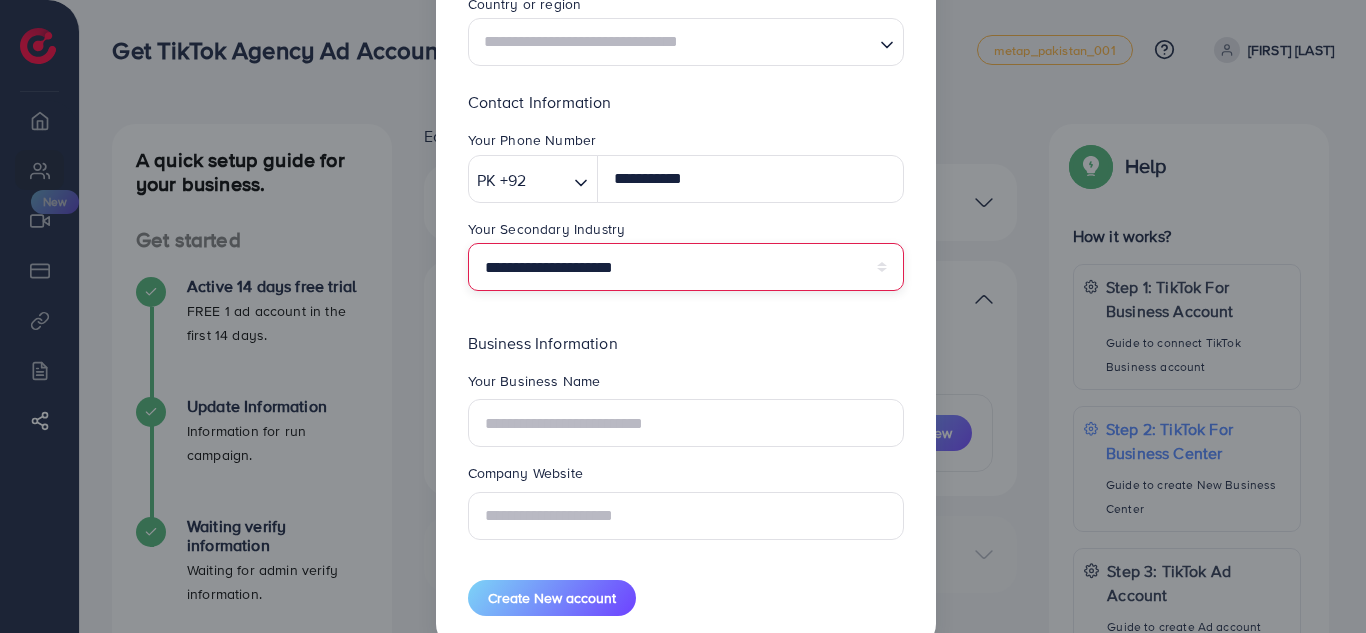 scroll, scrollTop: 351, scrollLeft: 0, axis: vertical 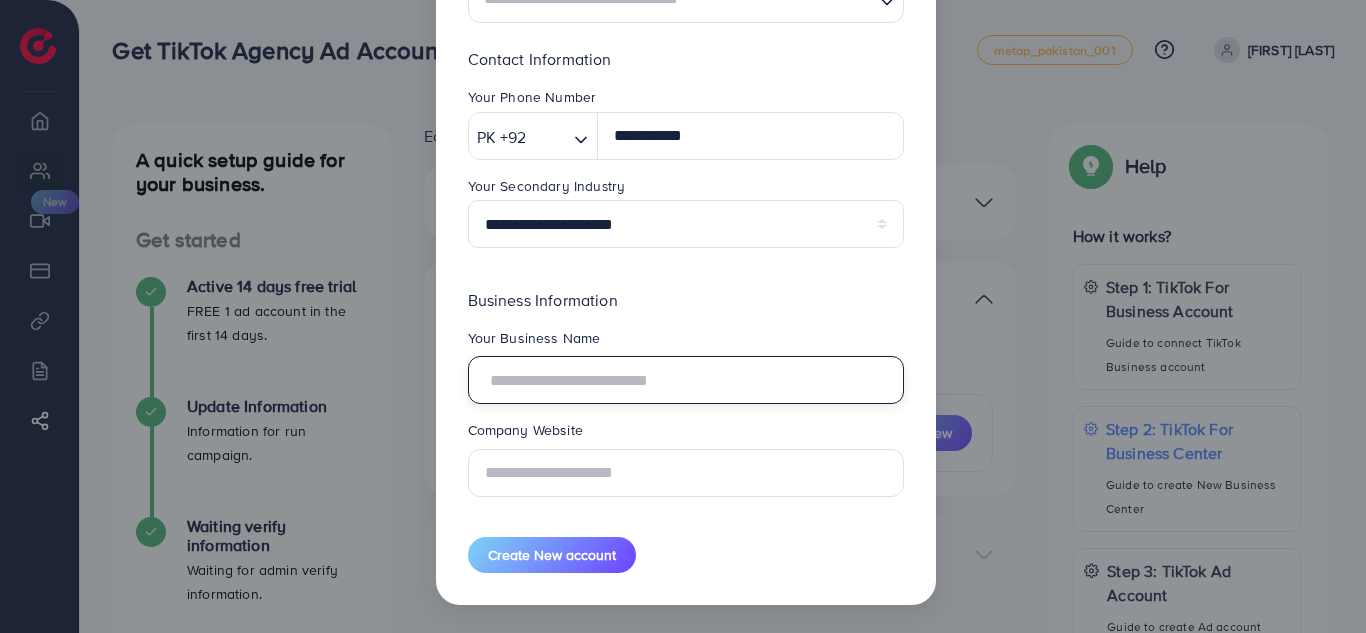 click at bounding box center (686, 380) 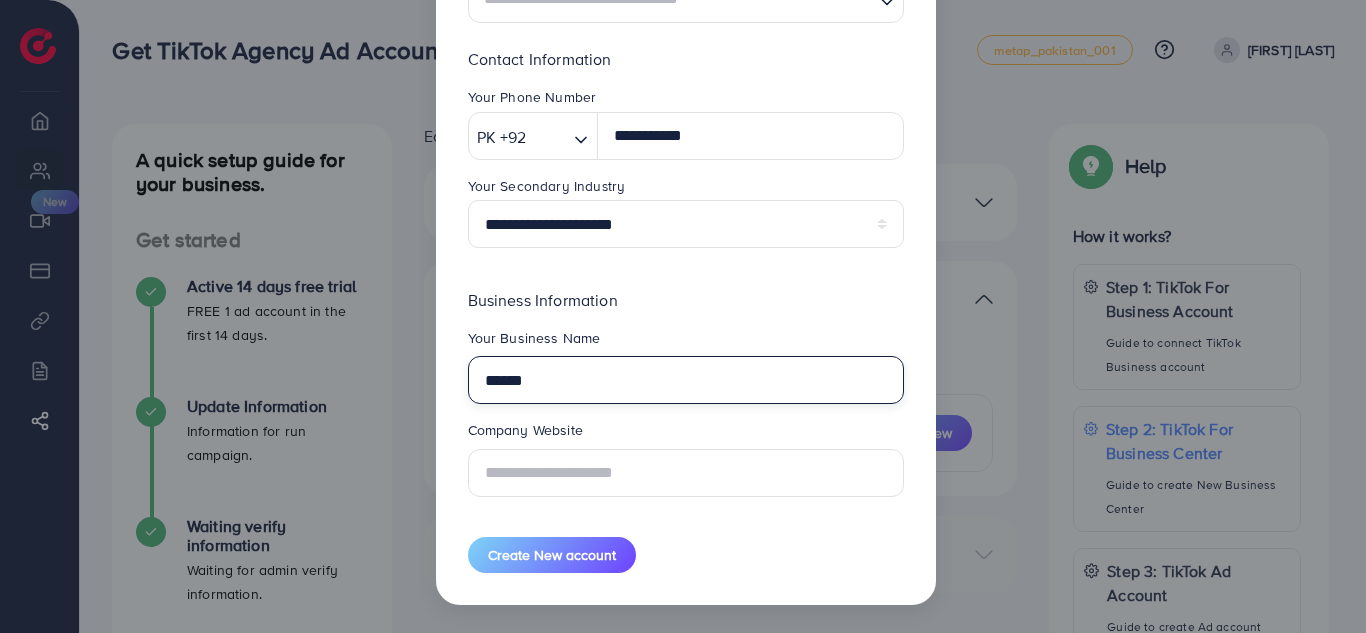 type on "******" 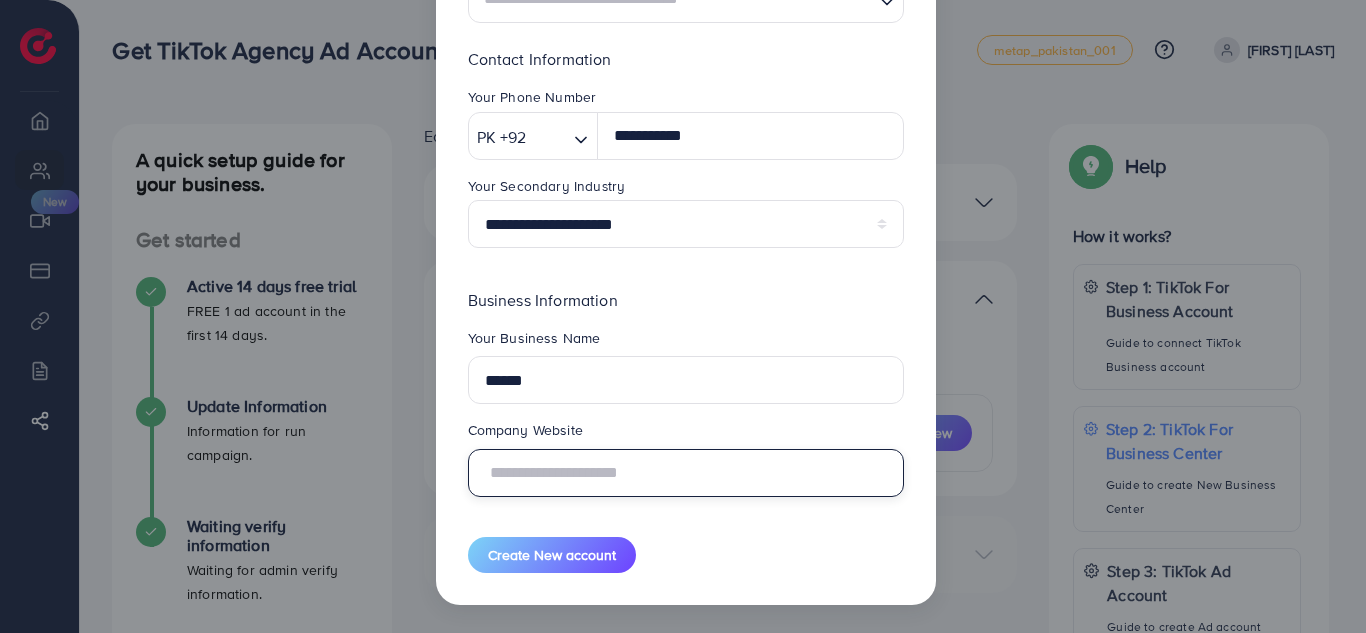 click at bounding box center [686, 473] 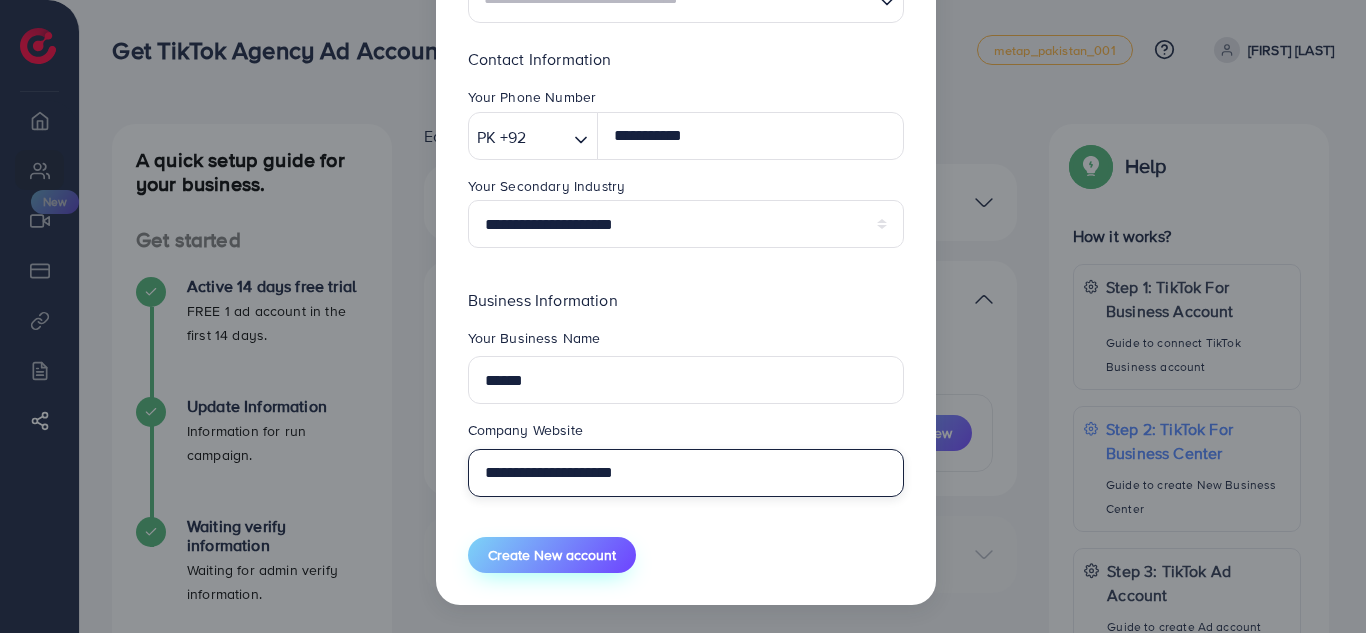 type on "**********" 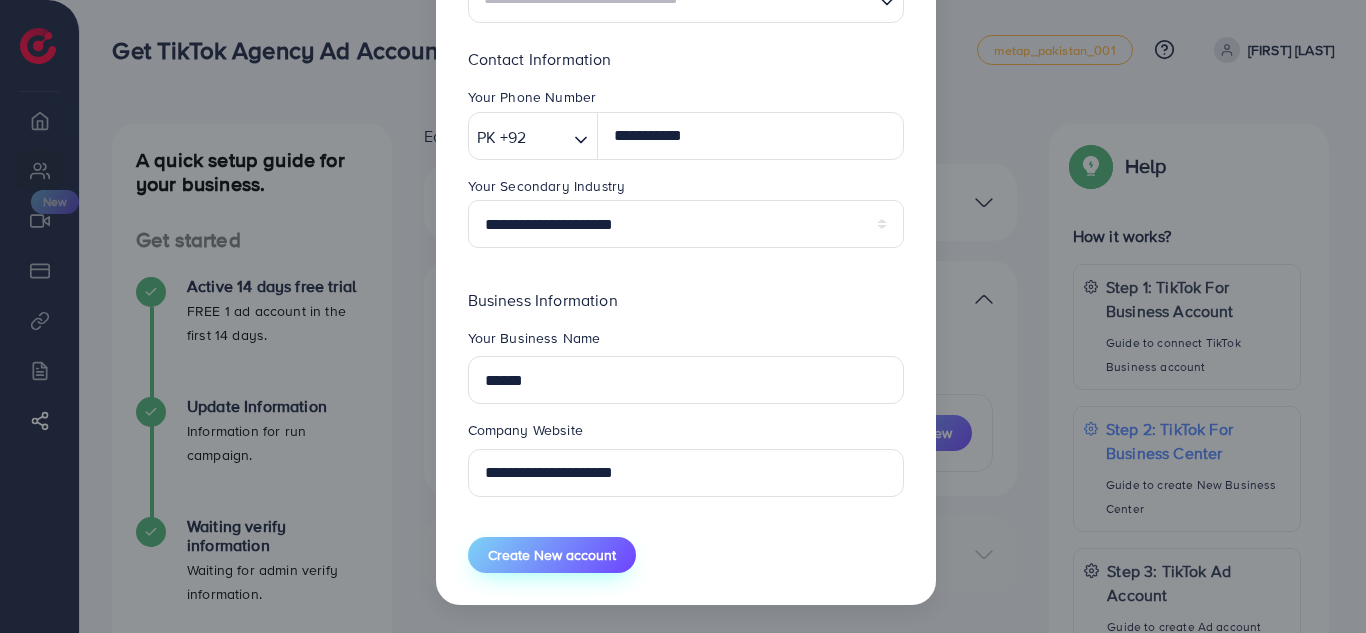 click on "Create New account" at bounding box center [552, 555] 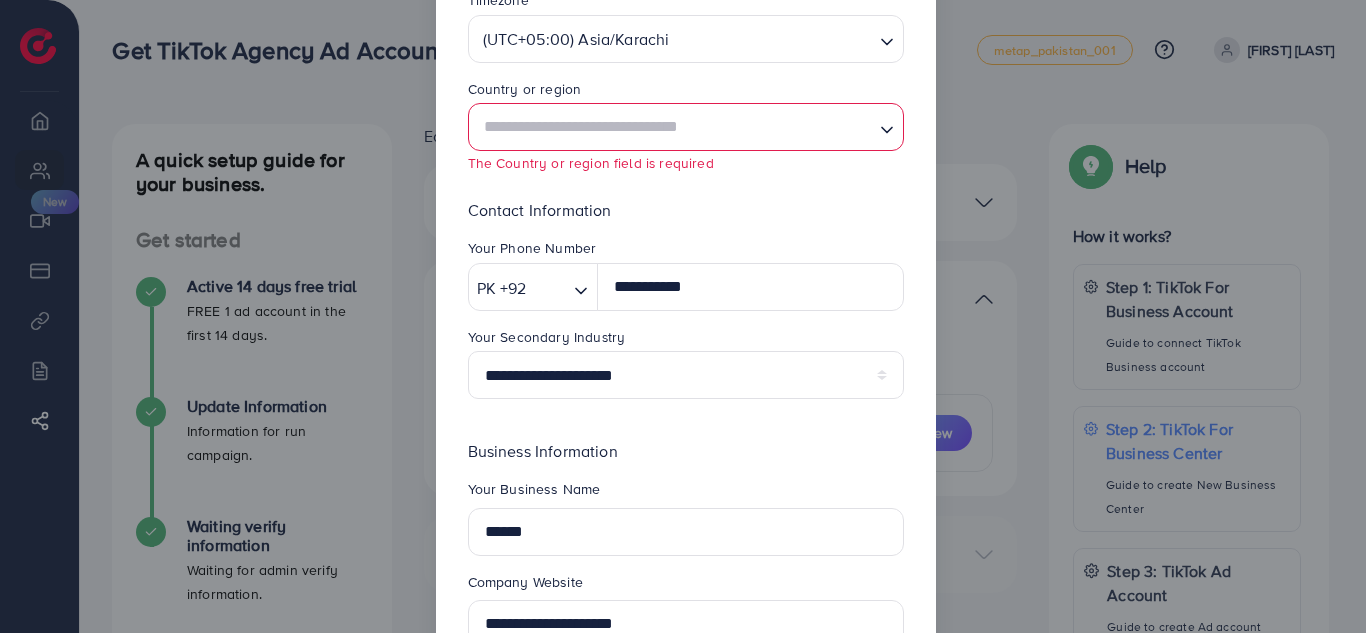 scroll, scrollTop: 221, scrollLeft: 0, axis: vertical 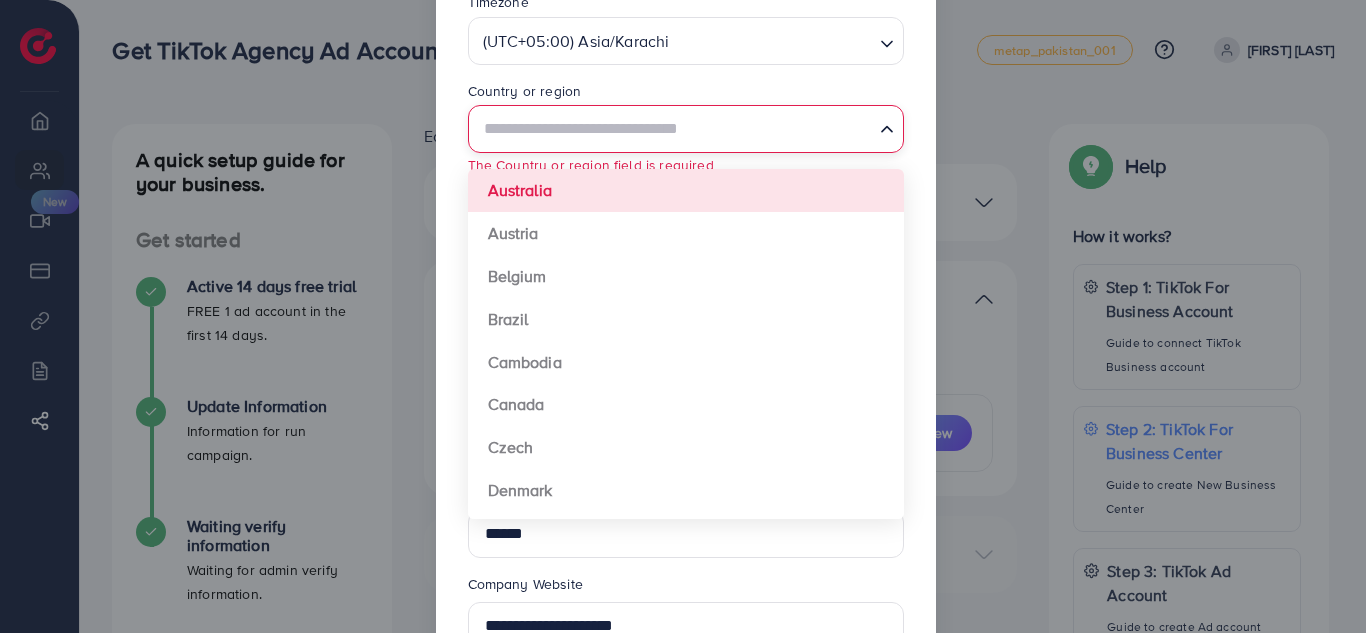 click at bounding box center (674, 129) 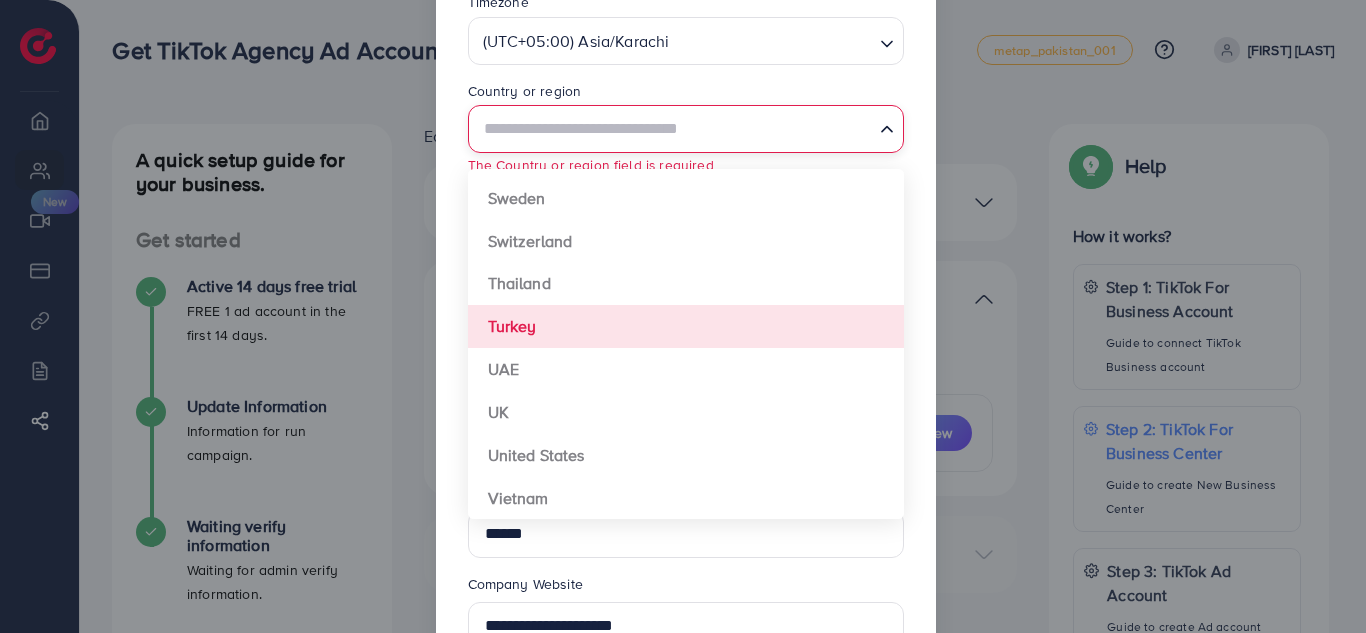 scroll, scrollTop: 1492, scrollLeft: 0, axis: vertical 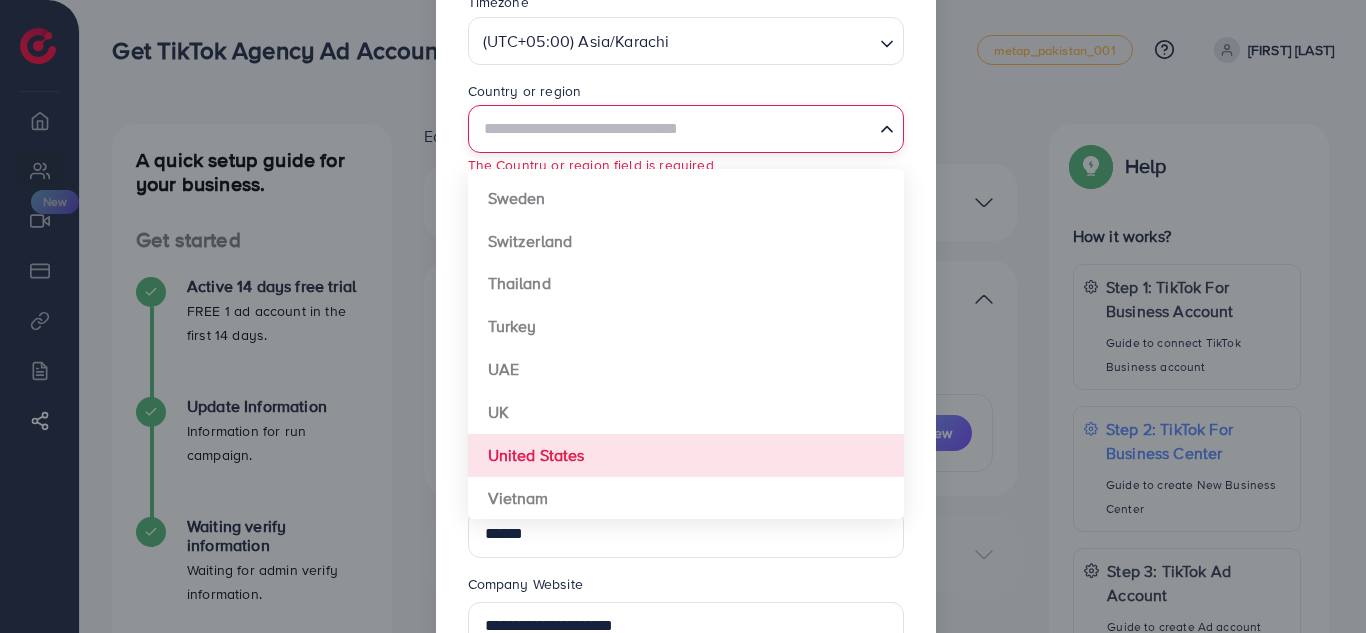 click on "**********" at bounding box center [686, 313] 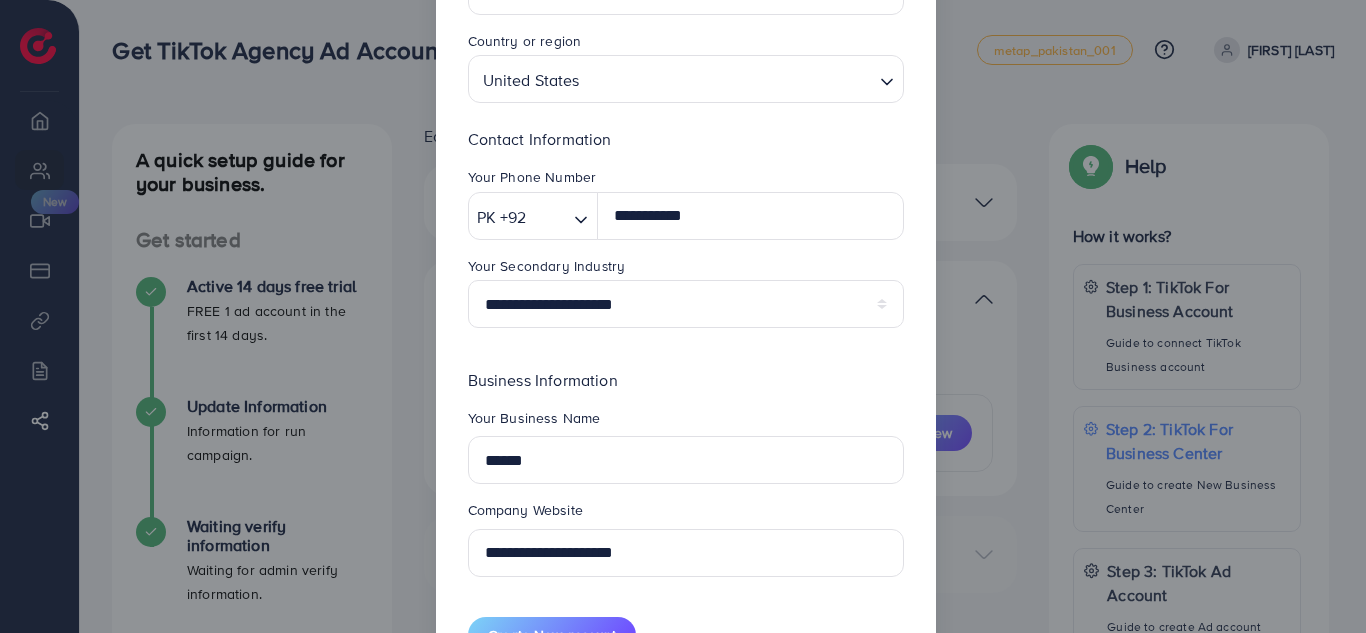 scroll, scrollTop: 351, scrollLeft: 0, axis: vertical 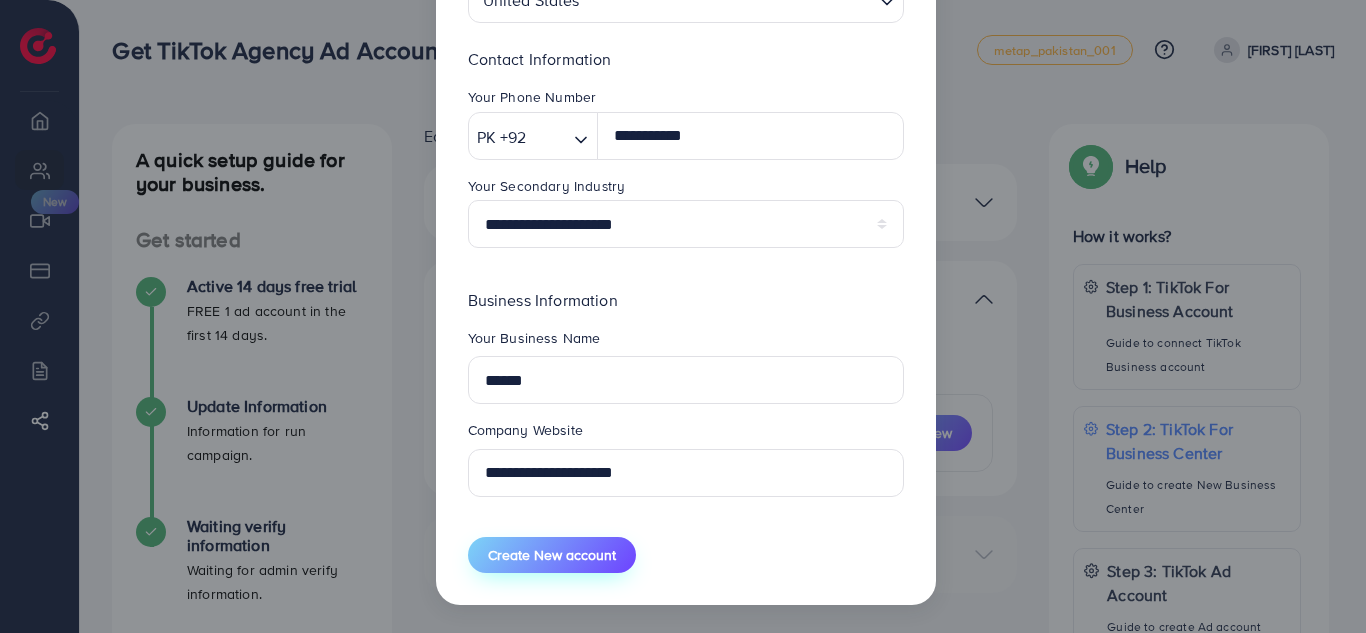click on "Create New account" at bounding box center [552, 555] 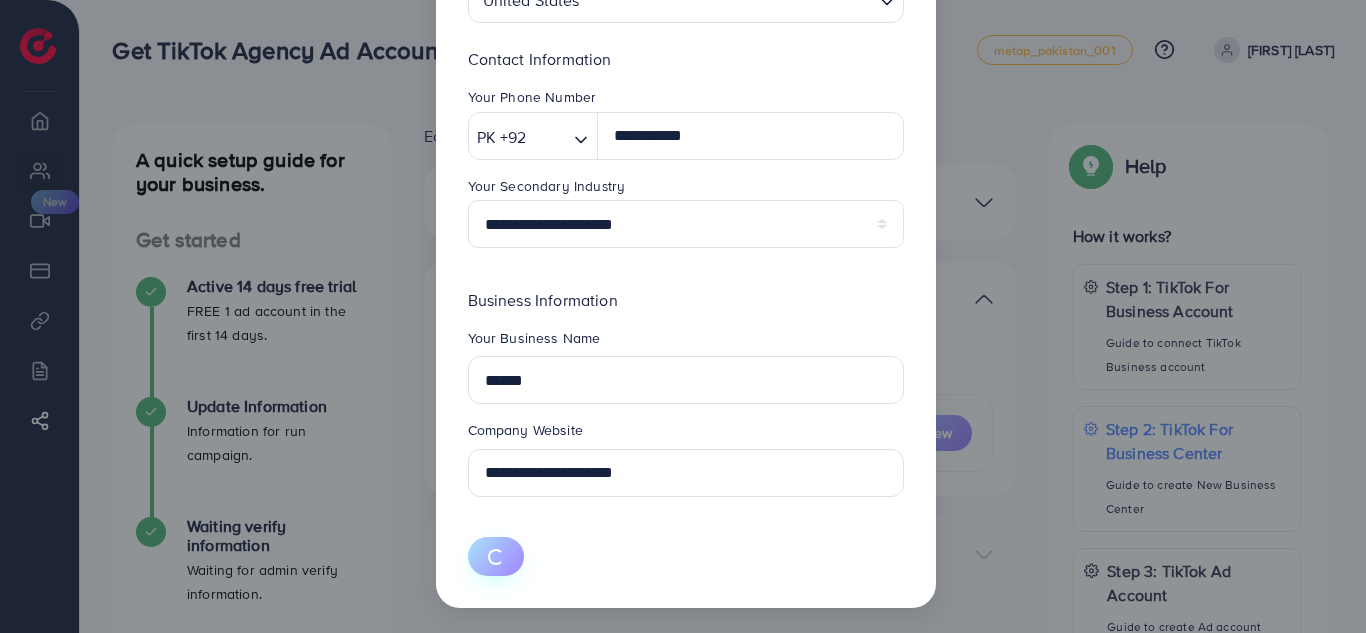 type 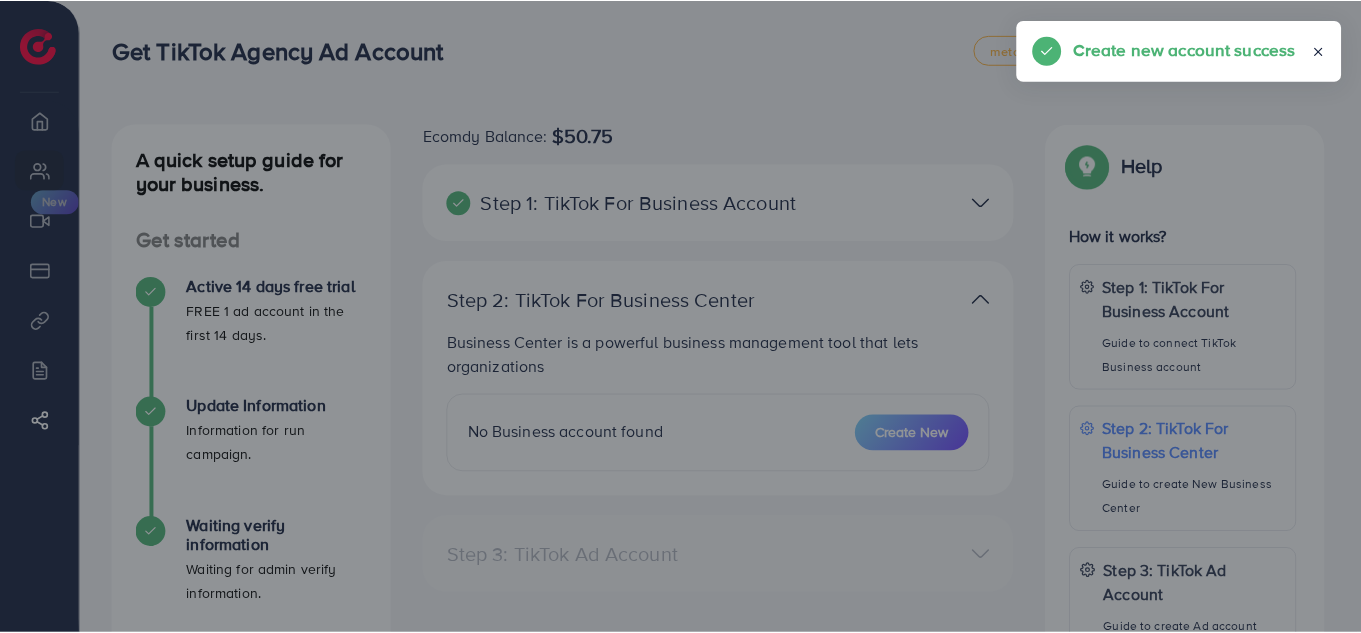 scroll, scrollTop: 205, scrollLeft: 0, axis: vertical 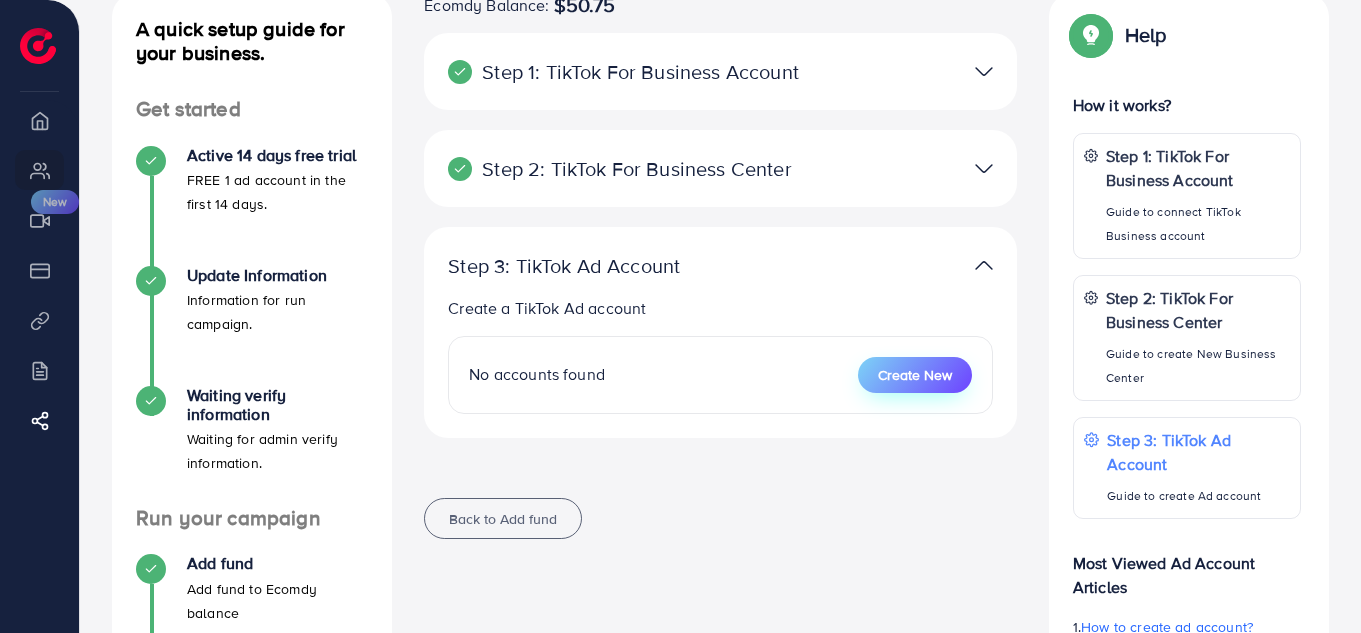 click on "Create New" at bounding box center (915, 375) 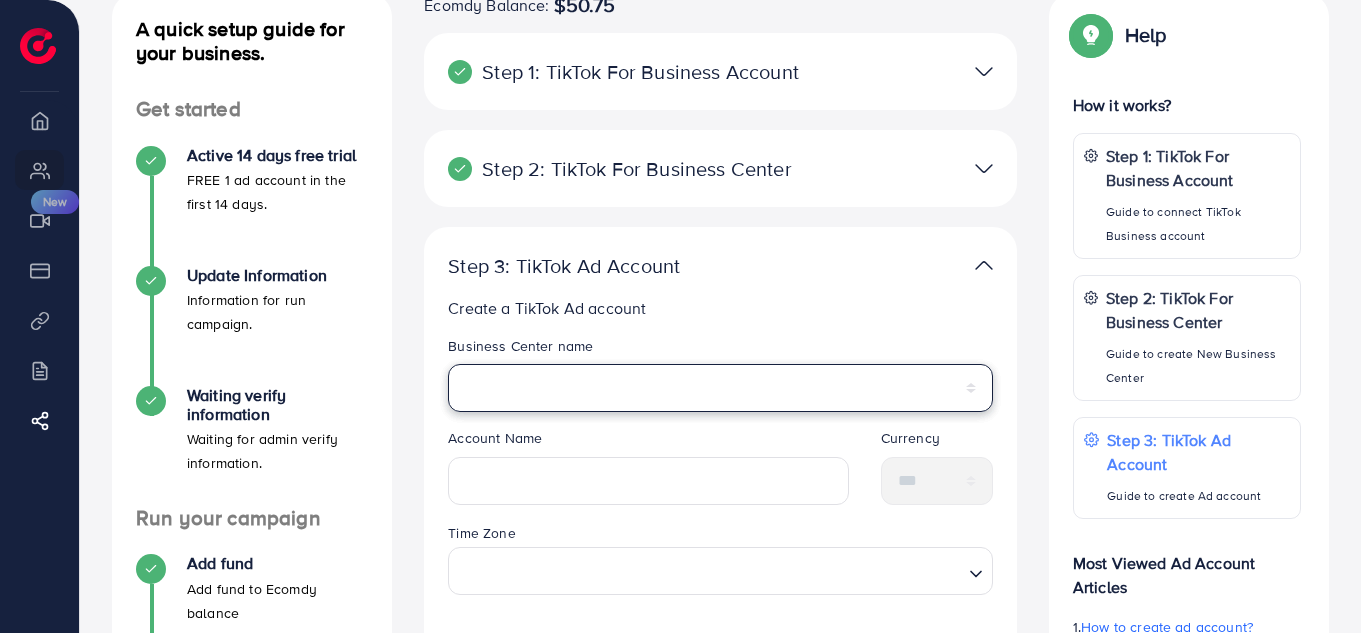 click on "**********" at bounding box center [720, 388] 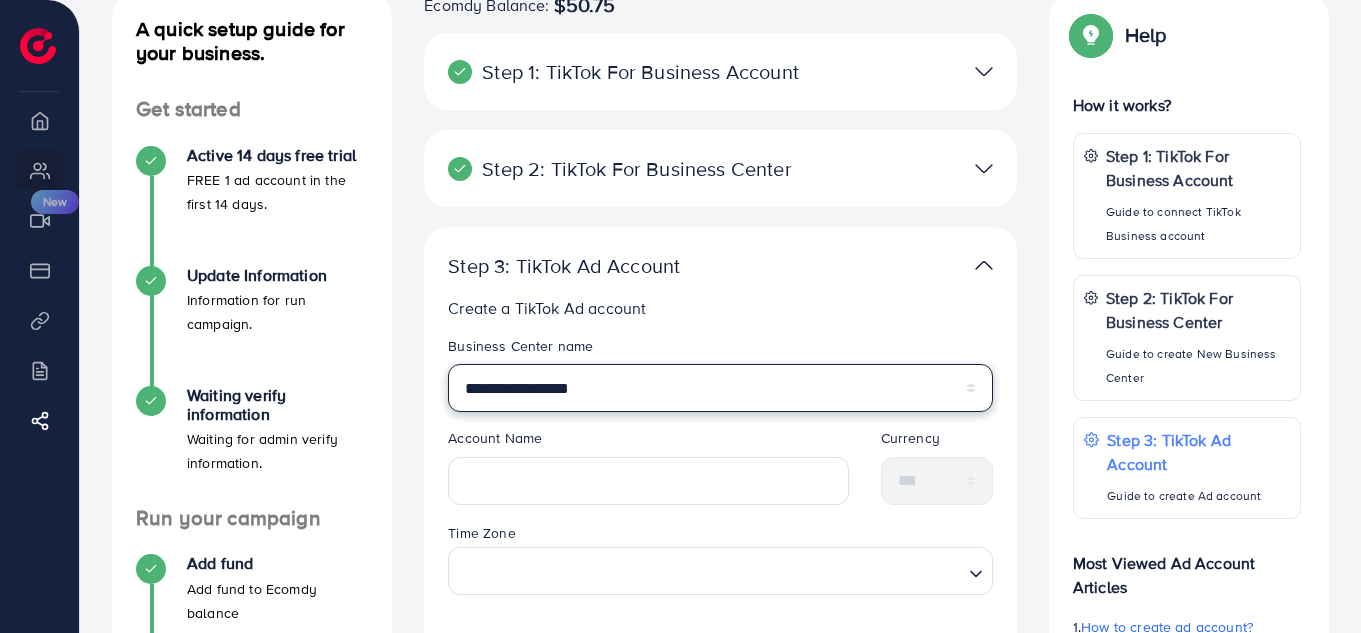 click on "**********" at bounding box center (720, 388) 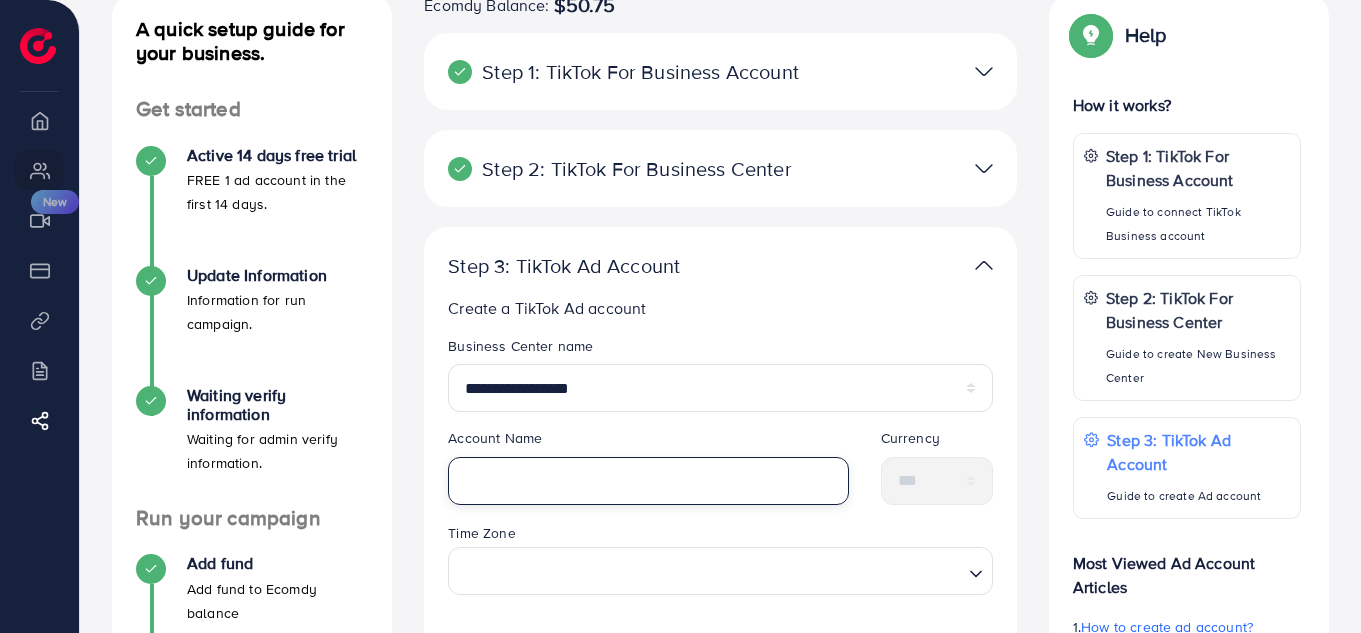 click at bounding box center (648, 481) 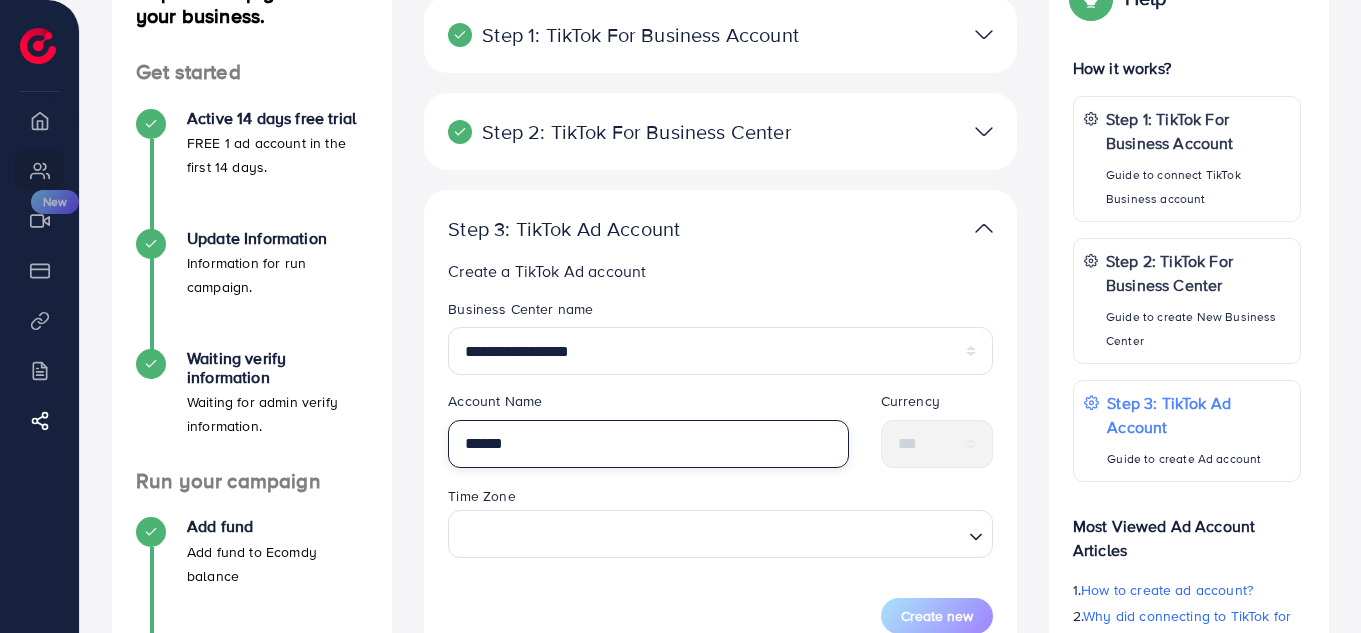 scroll, scrollTop: 171, scrollLeft: 0, axis: vertical 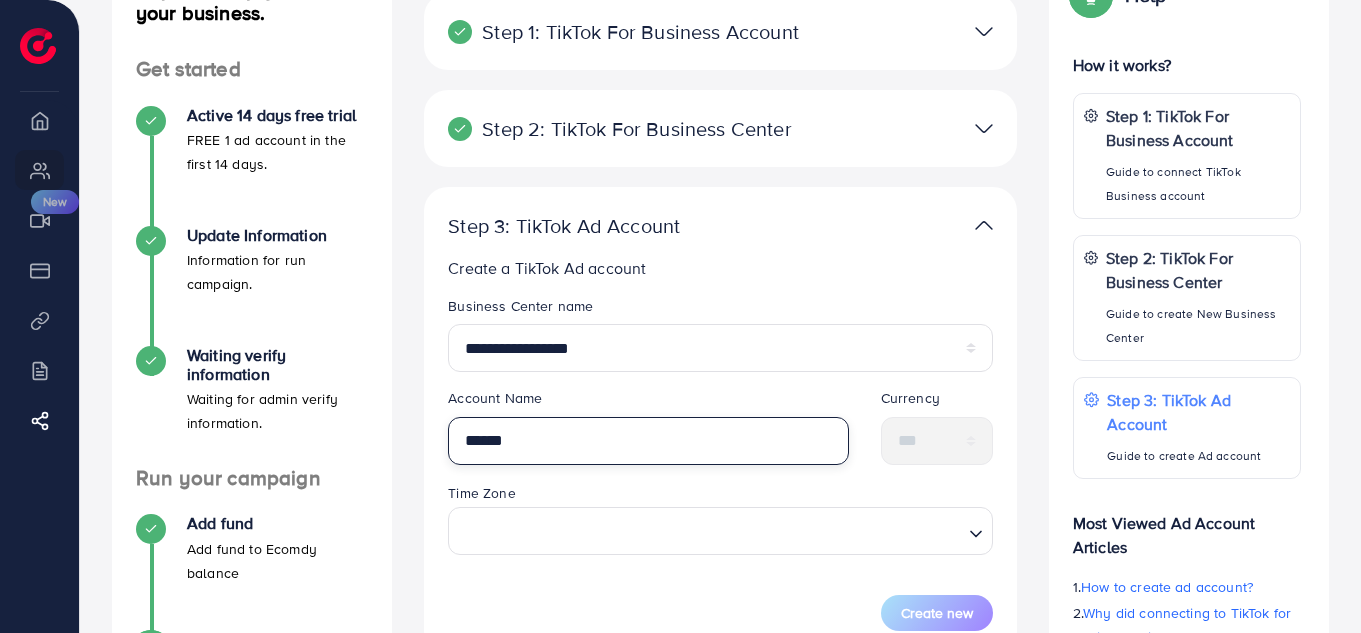 type on "******" 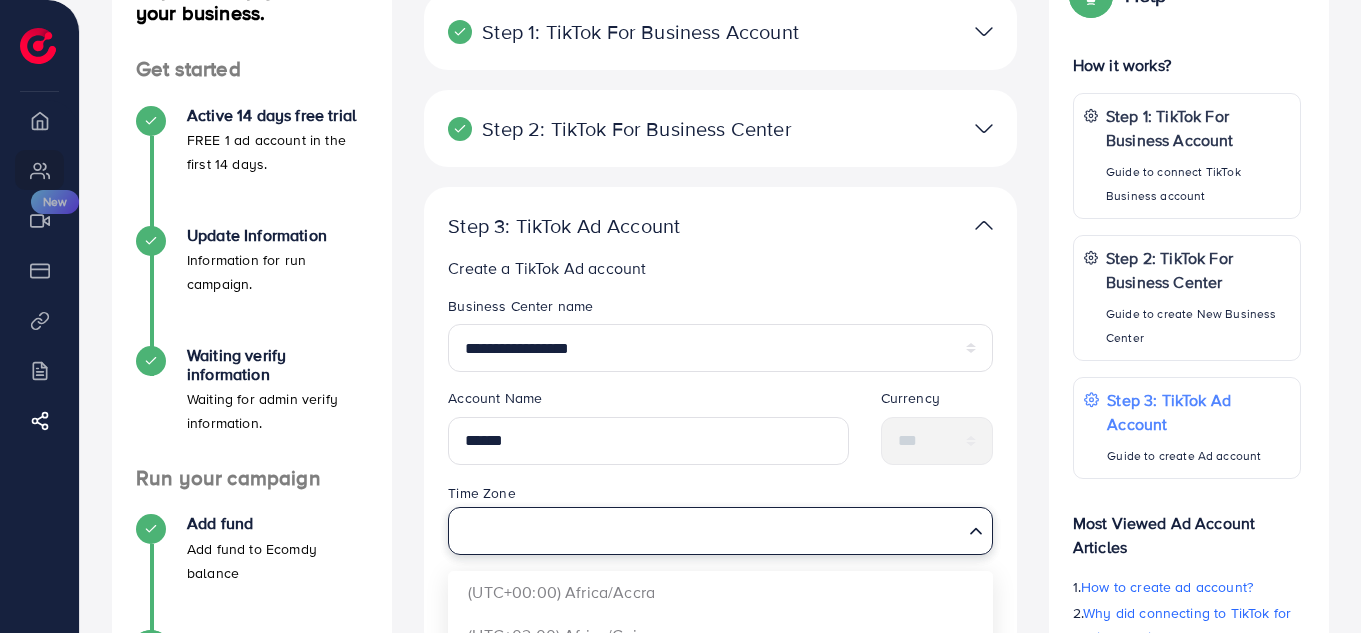 click 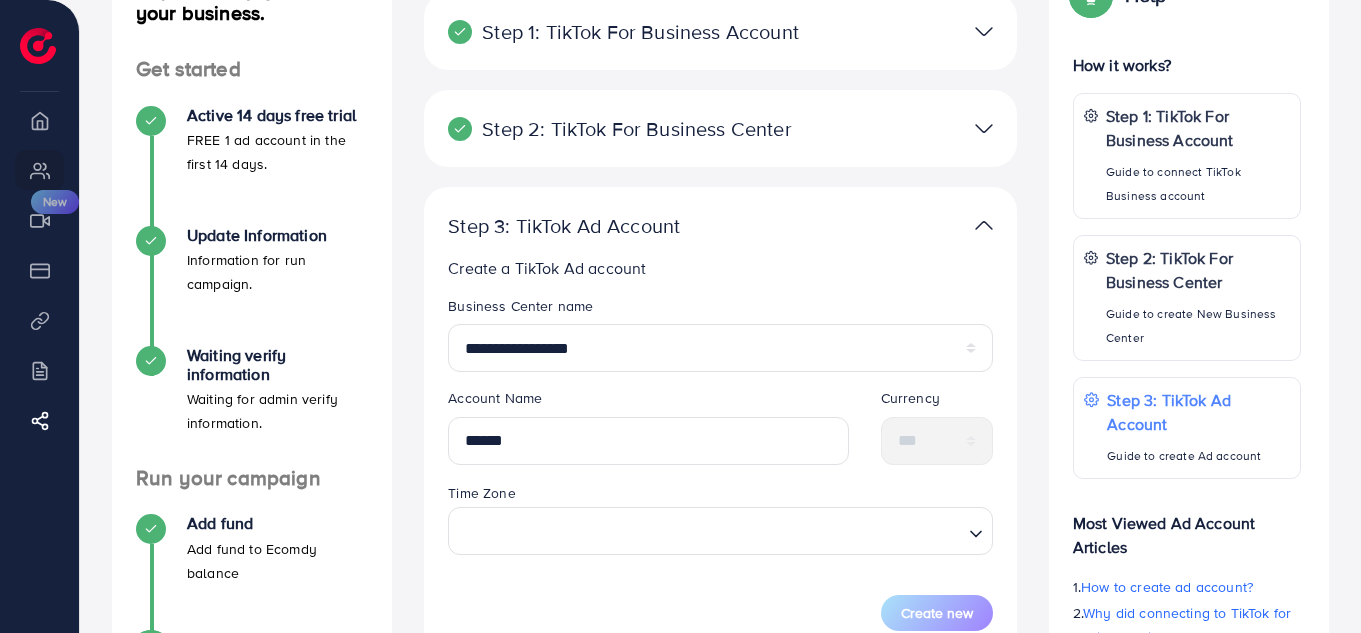 click 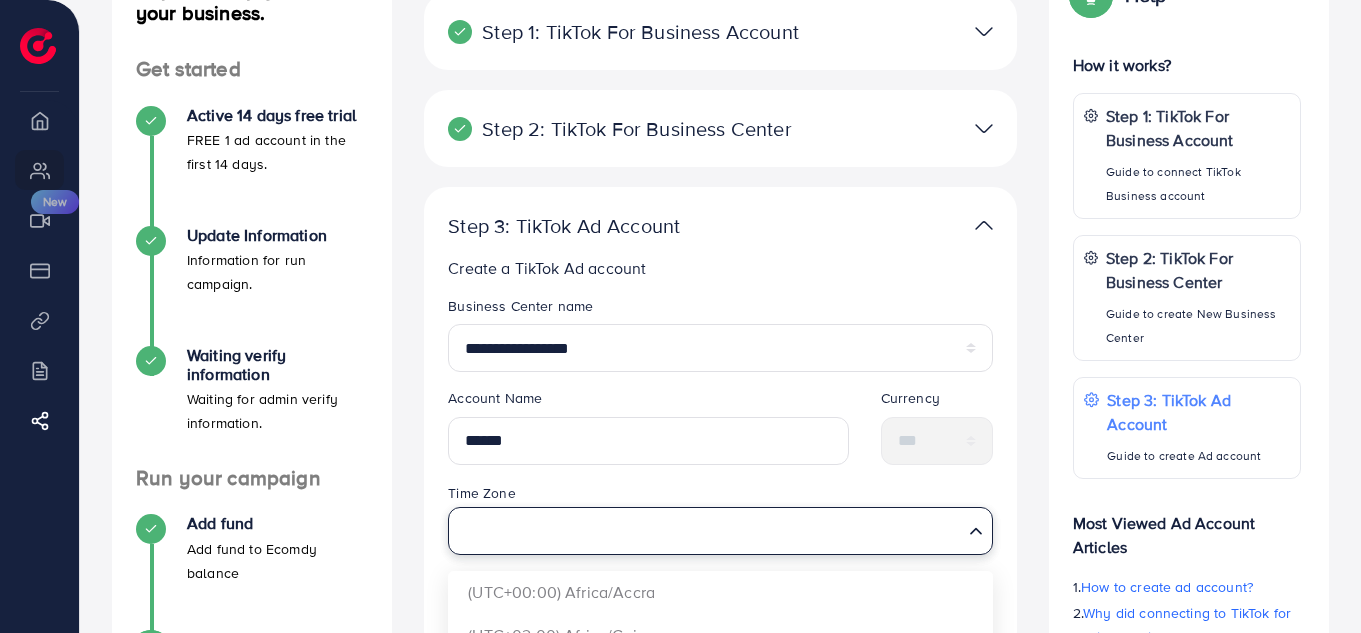 click 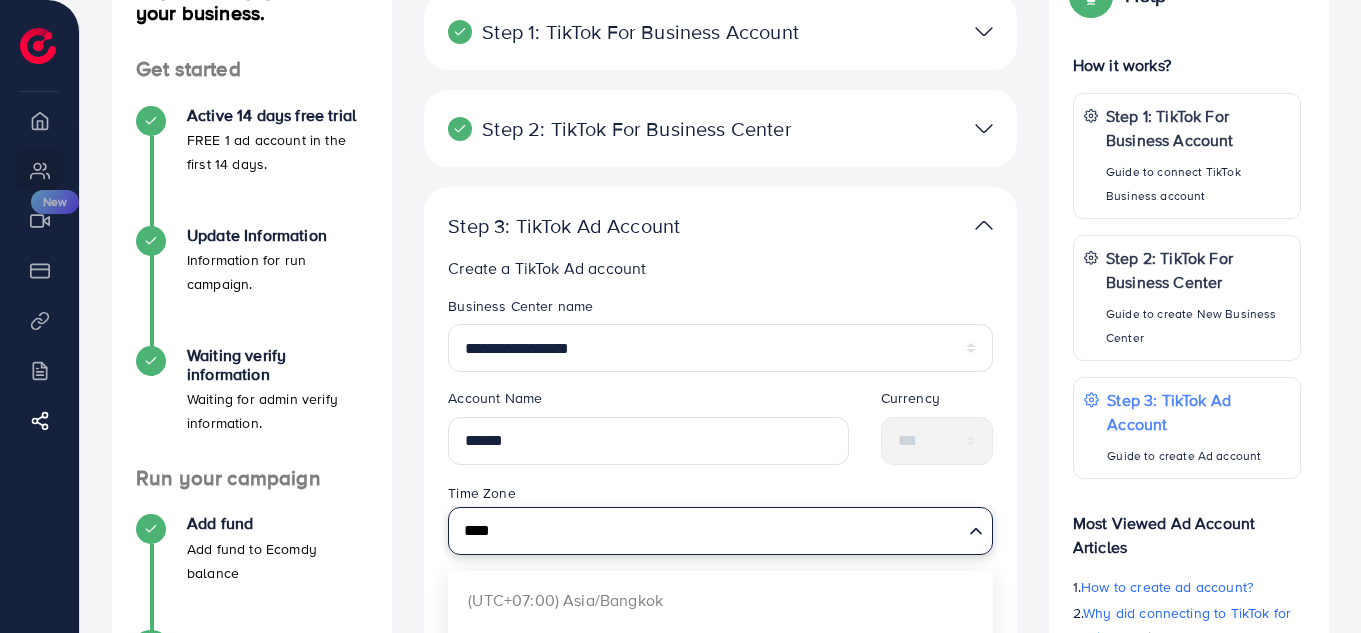 scroll, scrollTop: 164, scrollLeft: 0, axis: vertical 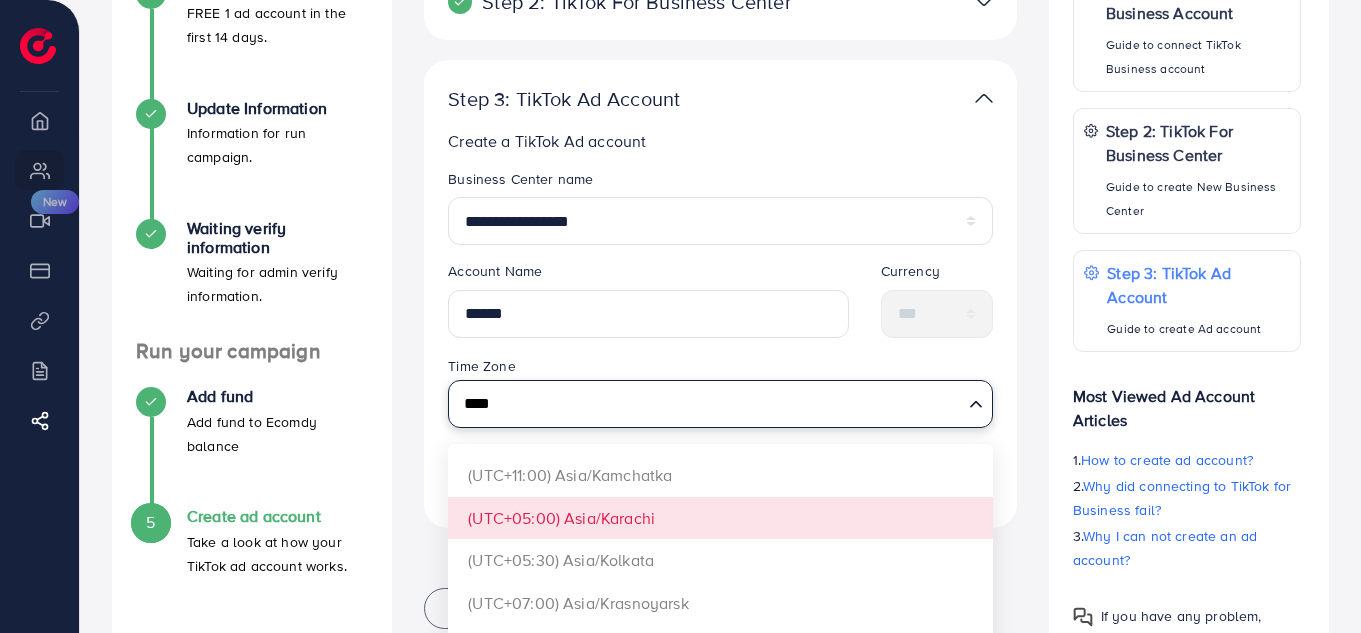 type on "****" 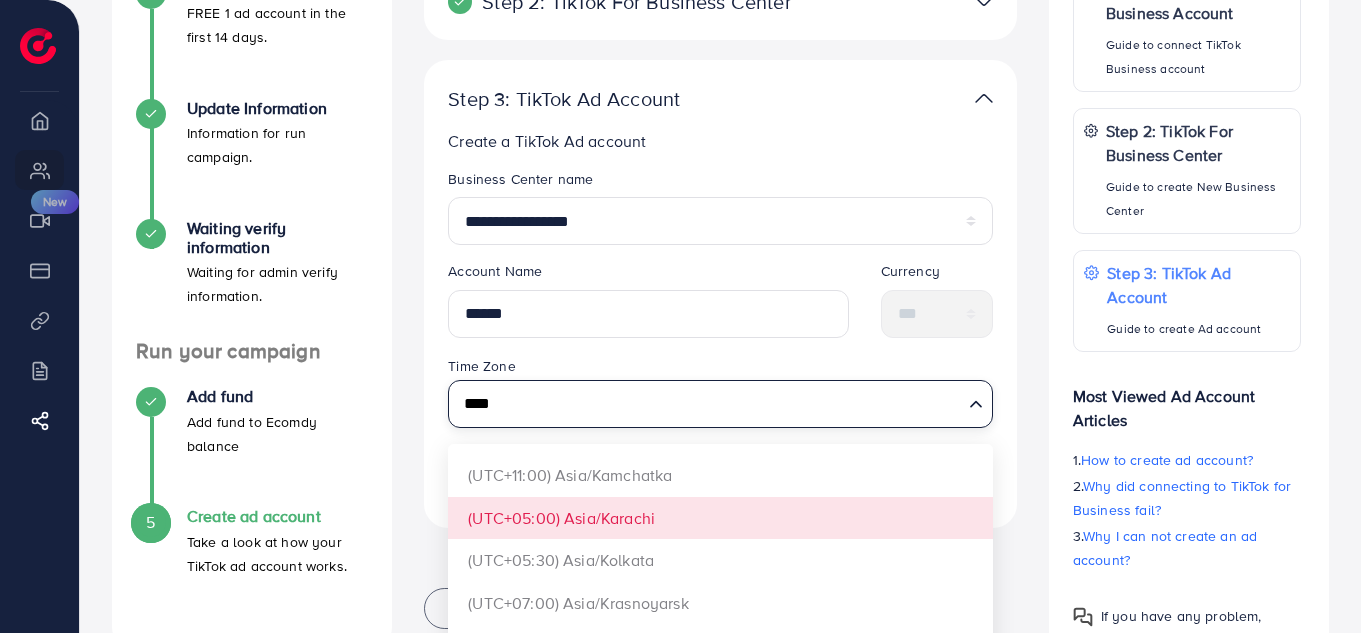 type 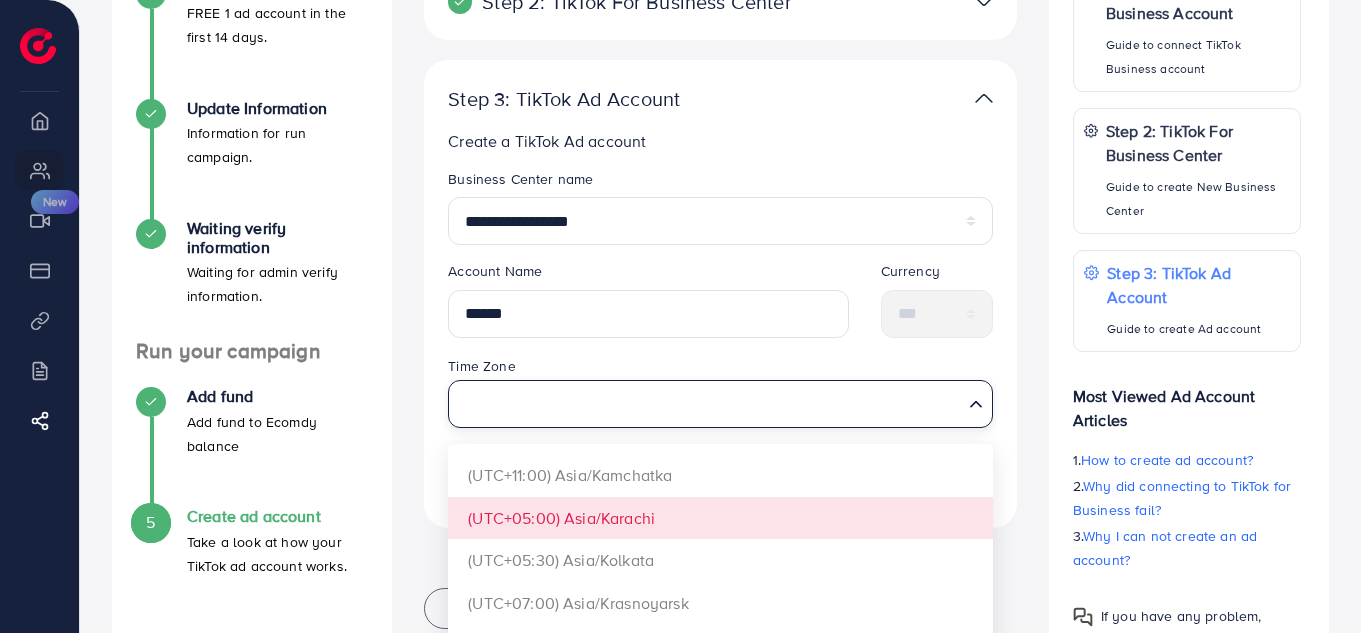 scroll, scrollTop: 0, scrollLeft: 0, axis: both 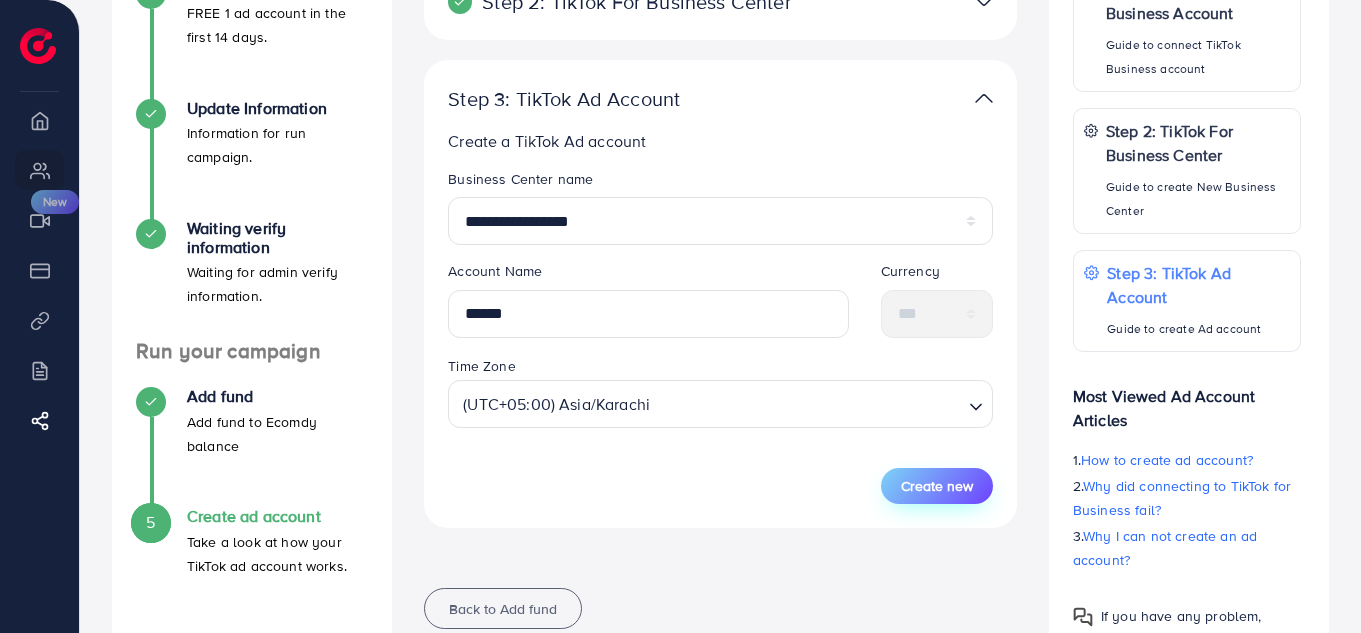 click on "Create new" at bounding box center [937, 486] 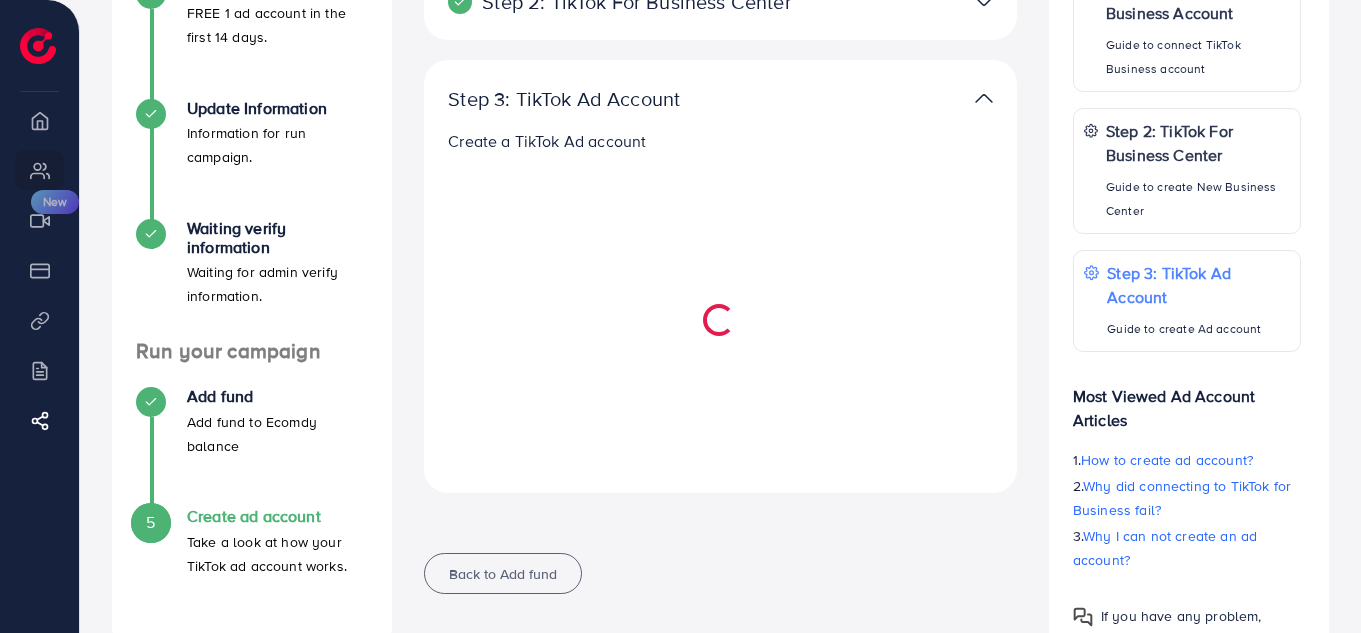 select 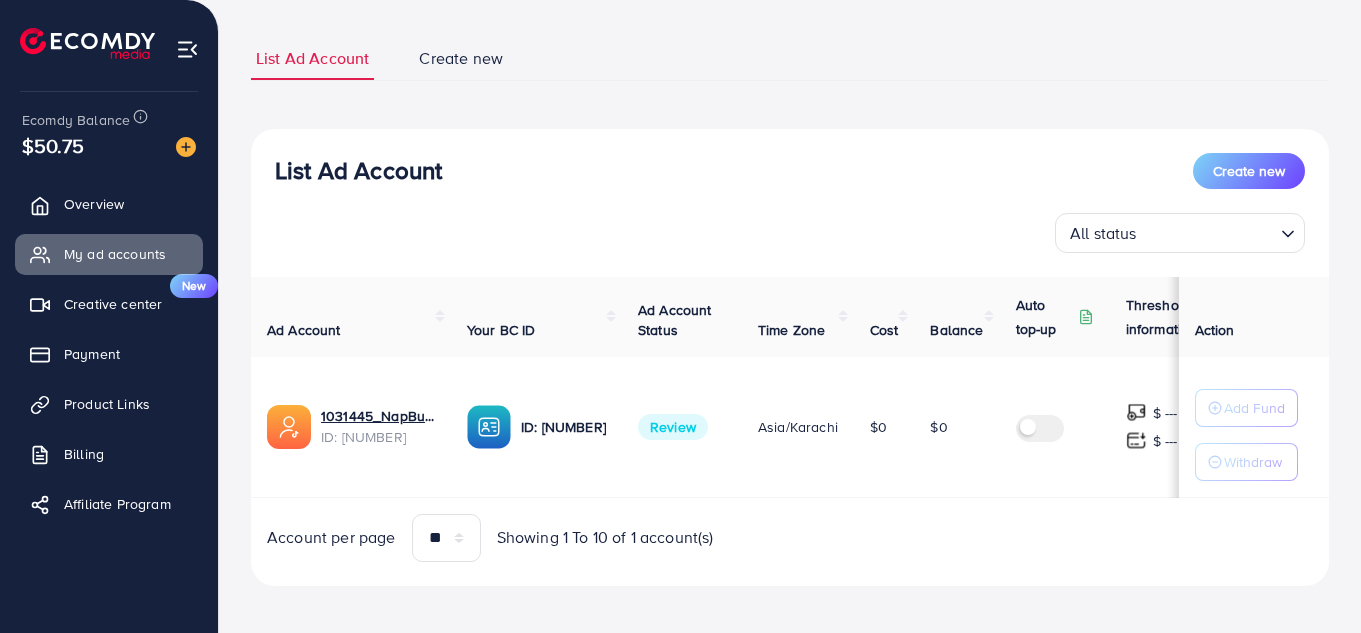 scroll, scrollTop: 125, scrollLeft: 0, axis: vertical 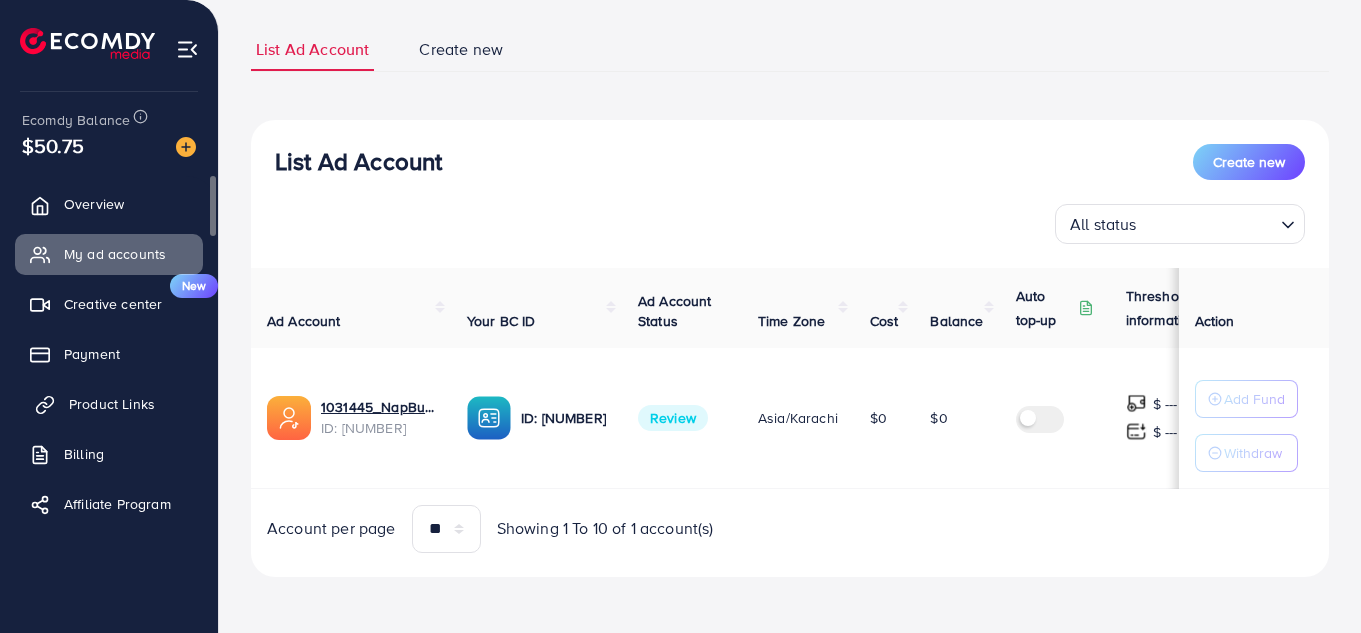 click on "Product Links" at bounding box center (112, 404) 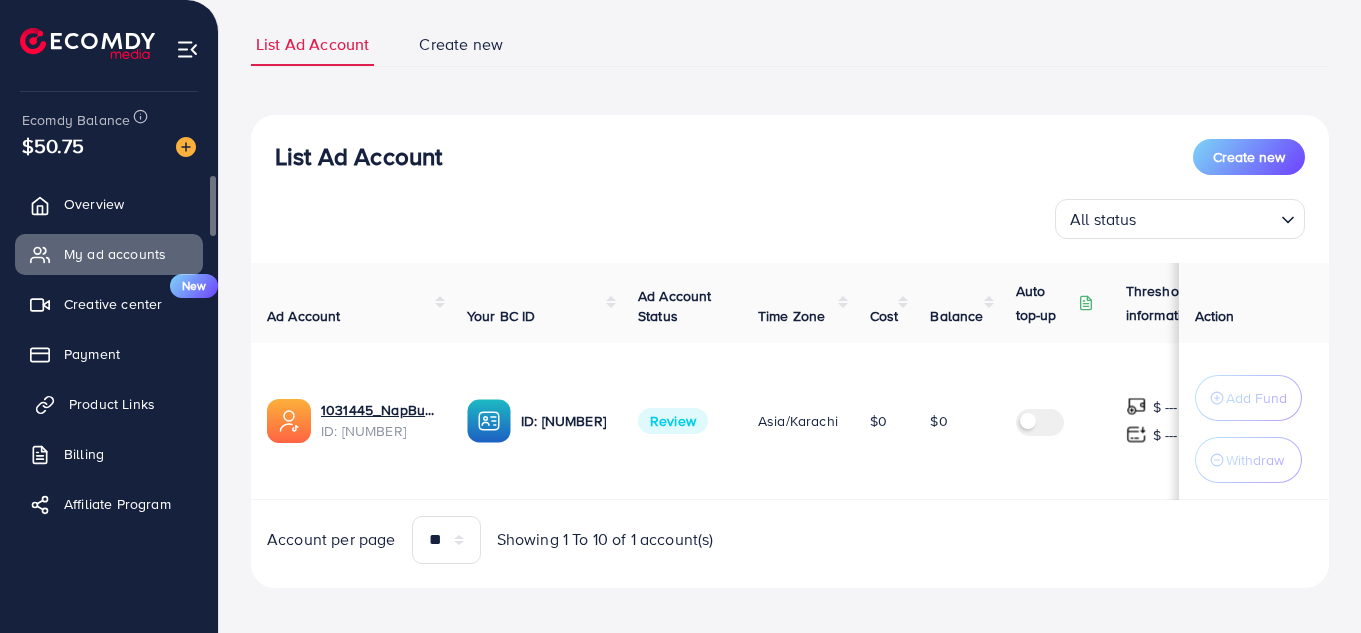 scroll, scrollTop: 0, scrollLeft: 0, axis: both 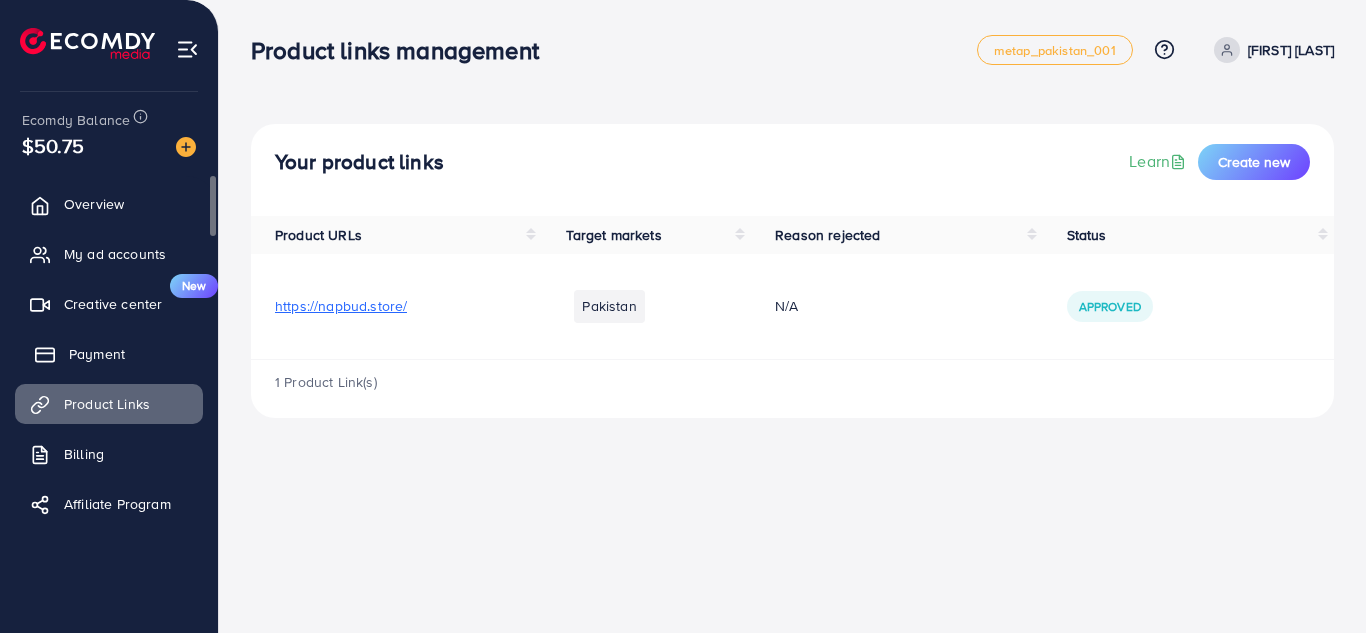 click on "Payment" at bounding box center (109, 354) 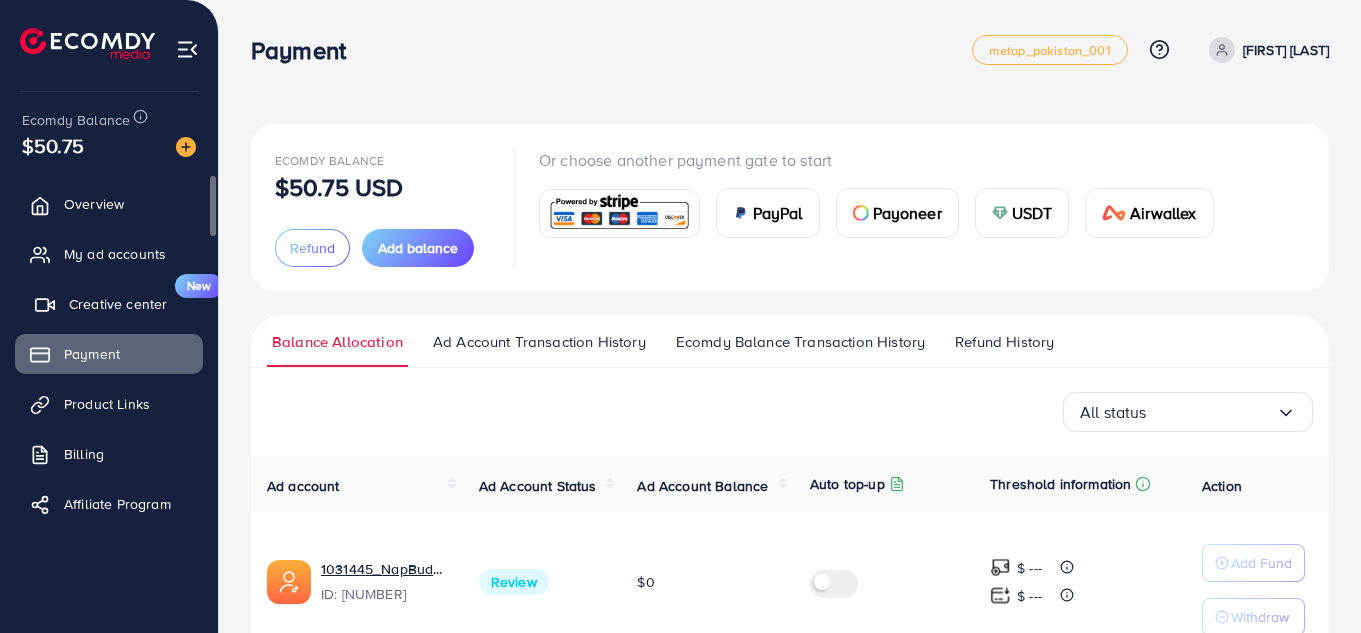 click on "Creative center" at bounding box center (118, 304) 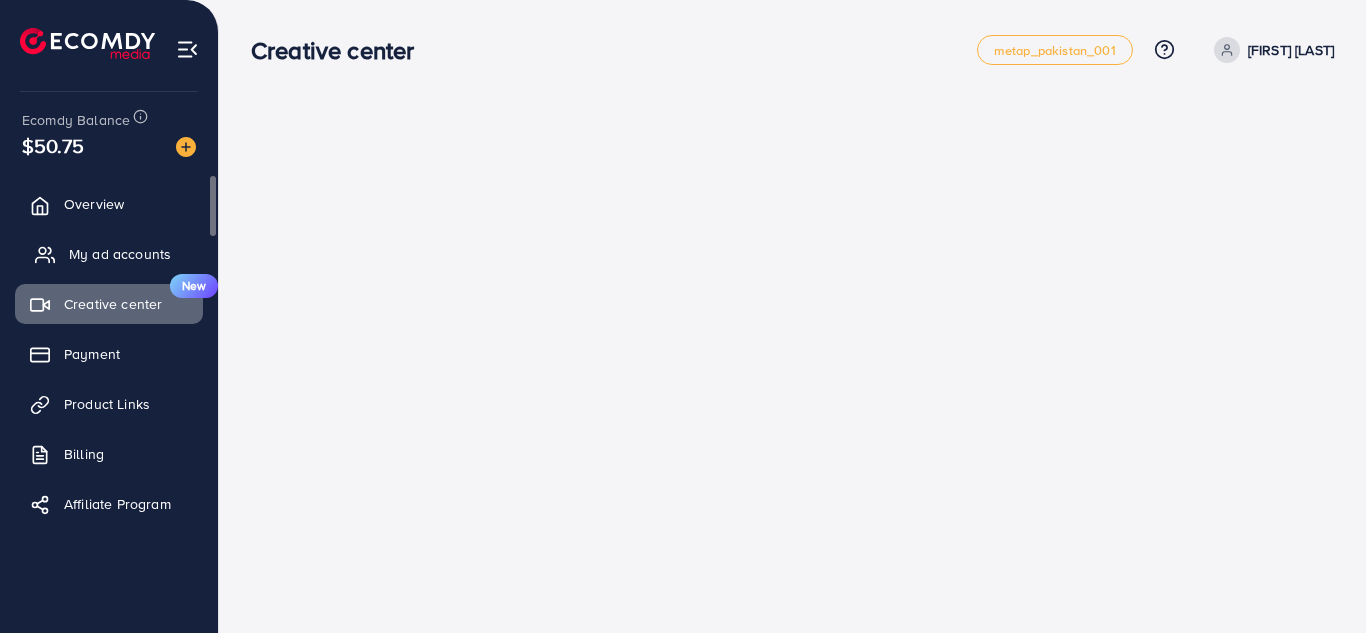 click on "My ad accounts" at bounding box center [109, 254] 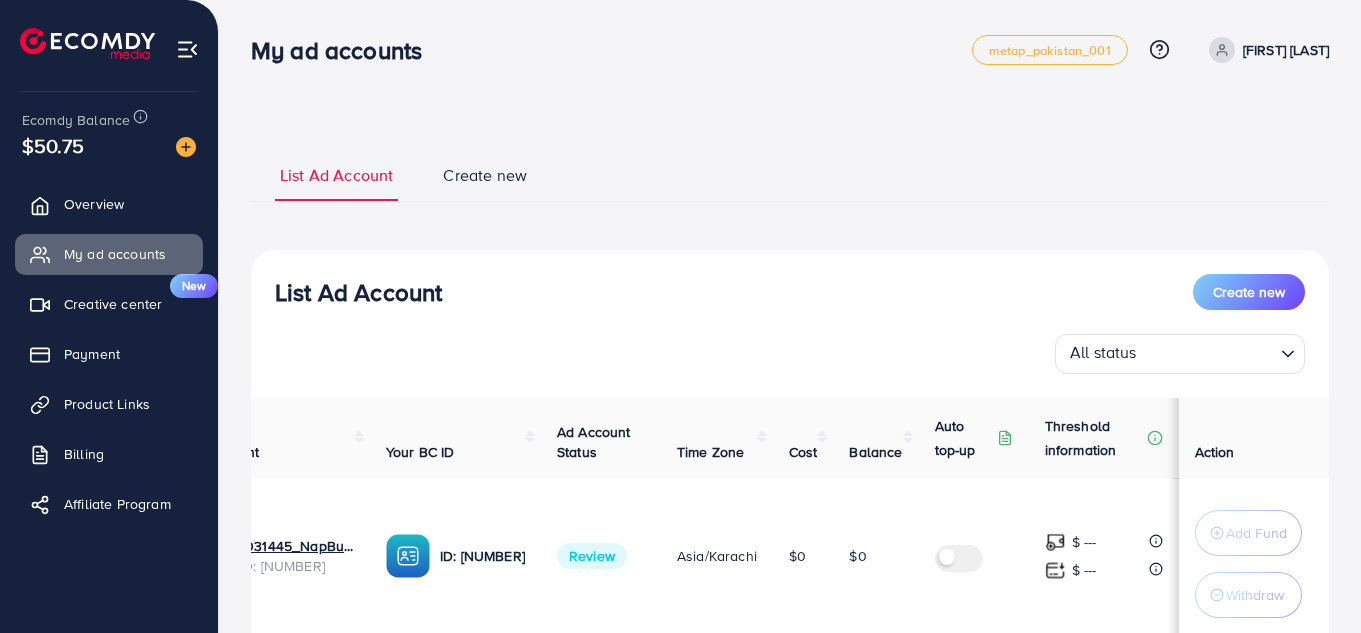 scroll, scrollTop: 0, scrollLeft: 109, axis: horizontal 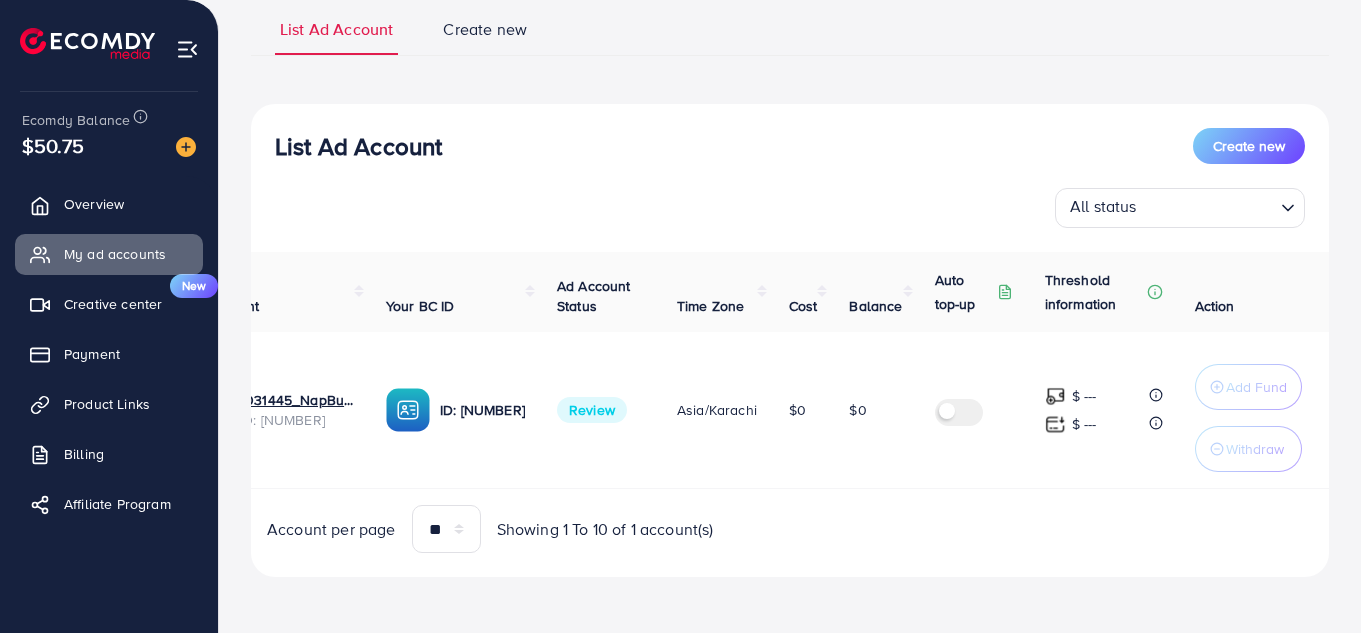 click at bounding box center (1208, 208) 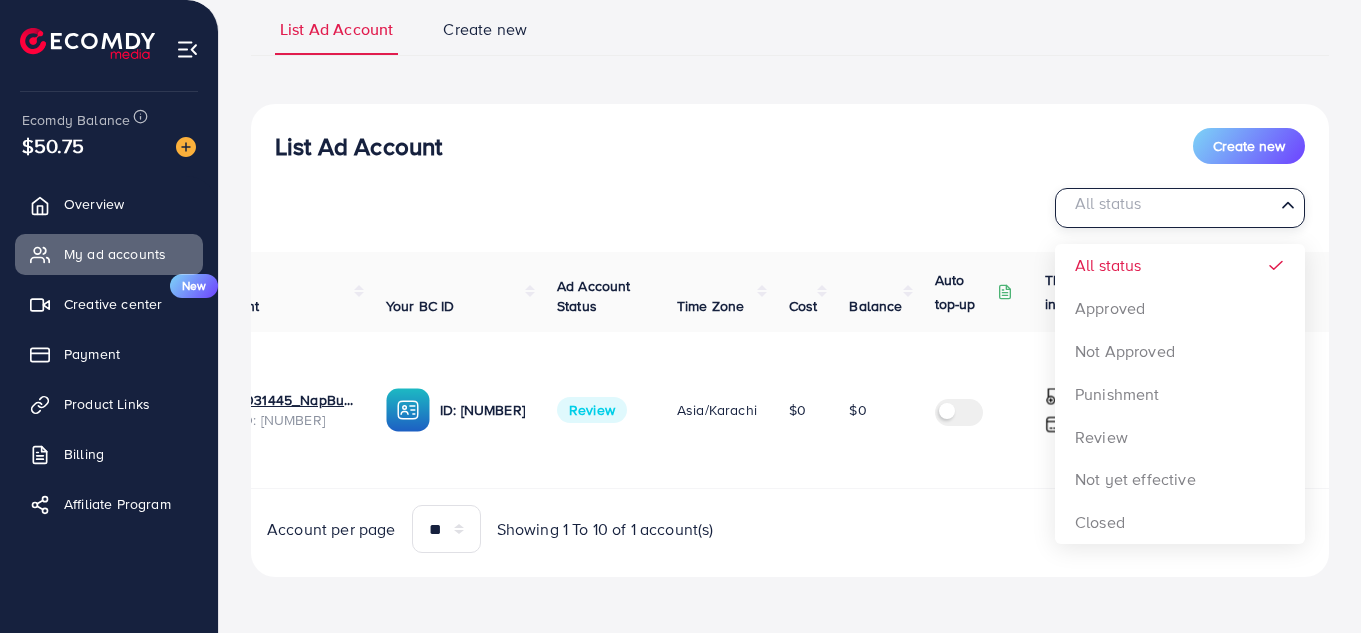 click at bounding box center [1168, 208] 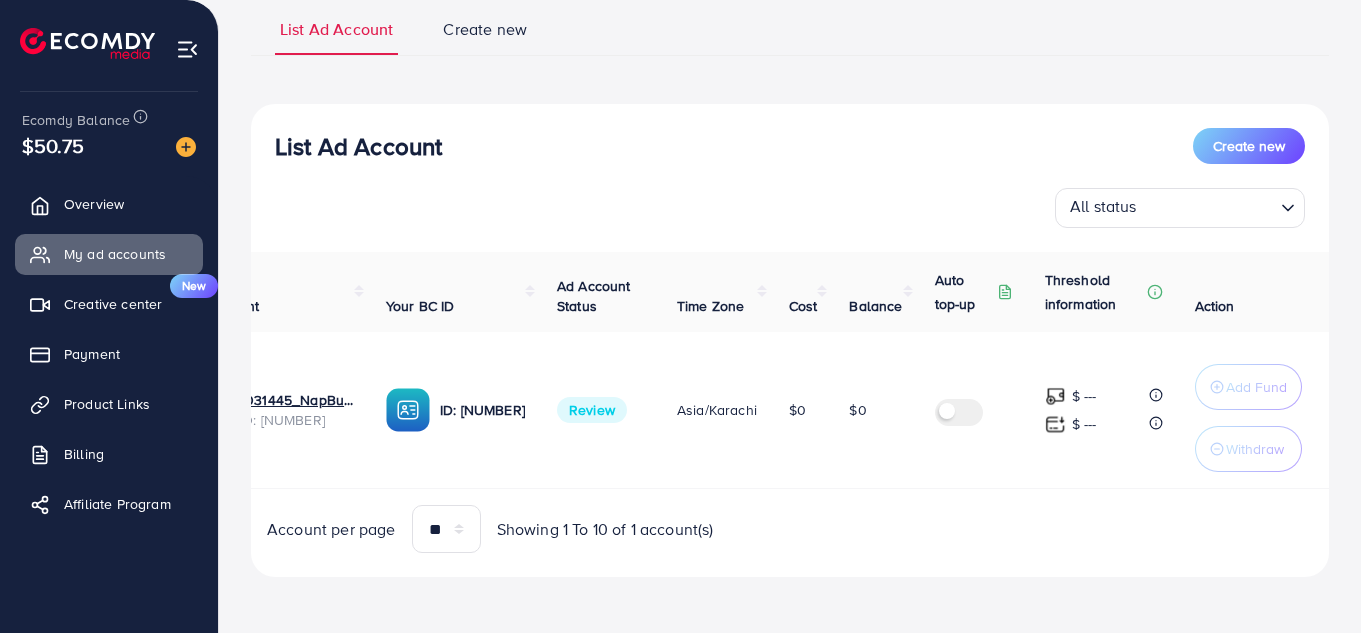click 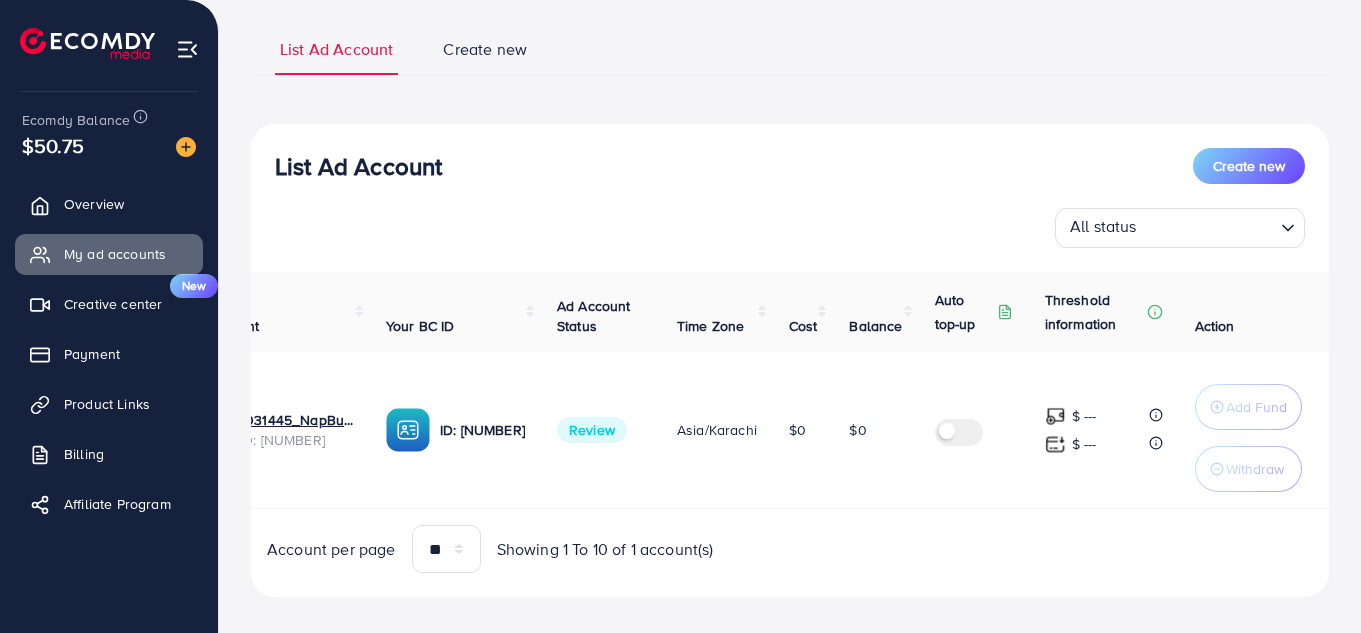 scroll, scrollTop: 125, scrollLeft: 0, axis: vertical 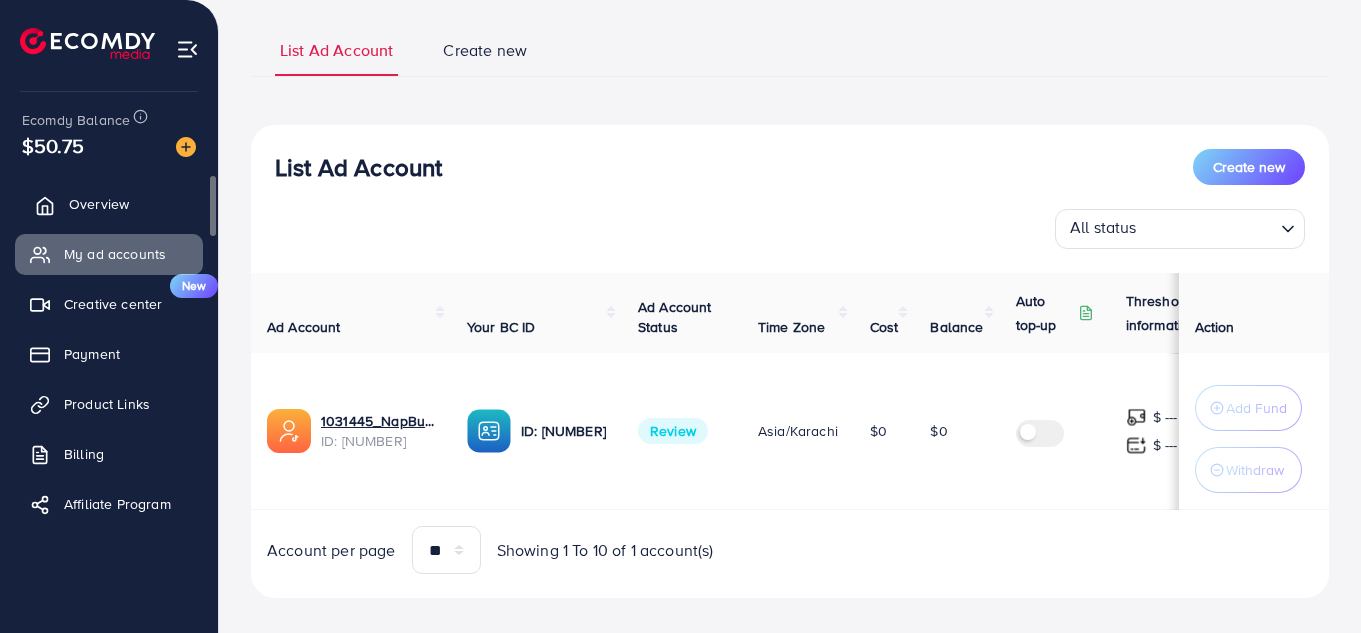 click on "Overview" at bounding box center (99, 204) 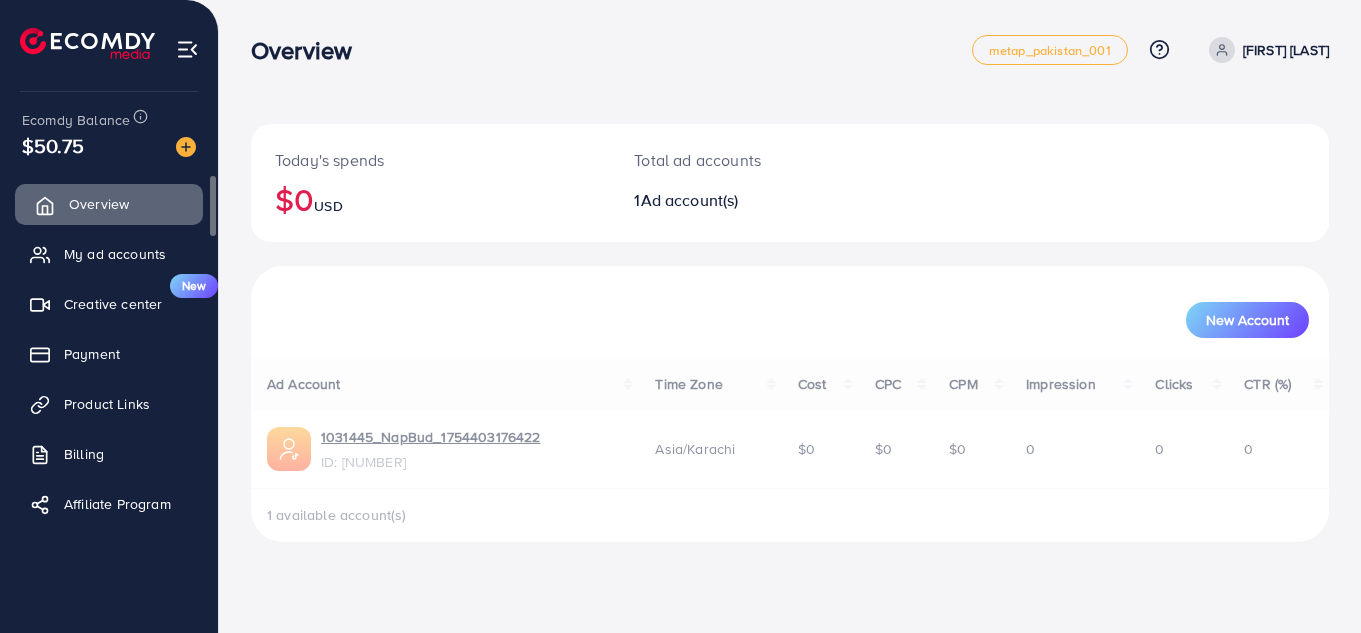 scroll, scrollTop: 0, scrollLeft: 0, axis: both 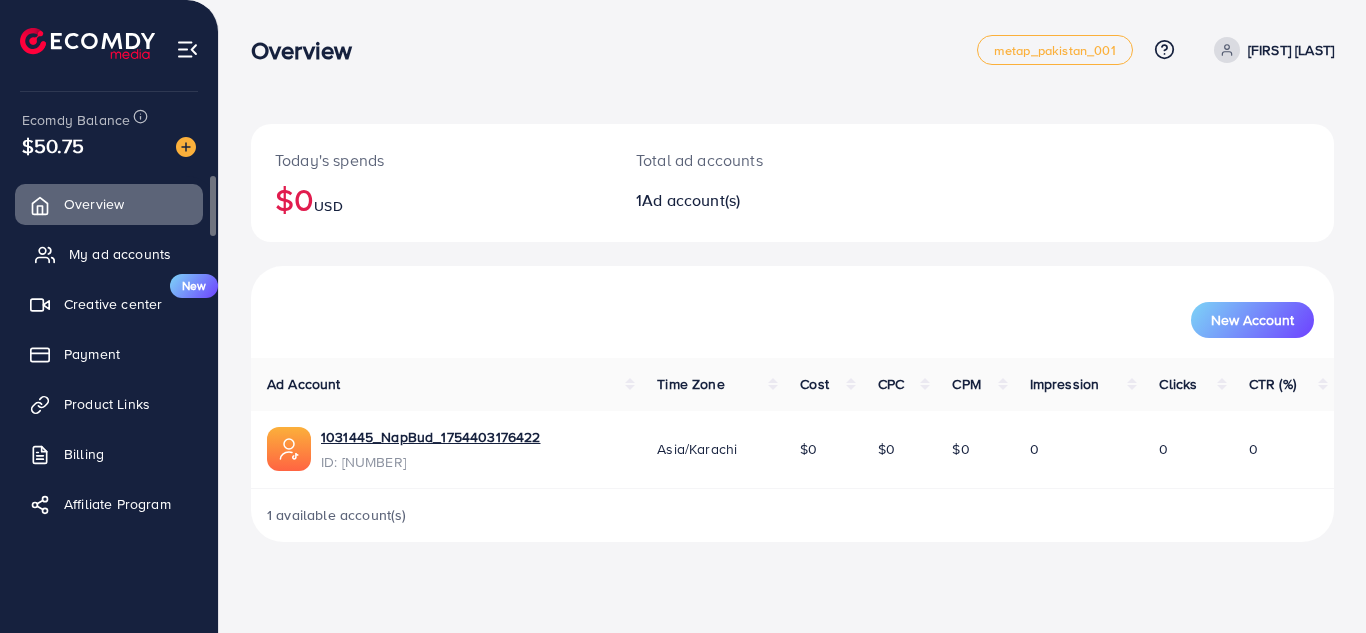 click on "My ad accounts" at bounding box center (120, 254) 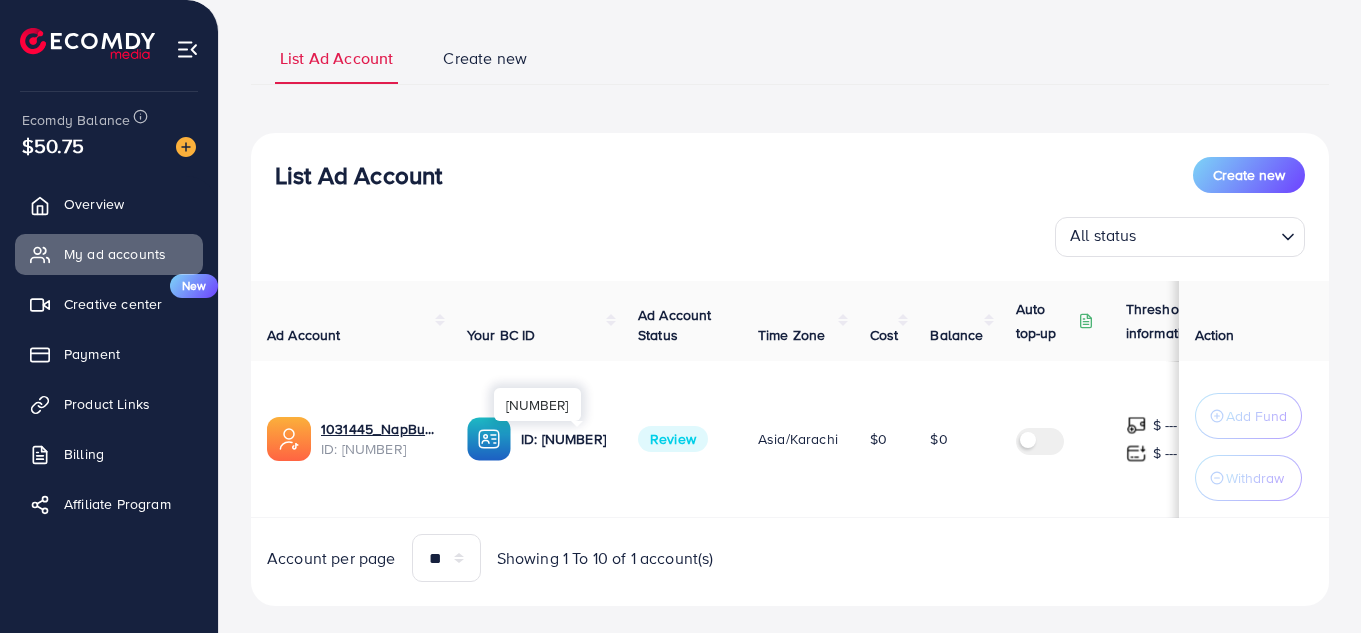 scroll, scrollTop: 151, scrollLeft: 0, axis: vertical 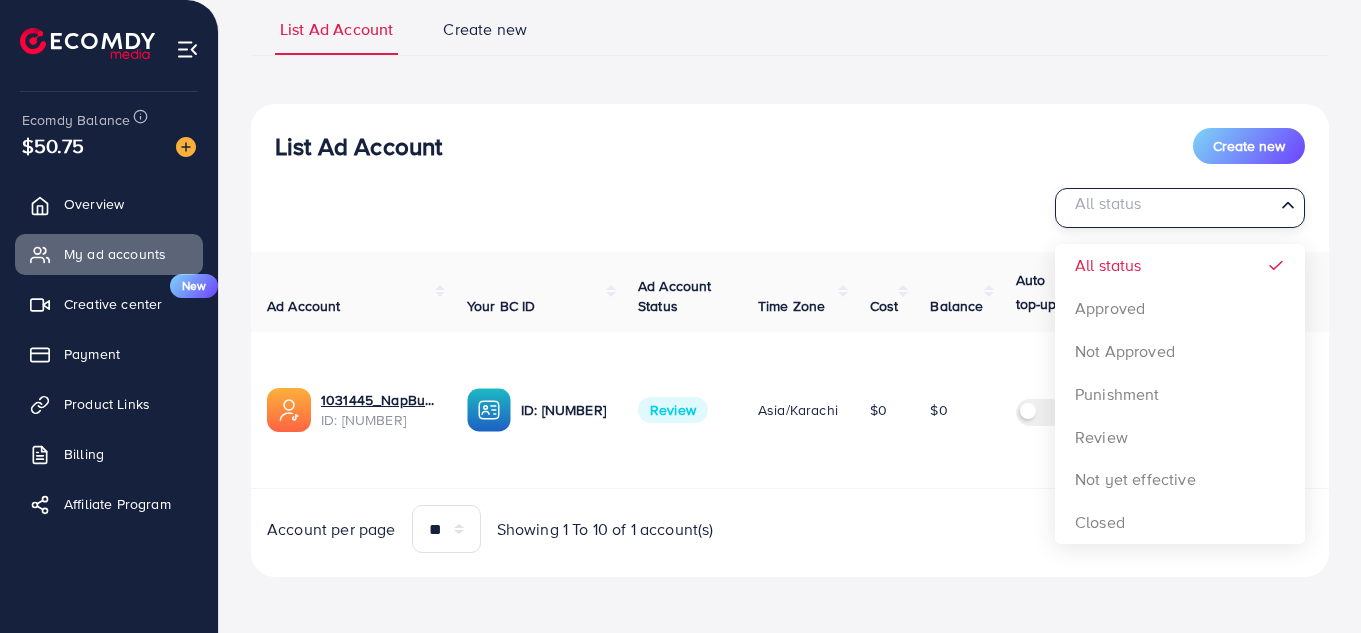 click on "All status" at bounding box center (1168, 206) 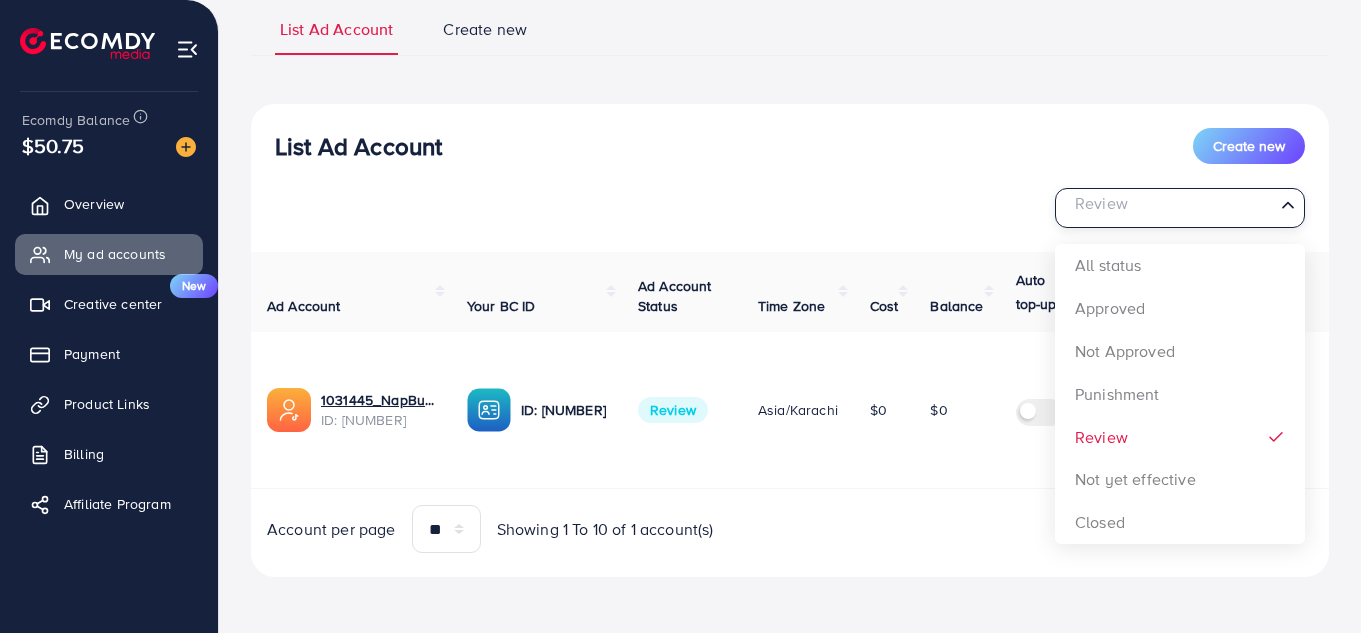 click at bounding box center (1168, 208) 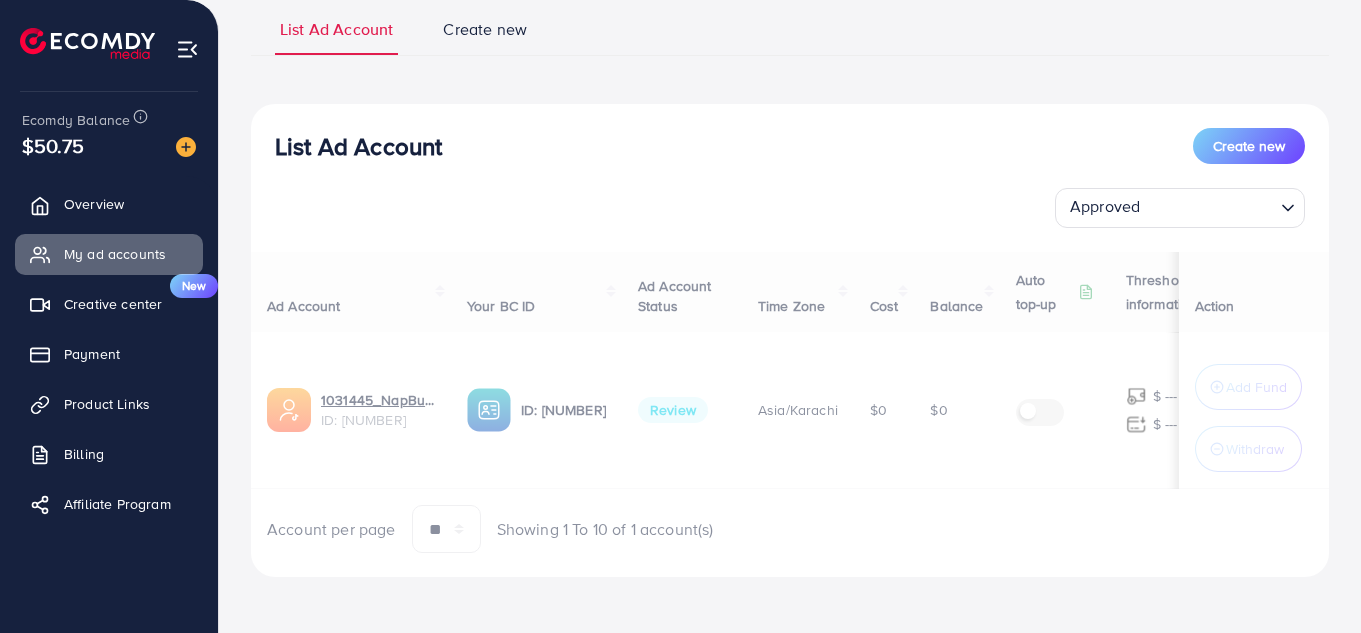 click on "List Ad Account   Create new
Approved
Loading...
All status
Approved
Not Approved
Punishment
Review
Not yet effective
Closed
Ad Account Your BC ID Ad Account Status Time Zone Cost Balance Auto top-up Threshold information Action            1031445_NapBud_1754403176422  ID: [NUMBER] ID: [NUMBER]  Review   Asia/Karachi   $0   $0   $ ---   $ ---   Add Fund   Withdraw           Account per page  ** ** ** ***  Showing 1 To 10 of 1 account(s)" at bounding box center (790, 340) 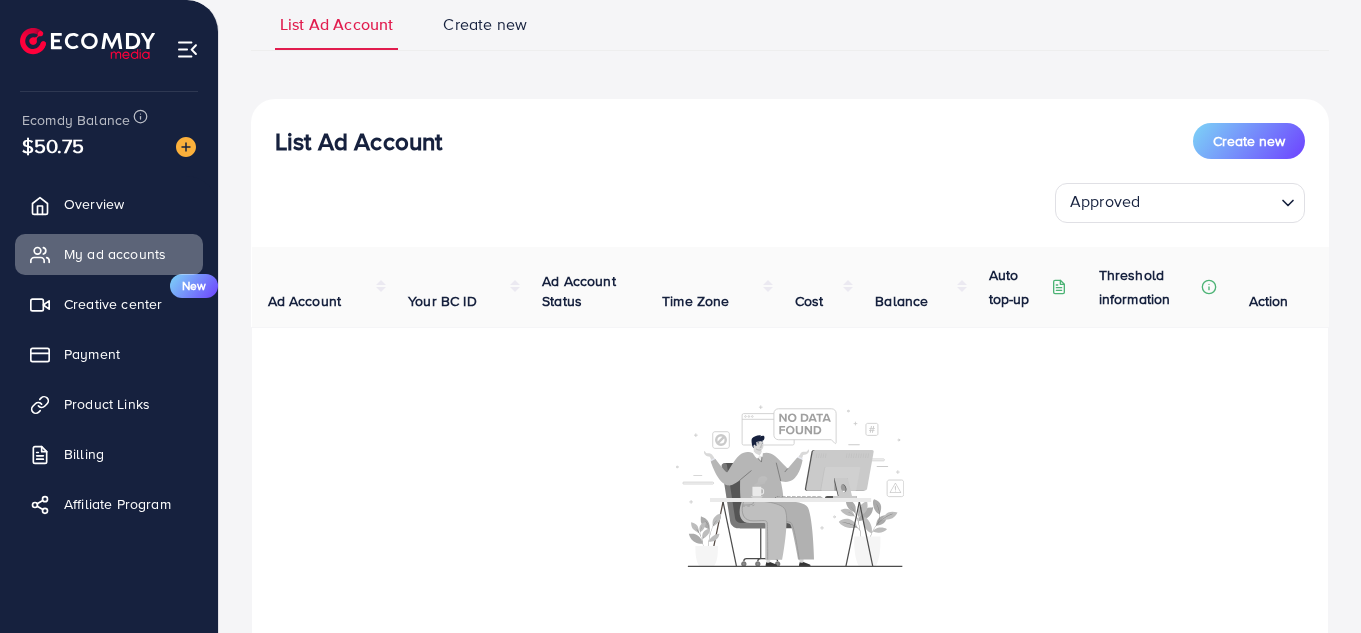 click on "List Ad Account   Create new
Approved
Loading...                   Ad Account Your BC ID Ad Account Status Time Zone Cost Balance Auto top-up Threshold information Action               Account per page  ** ** ** ***  Showing 1 To 10 of 1 account(s)" at bounding box center [790, 414] 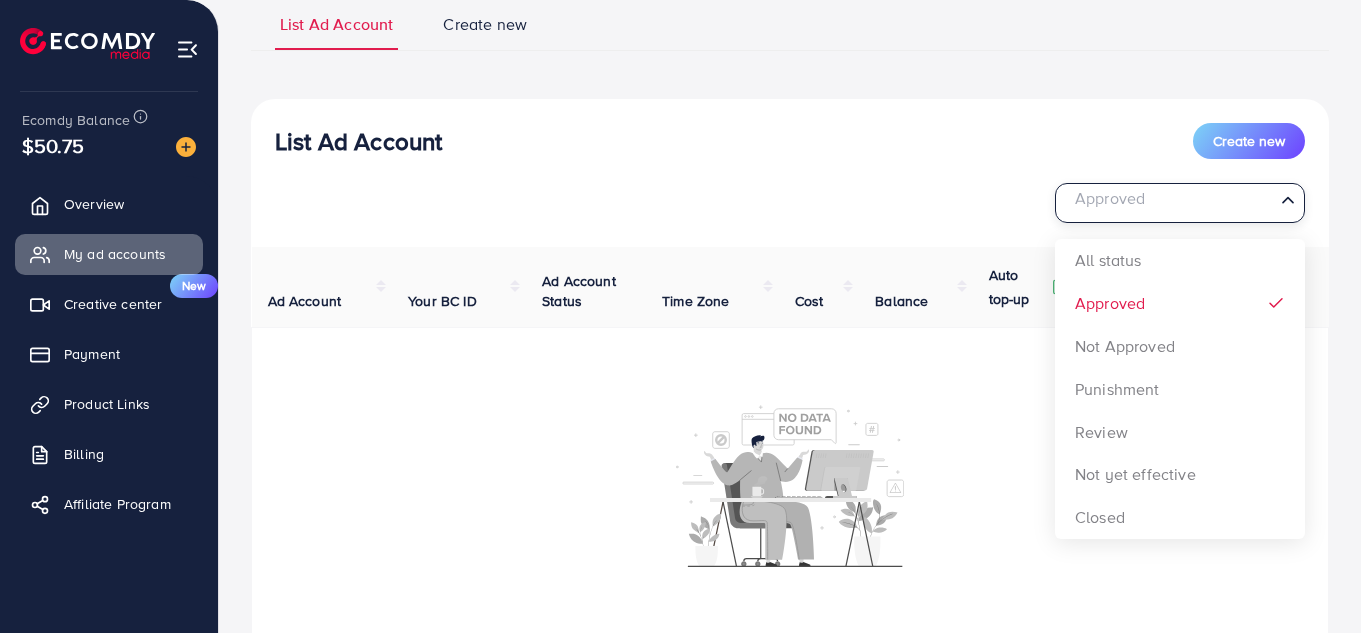 click on "Approved
Loading..." at bounding box center [1180, 203] 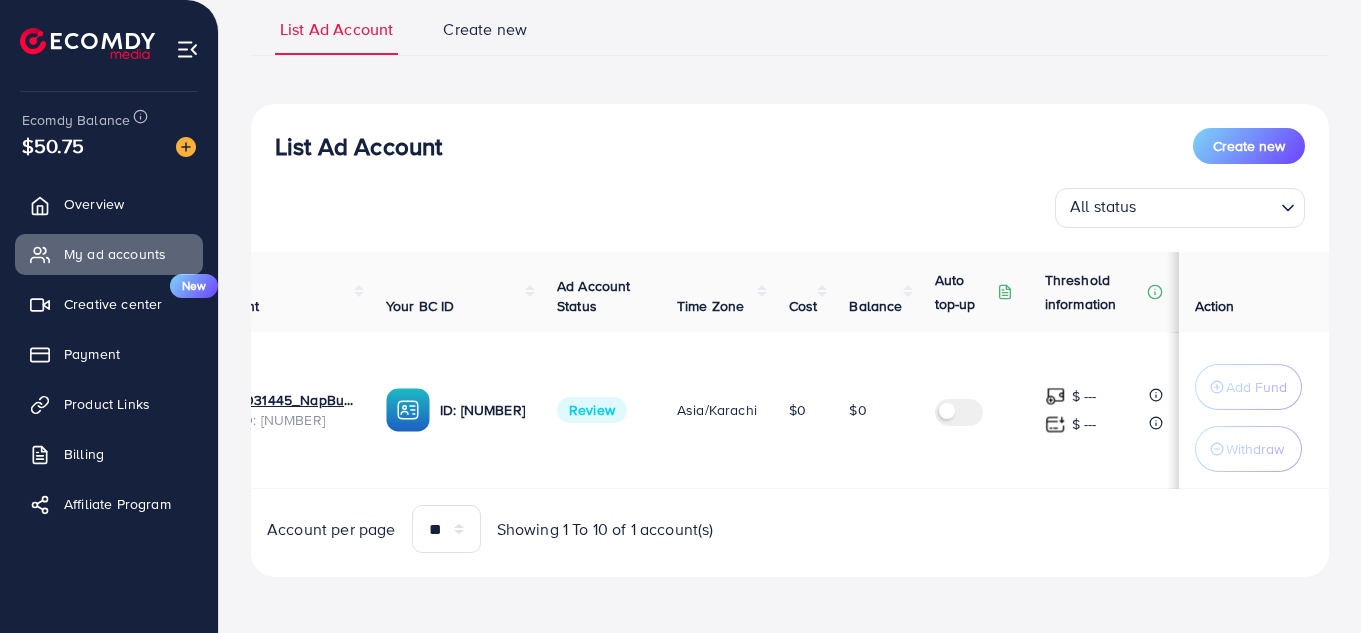 scroll, scrollTop: 0, scrollLeft: 109, axis: horizontal 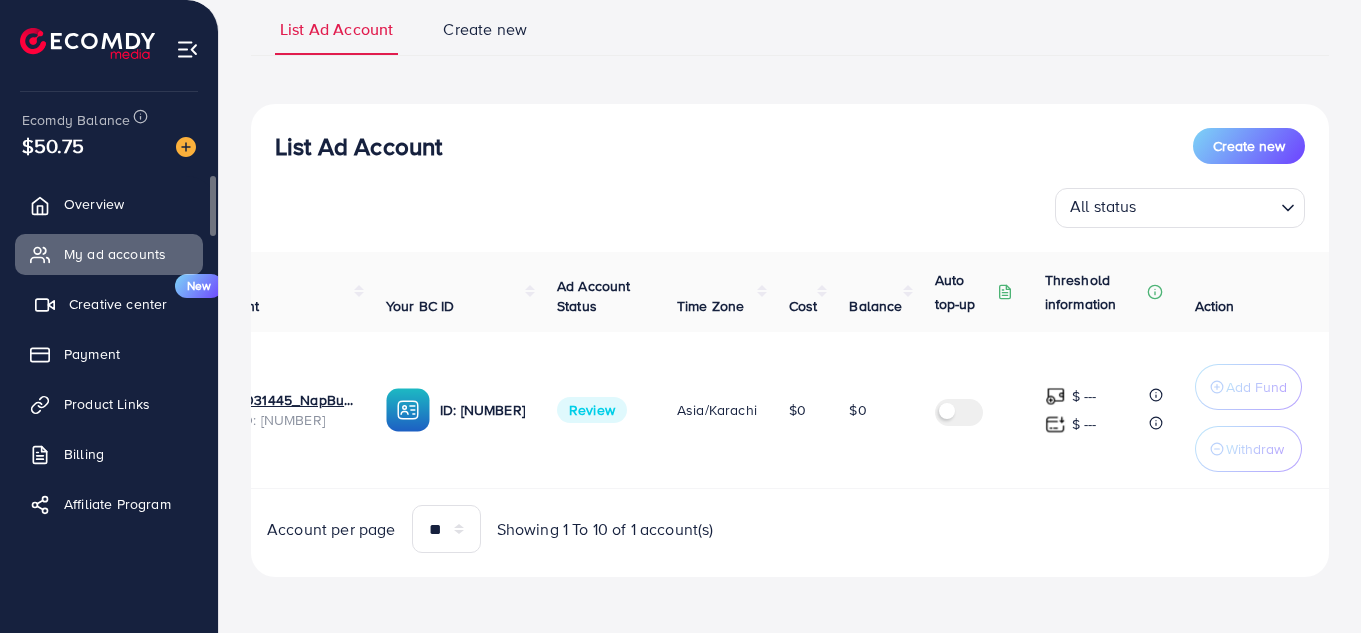 click on "Creative center" at bounding box center (118, 304) 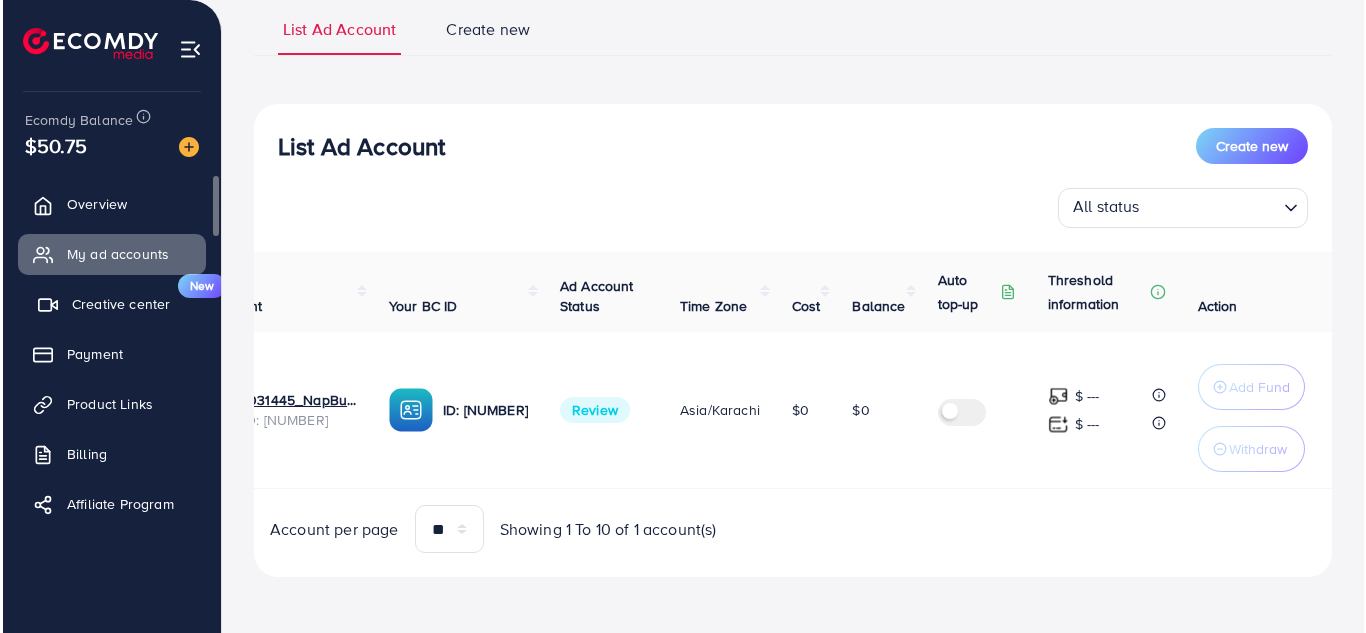scroll, scrollTop: 0, scrollLeft: 0, axis: both 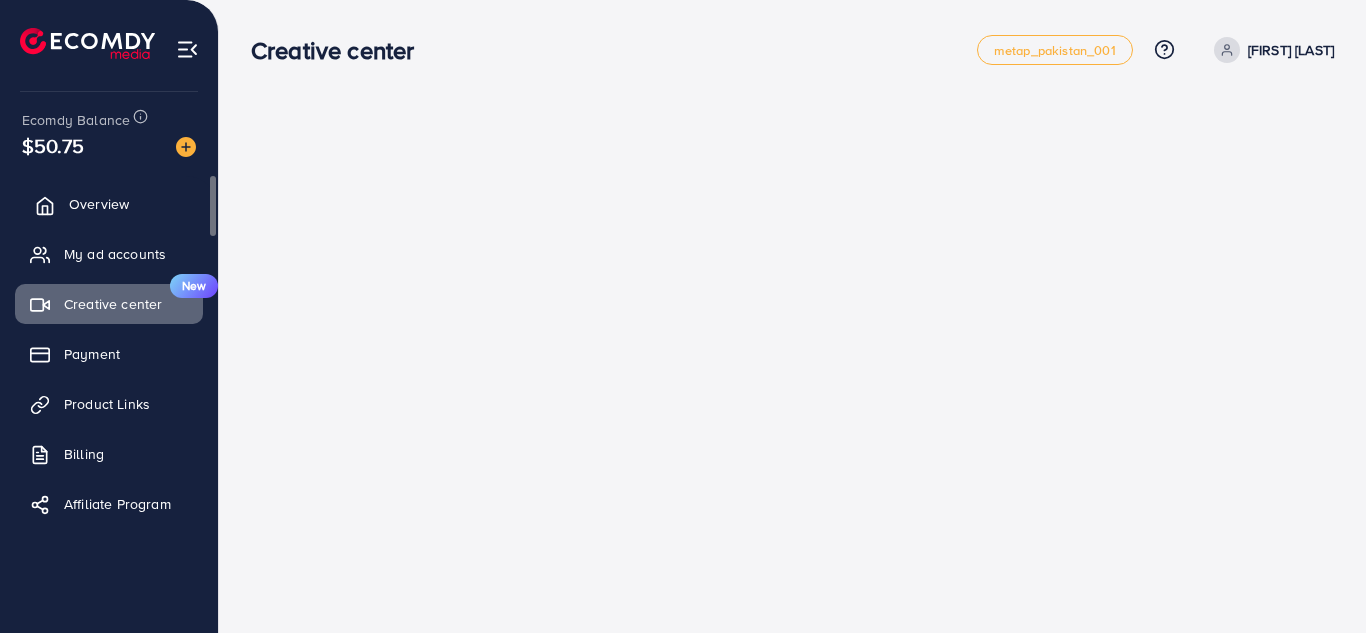 click on "Overview" at bounding box center (109, 204) 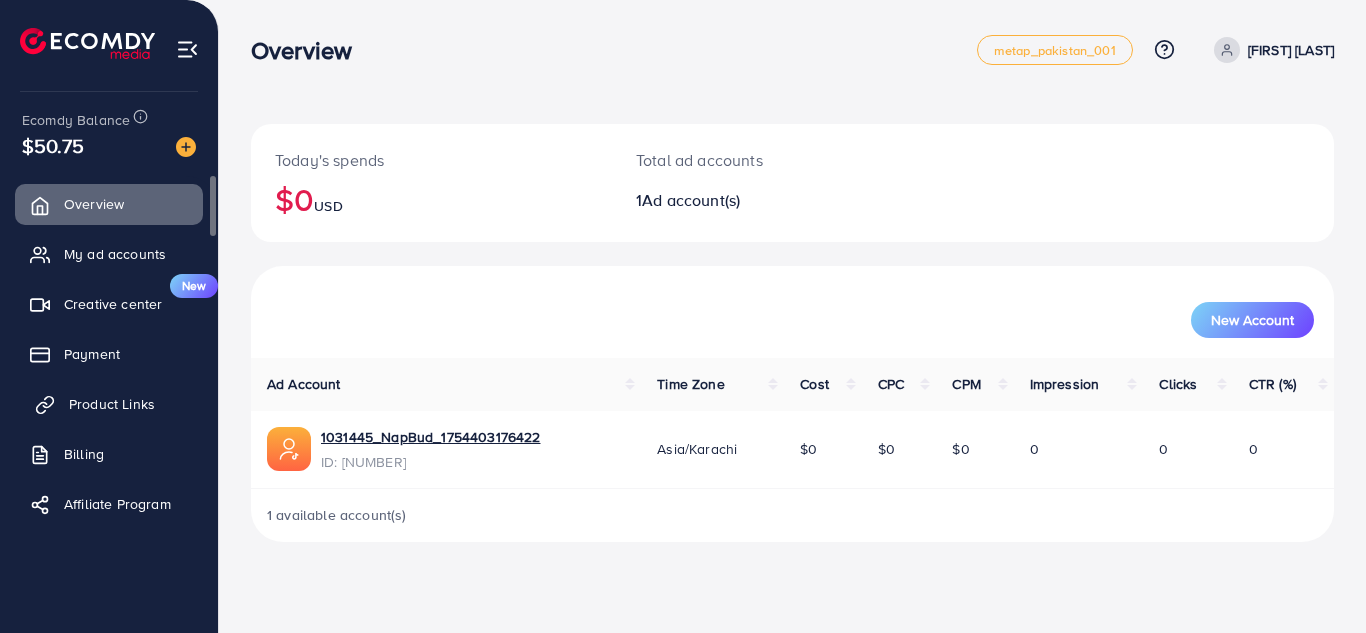 click on "Product Links" at bounding box center [109, 404] 